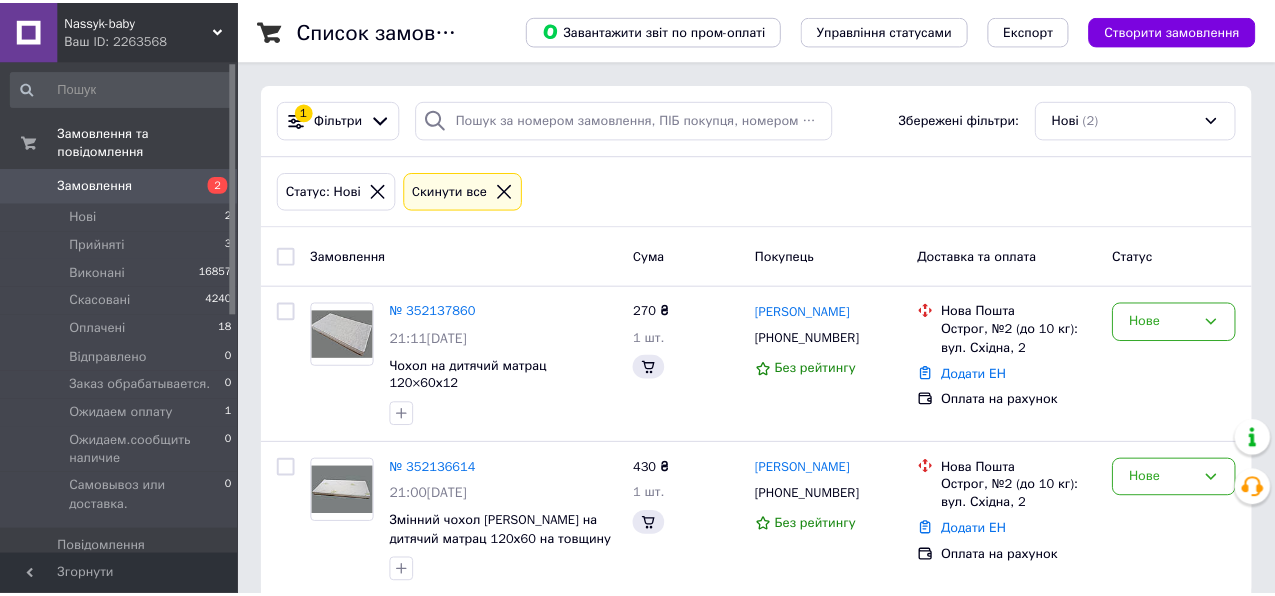 scroll, scrollTop: 0, scrollLeft: 0, axis: both 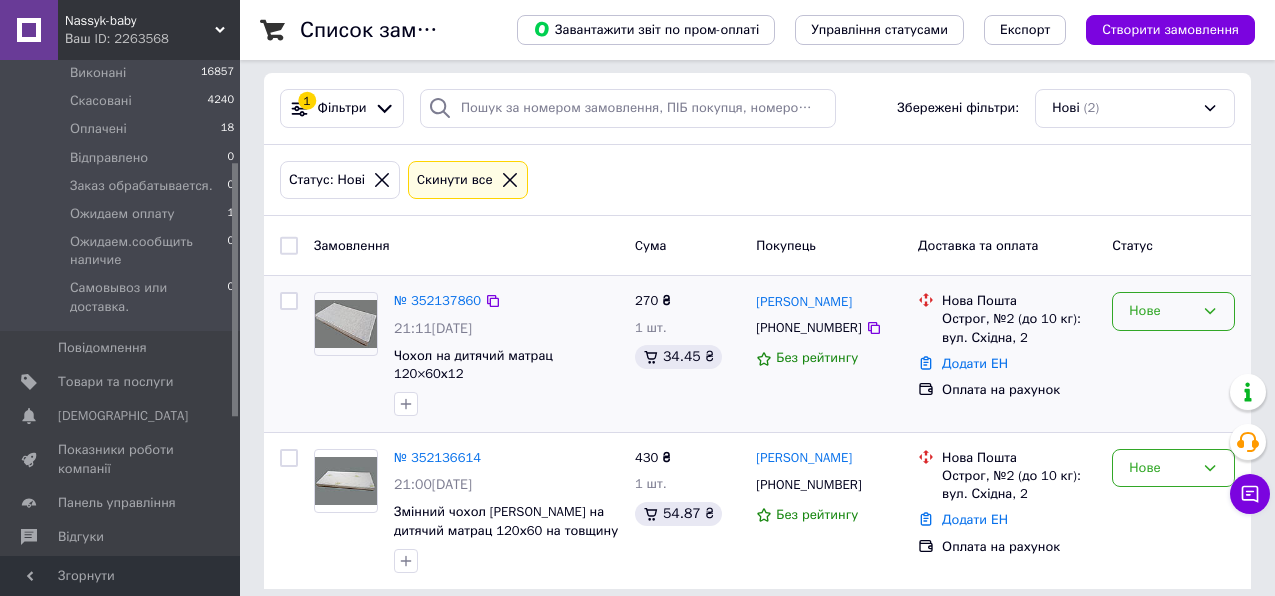 click on "Нове" at bounding box center (1161, 311) 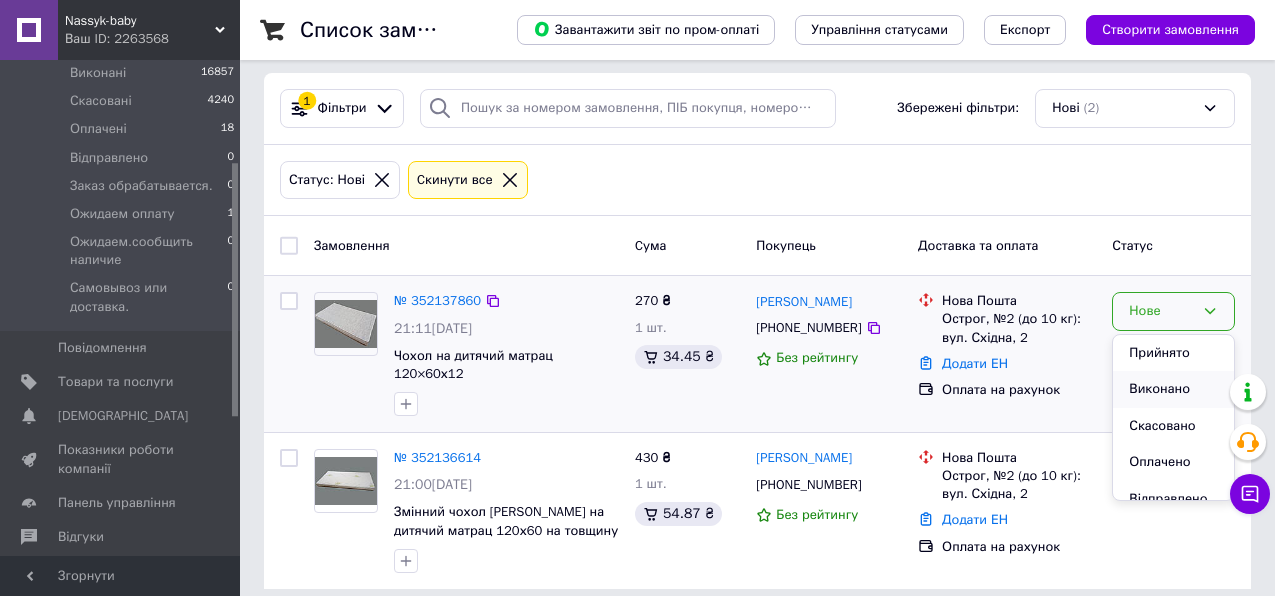 click on "Виконано" at bounding box center [1173, 389] 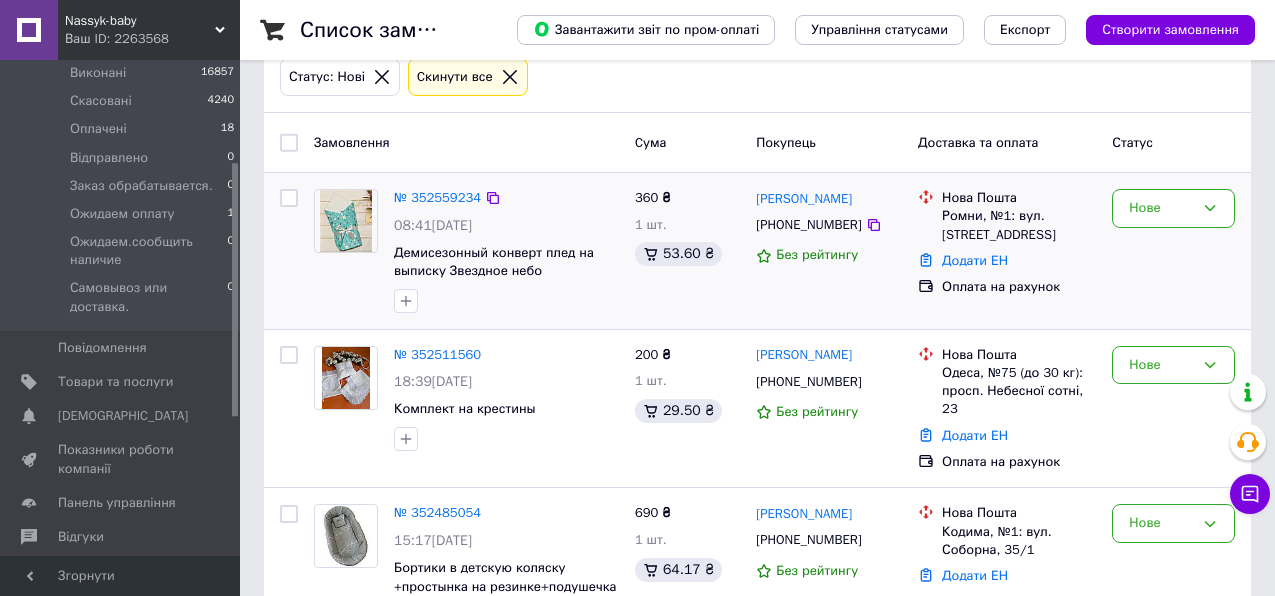 scroll, scrollTop: 211, scrollLeft: 0, axis: vertical 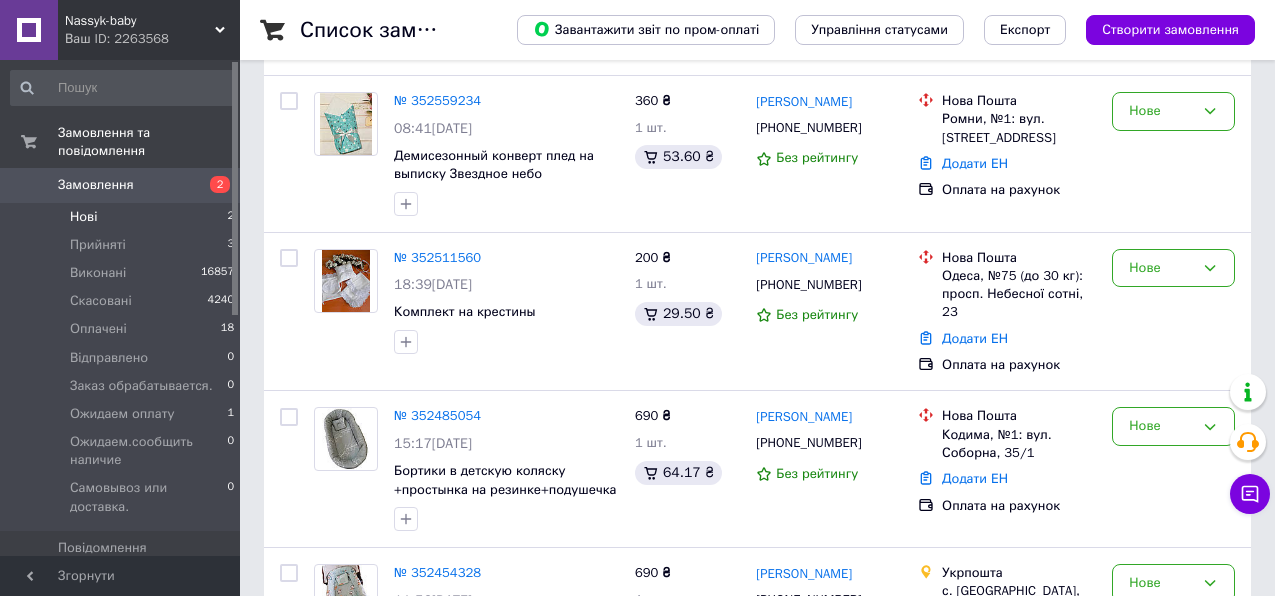 click on "Нові" at bounding box center [83, 217] 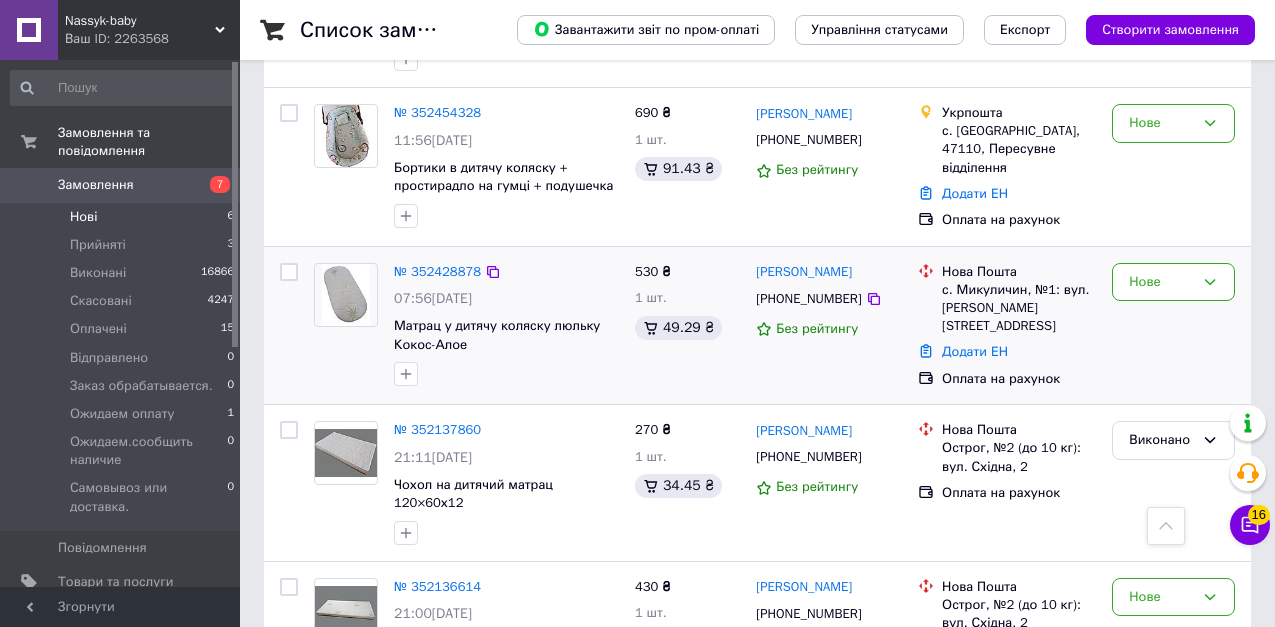 scroll, scrollTop: 745, scrollLeft: 0, axis: vertical 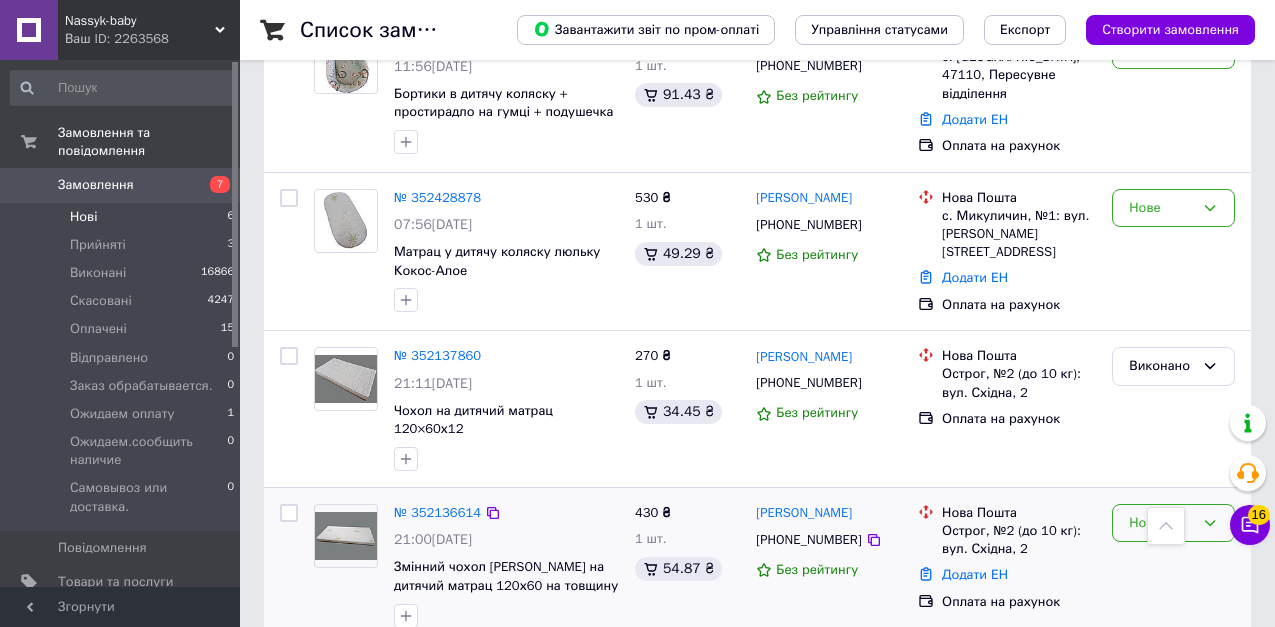 click on "Нове" at bounding box center (1161, 523) 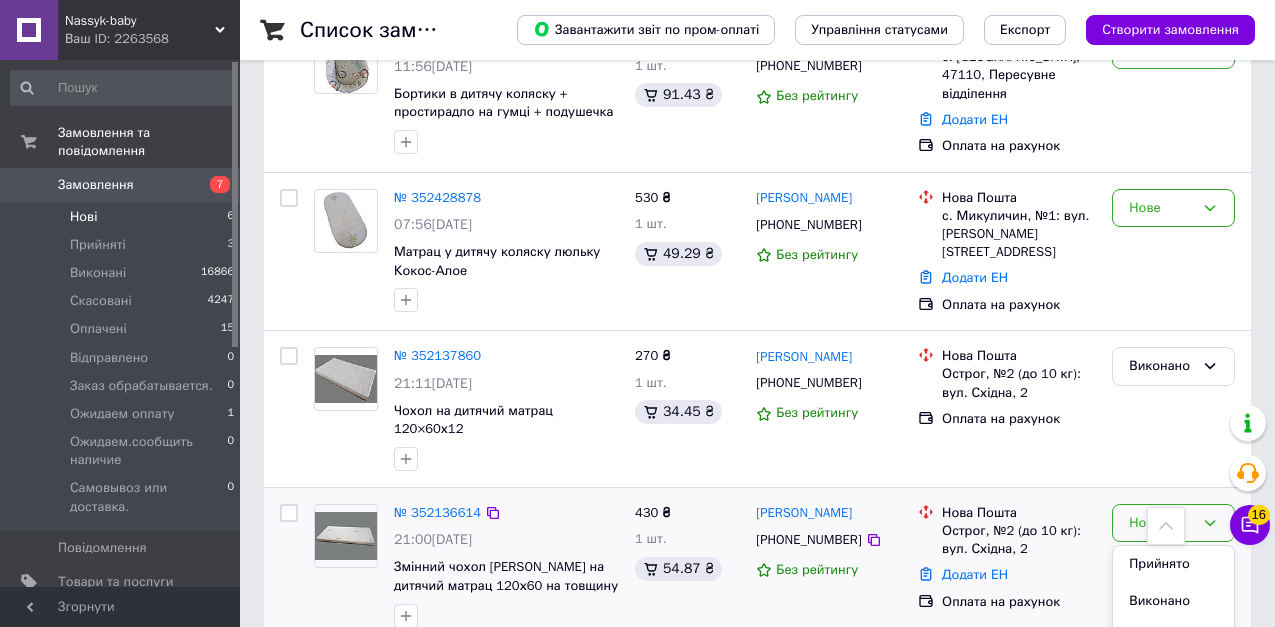 drag, startPoint x: 1145, startPoint y: 597, endPoint x: 1135, endPoint y: 602, distance: 11.18034 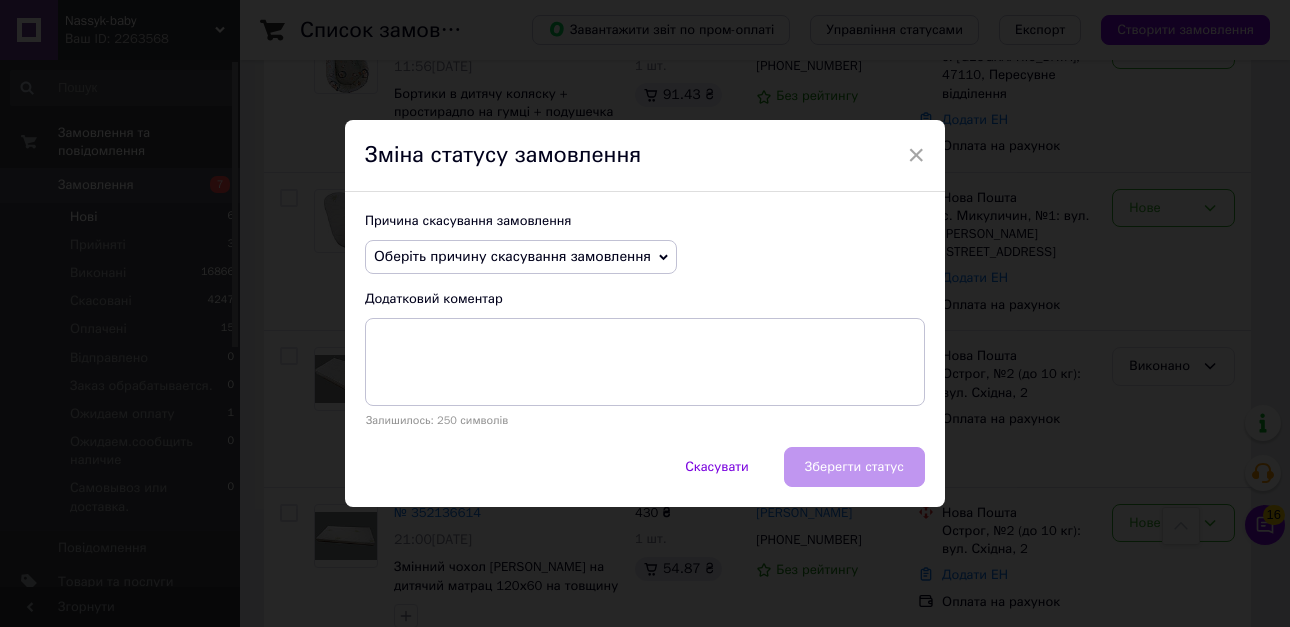 click on "Оберіть причину скасування замовлення" at bounding box center (512, 256) 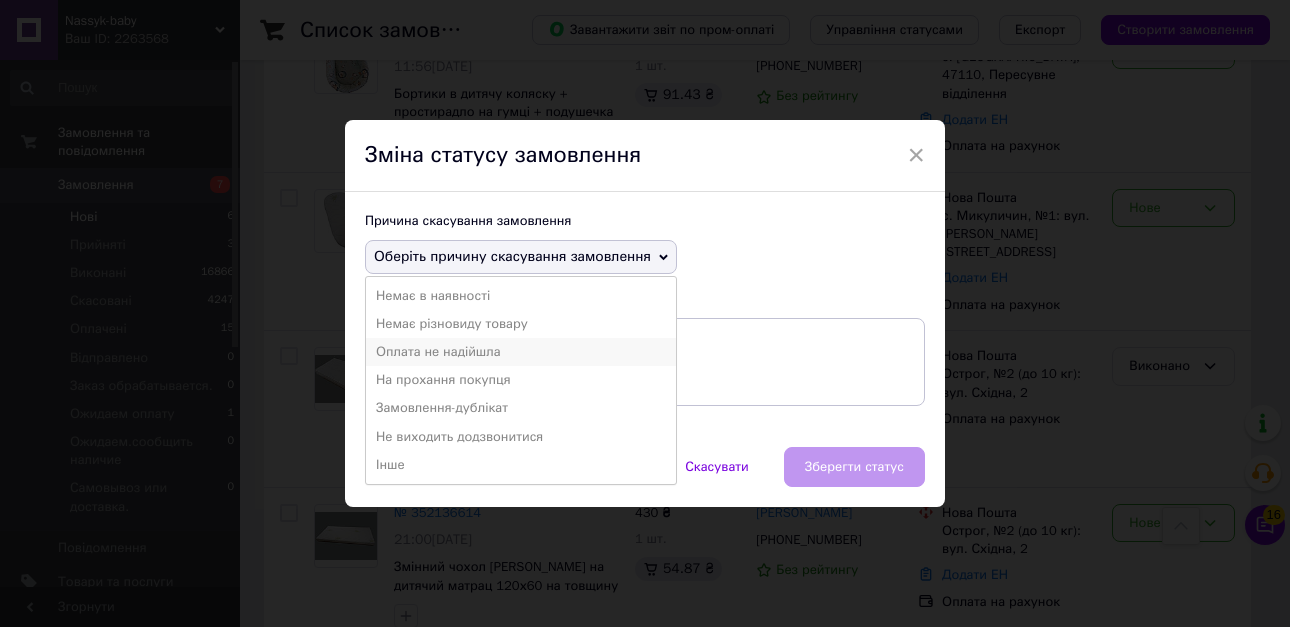 click on "Оплата не надійшла" at bounding box center (521, 352) 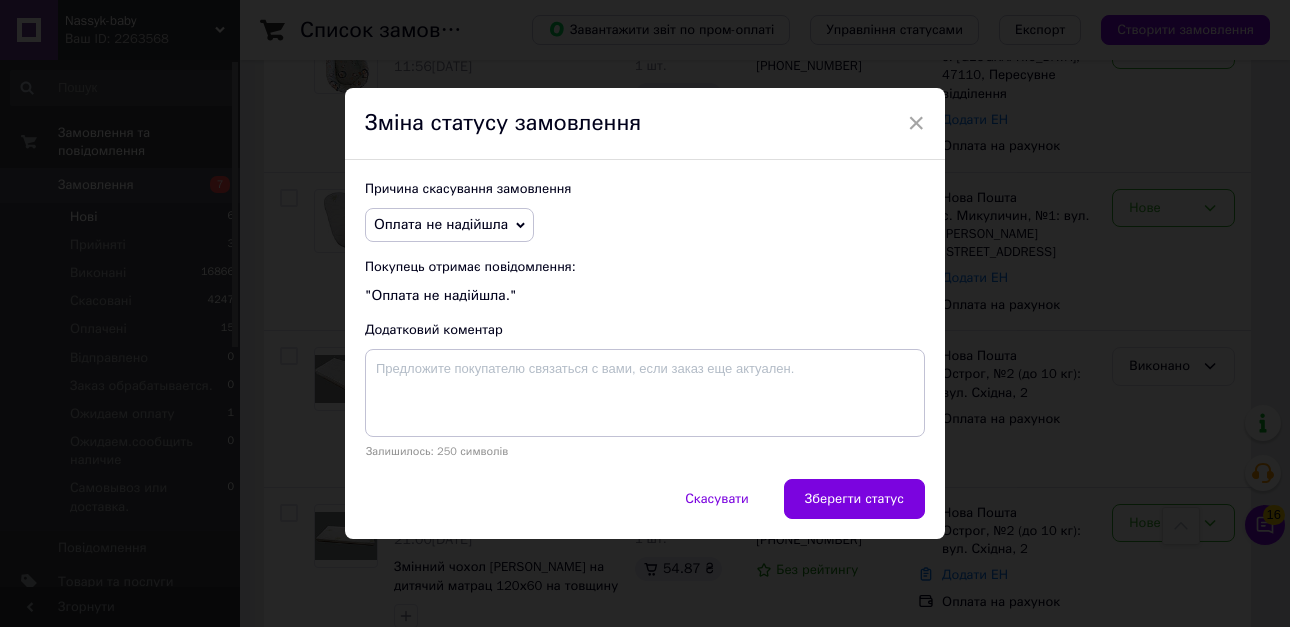 click on "Зберегти статус" at bounding box center [854, 499] 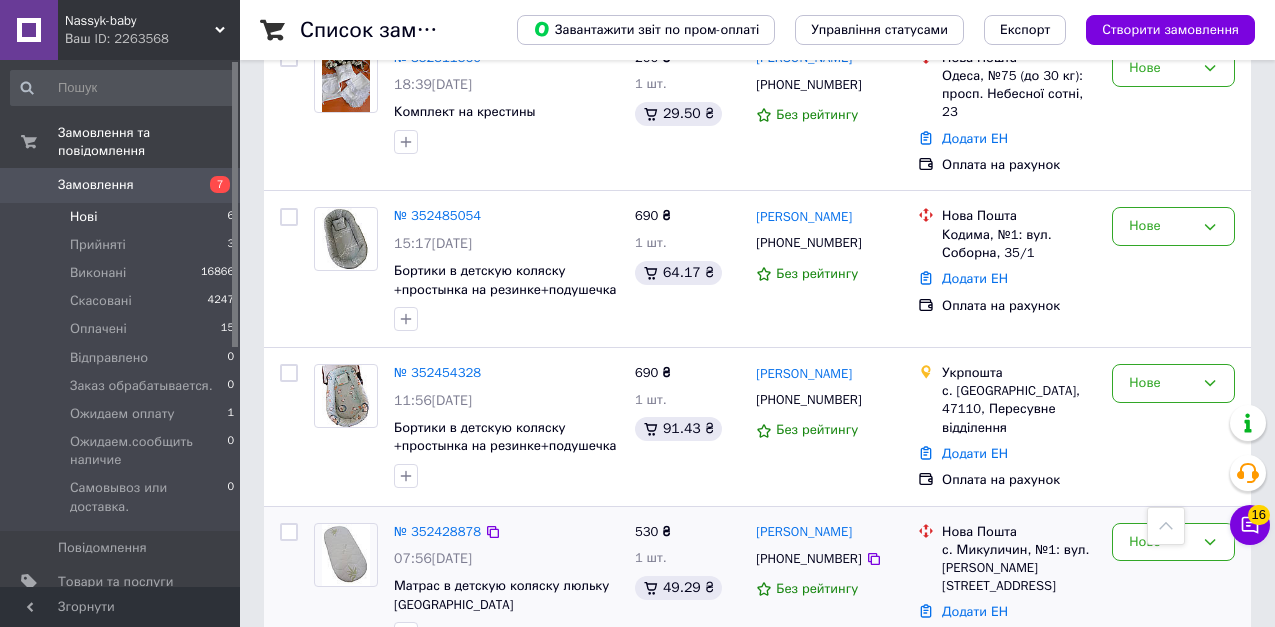 scroll, scrollTop: 345, scrollLeft: 0, axis: vertical 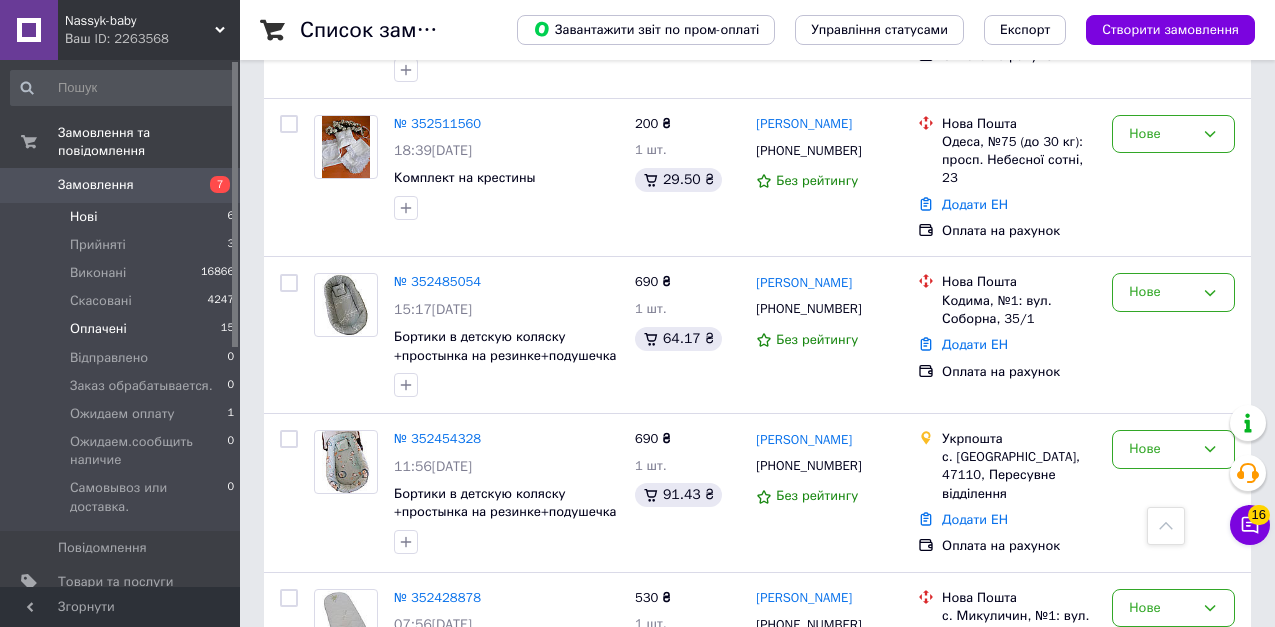 click on "Оплачені" at bounding box center (98, 329) 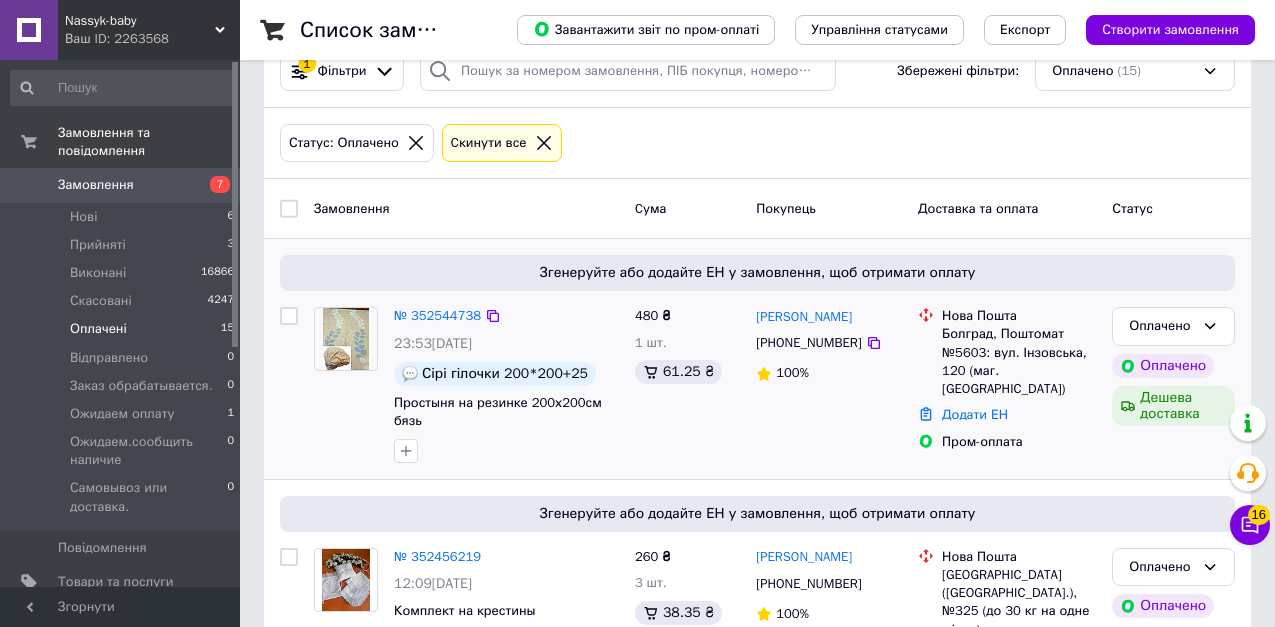 scroll, scrollTop: 0, scrollLeft: 0, axis: both 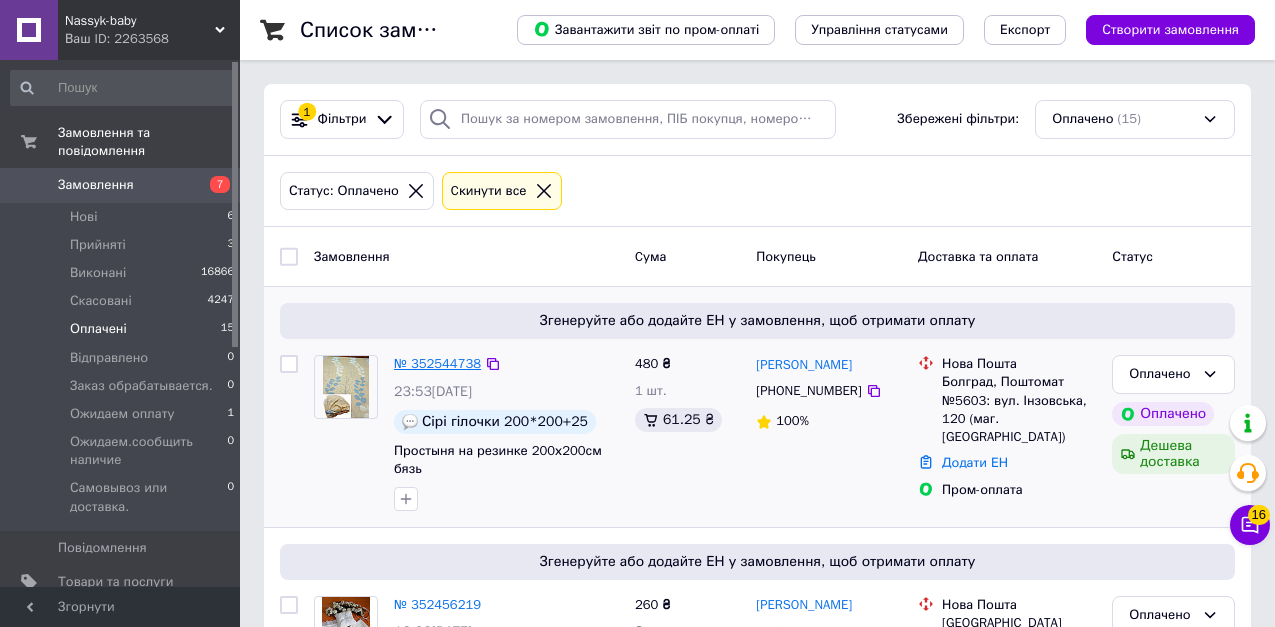 click on "№ 352544738" at bounding box center (437, 363) 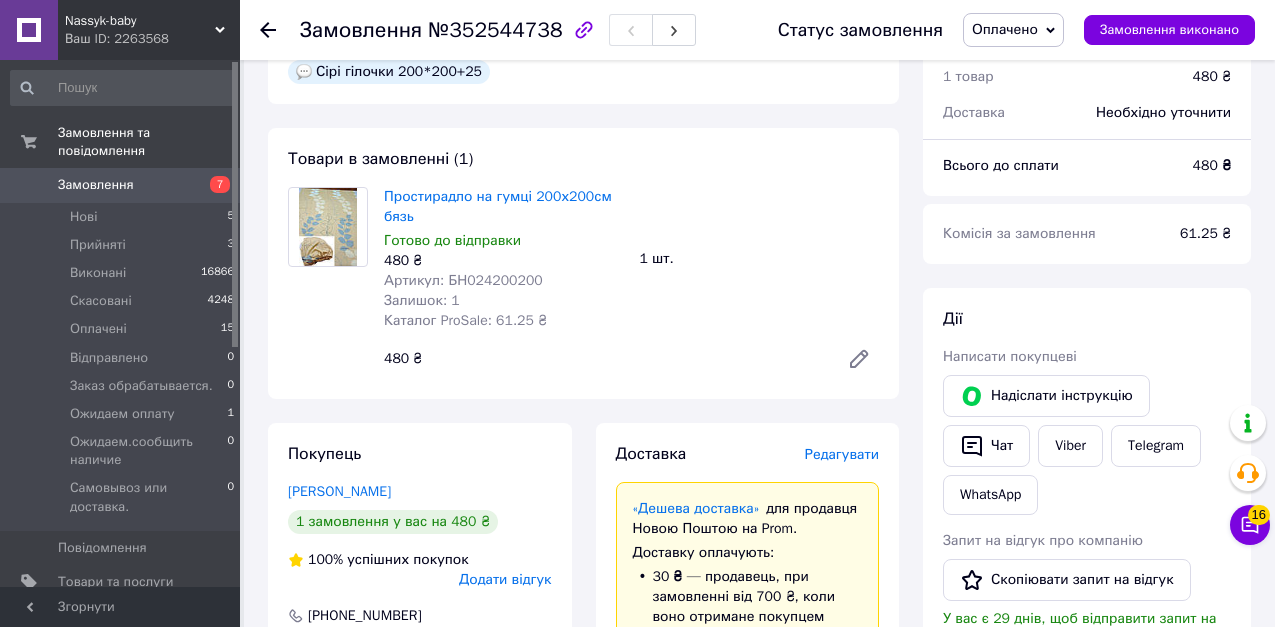 scroll, scrollTop: 200, scrollLeft: 0, axis: vertical 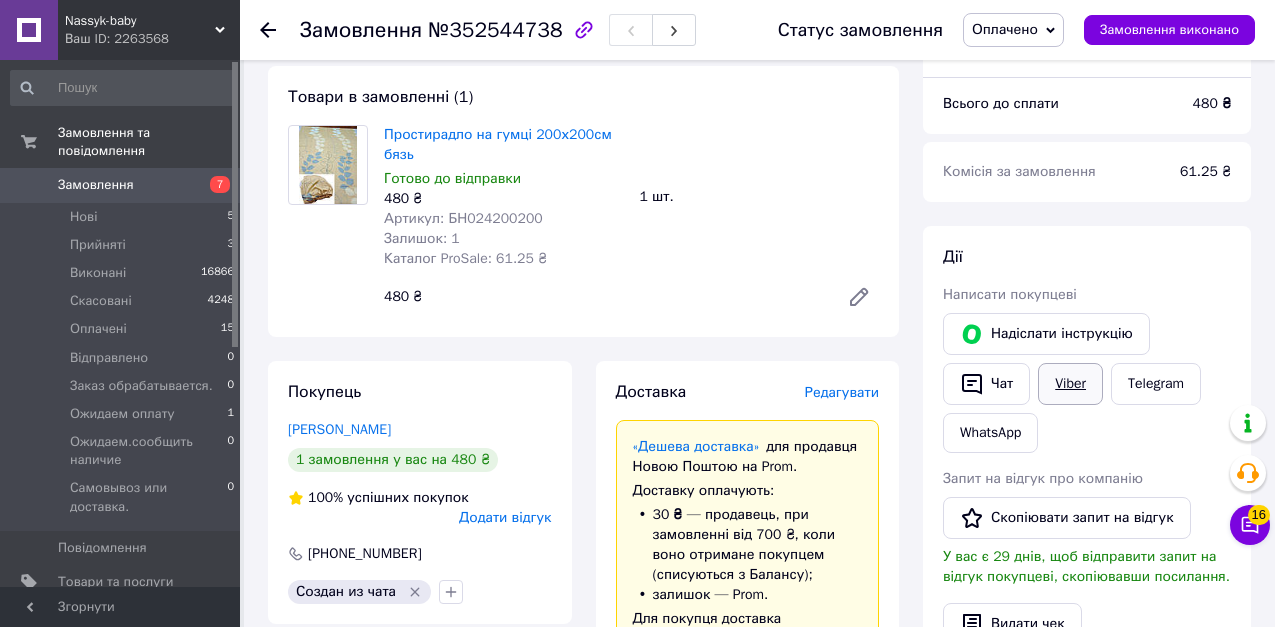 click on "Viber" at bounding box center (1070, 384) 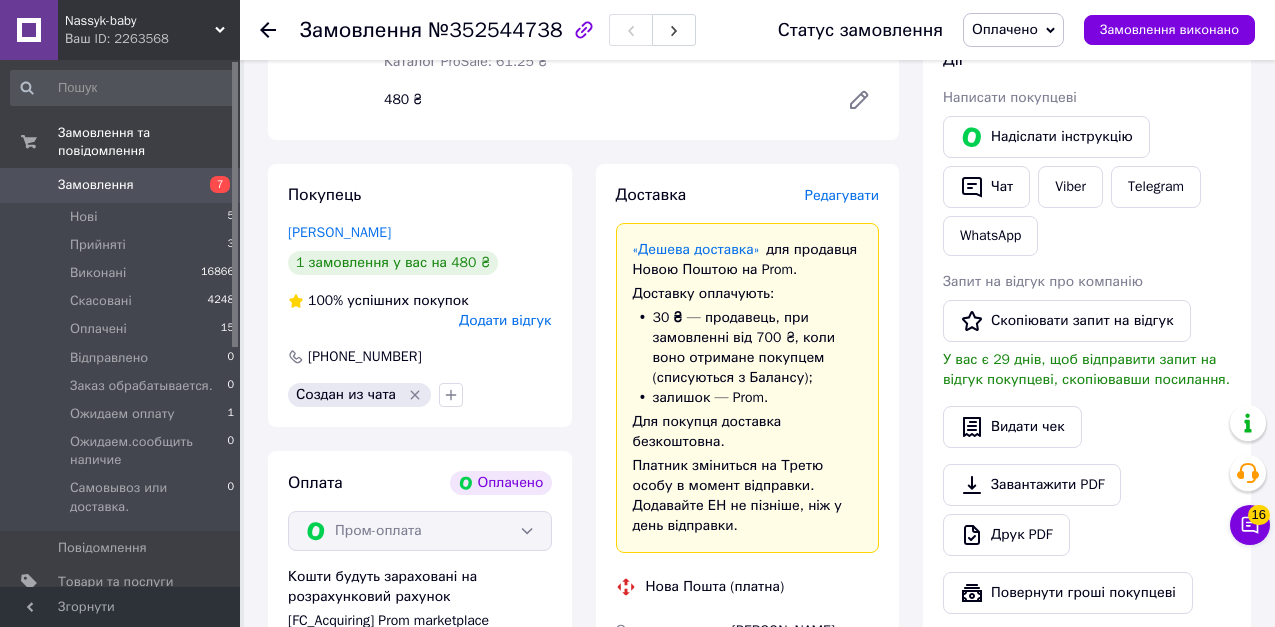 scroll, scrollTop: 500, scrollLeft: 0, axis: vertical 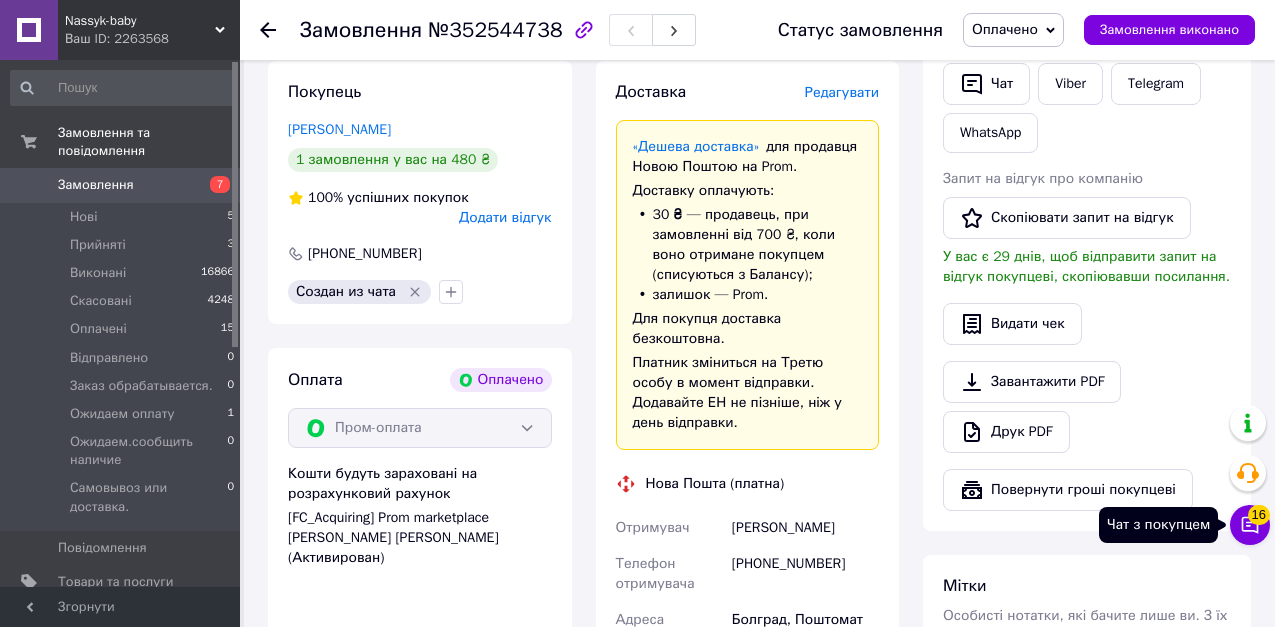 click 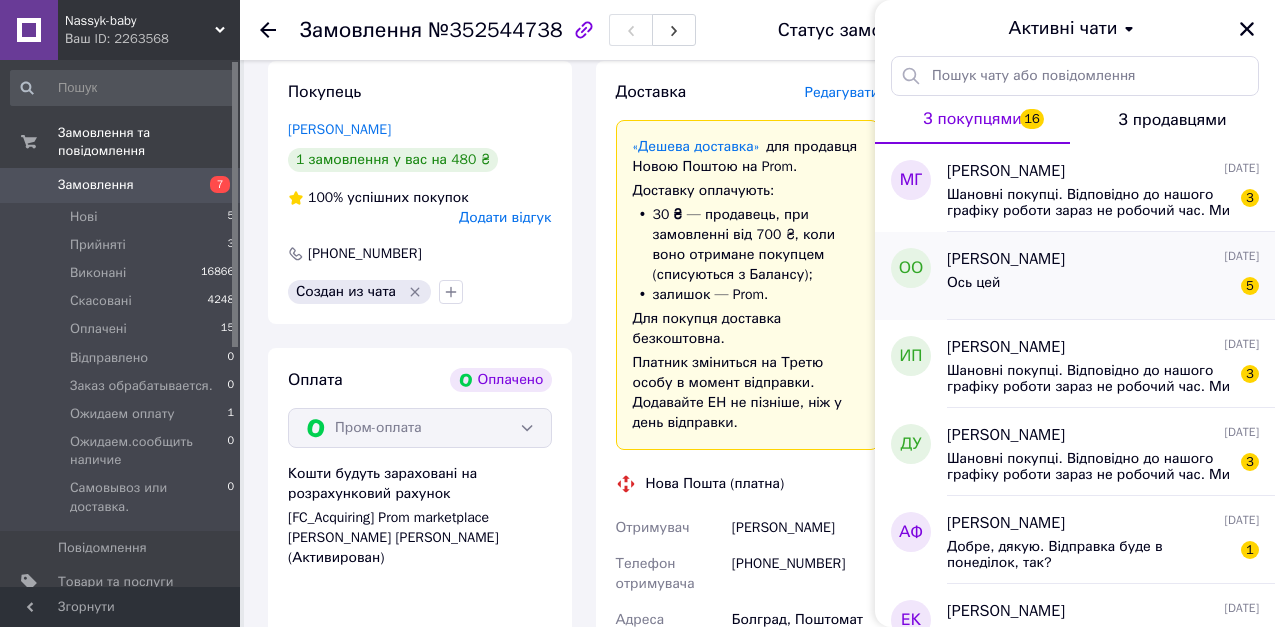 scroll, scrollTop: 100, scrollLeft: 0, axis: vertical 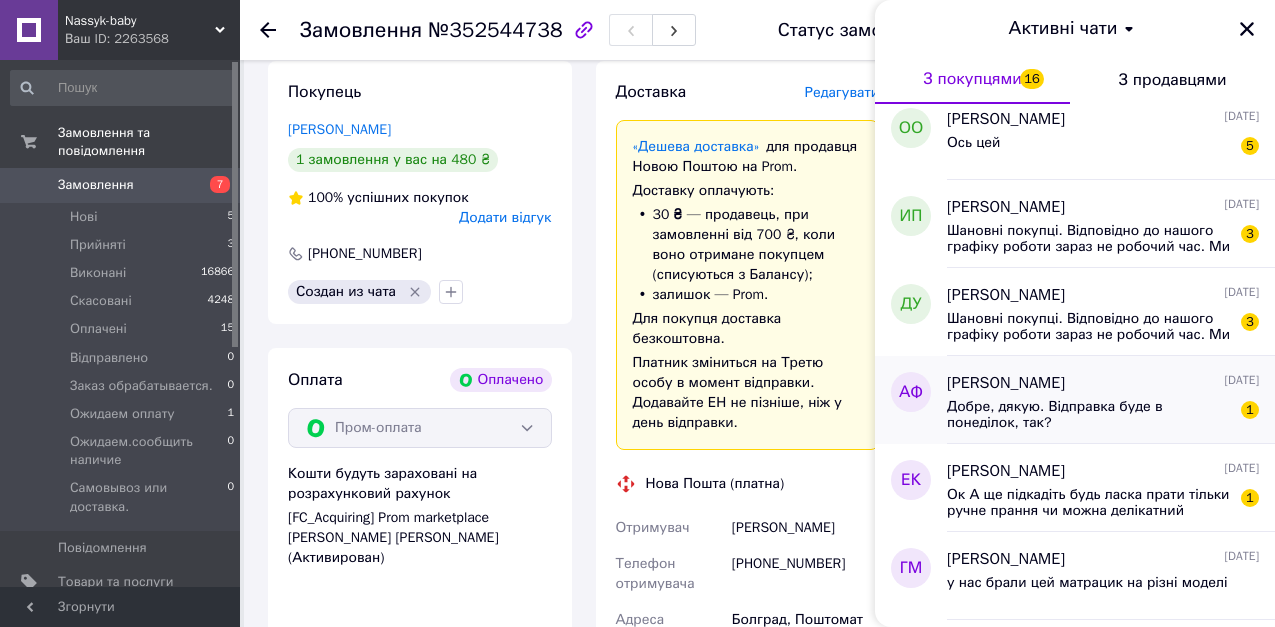 click on "Добре, дякую. Відправка буде в понеділок, так?" at bounding box center [1089, 415] 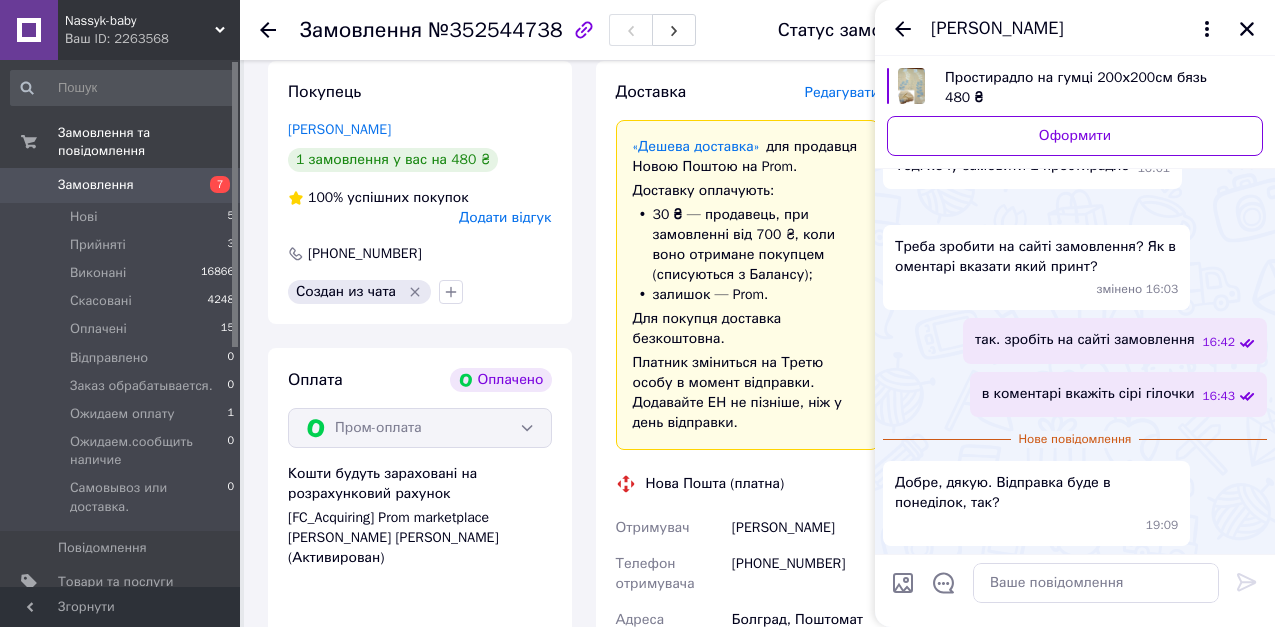scroll, scrollTop: 4088, scrollLeft: 0, axis: vertical 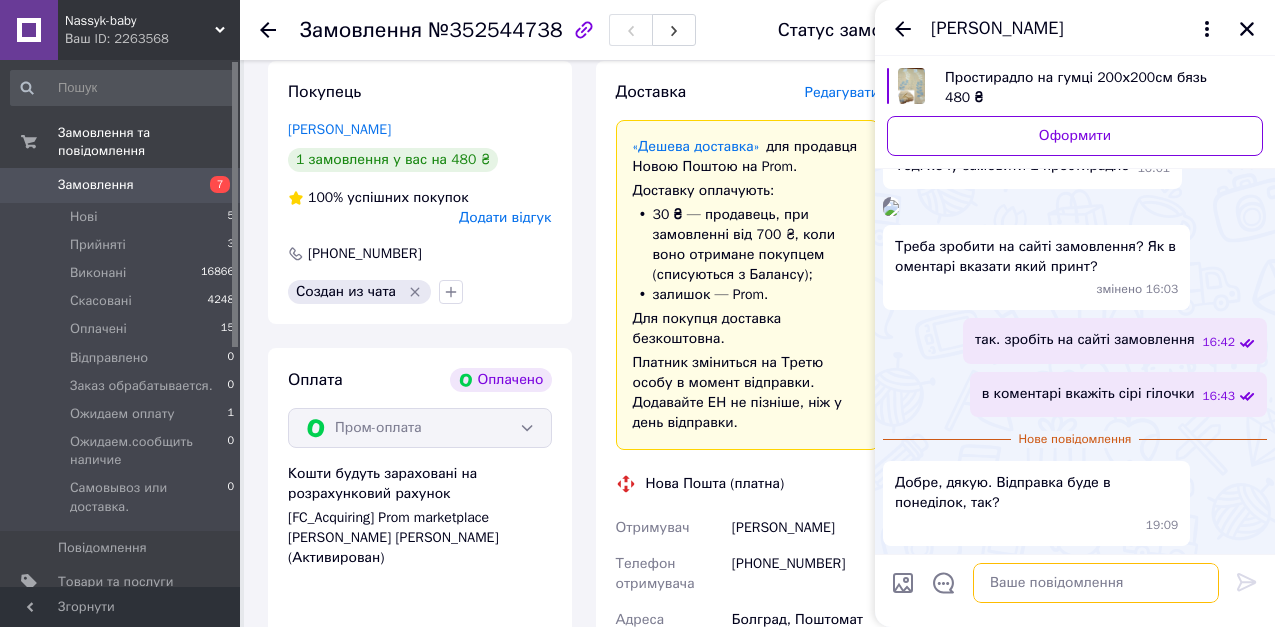 click at bounding box center [1096, 583] 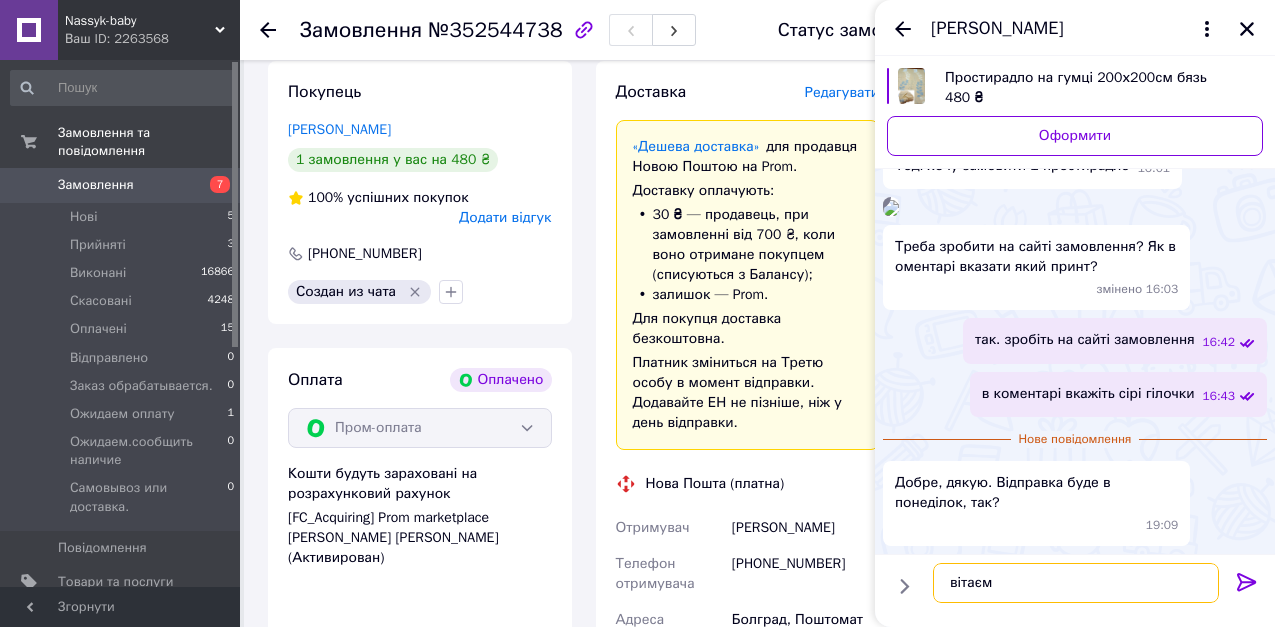 type on "вітаємо" 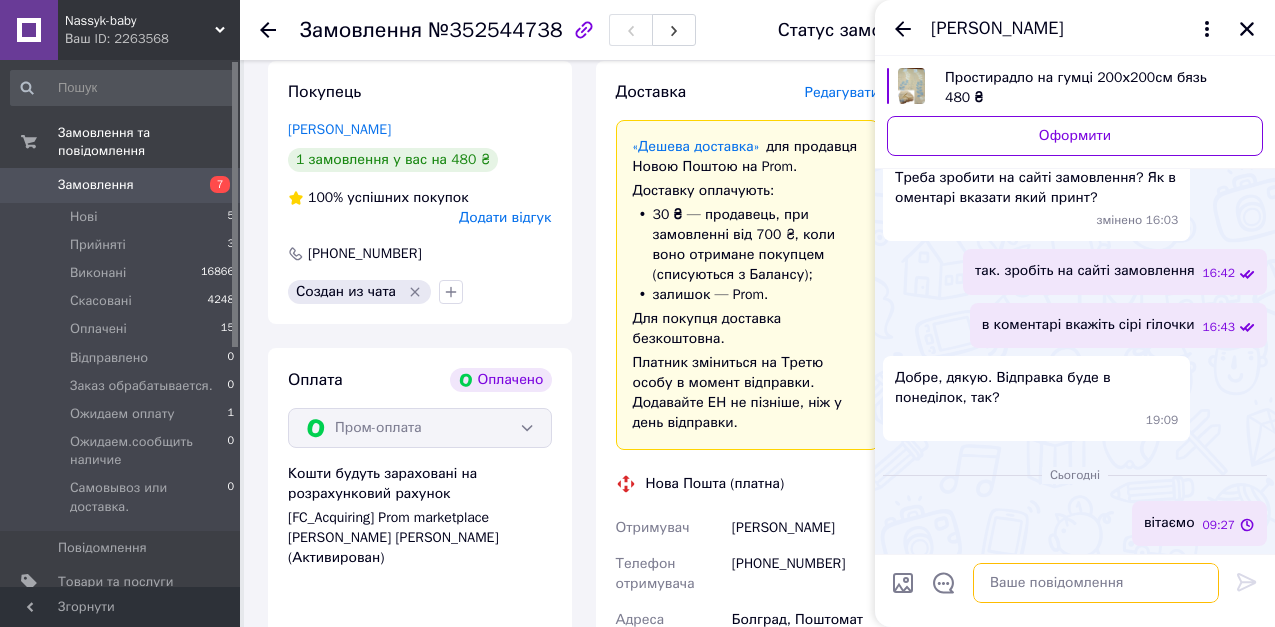 scroll, scrollTop: 4157, scrollLeft: 0, axis: vertical 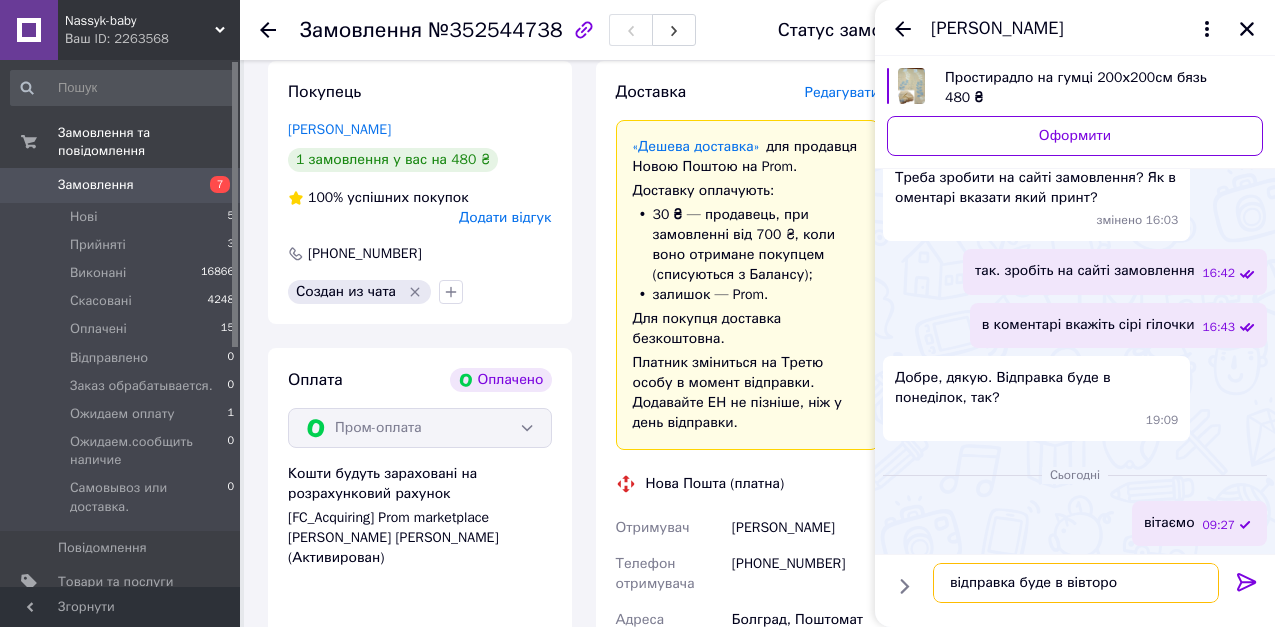 type on "відправка буде в вівторок" 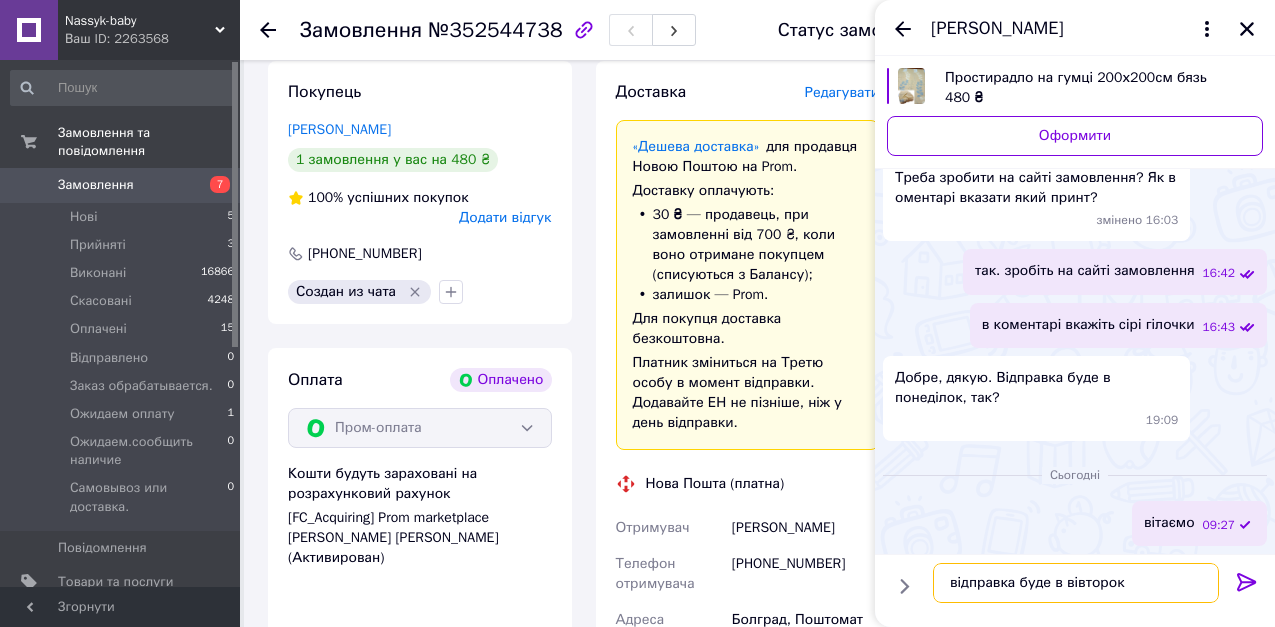 type 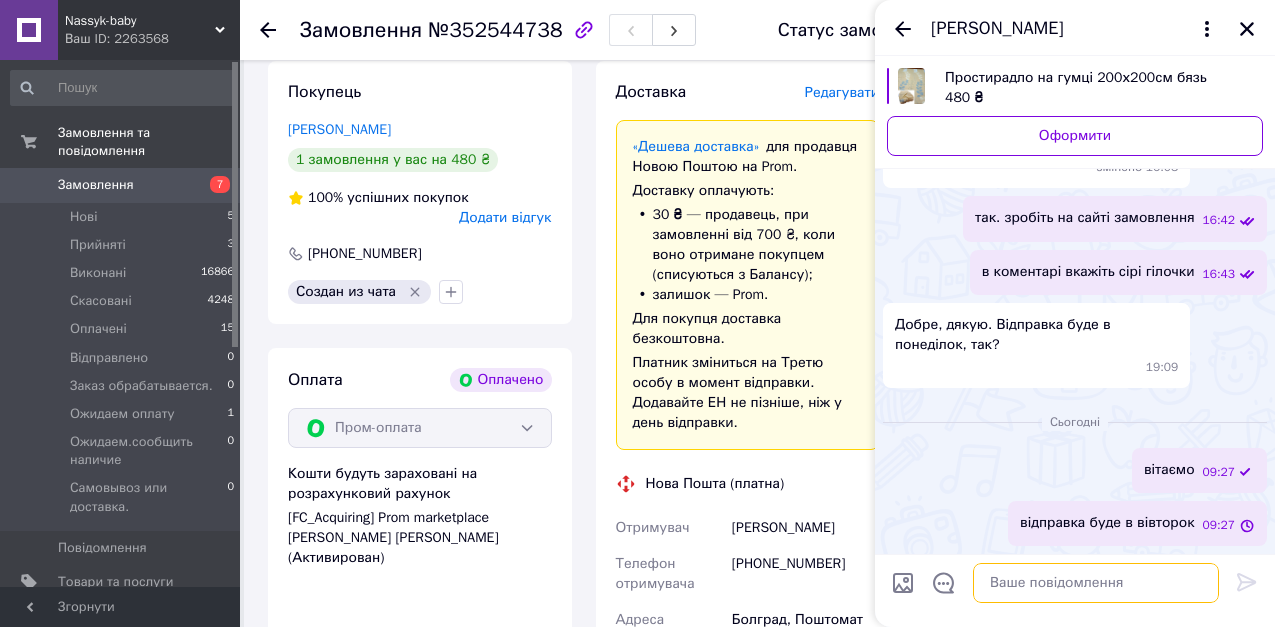 scroll, scrollTop: 4210, scrollLeft: 0, axis: vertical 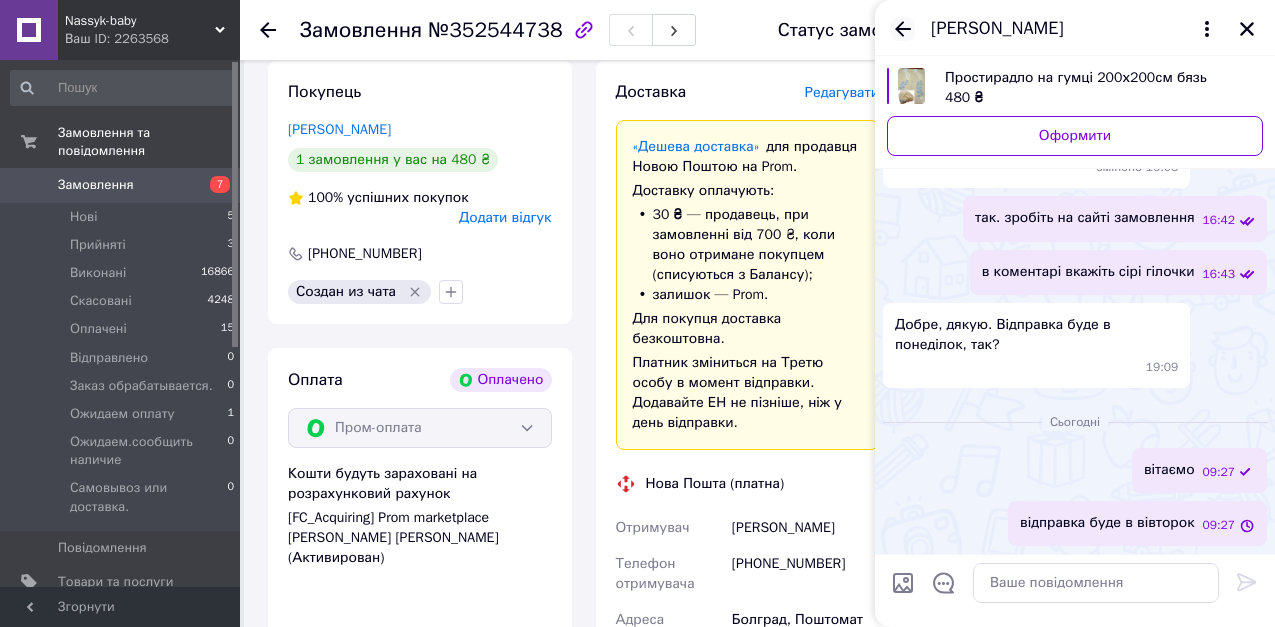 click 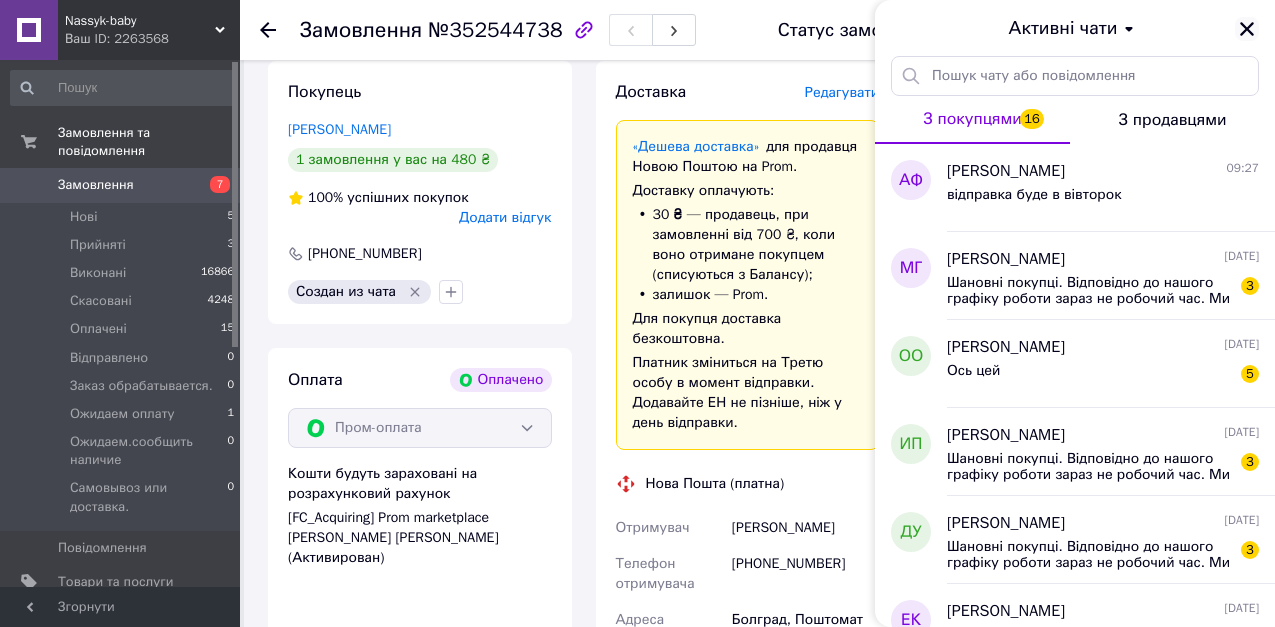click 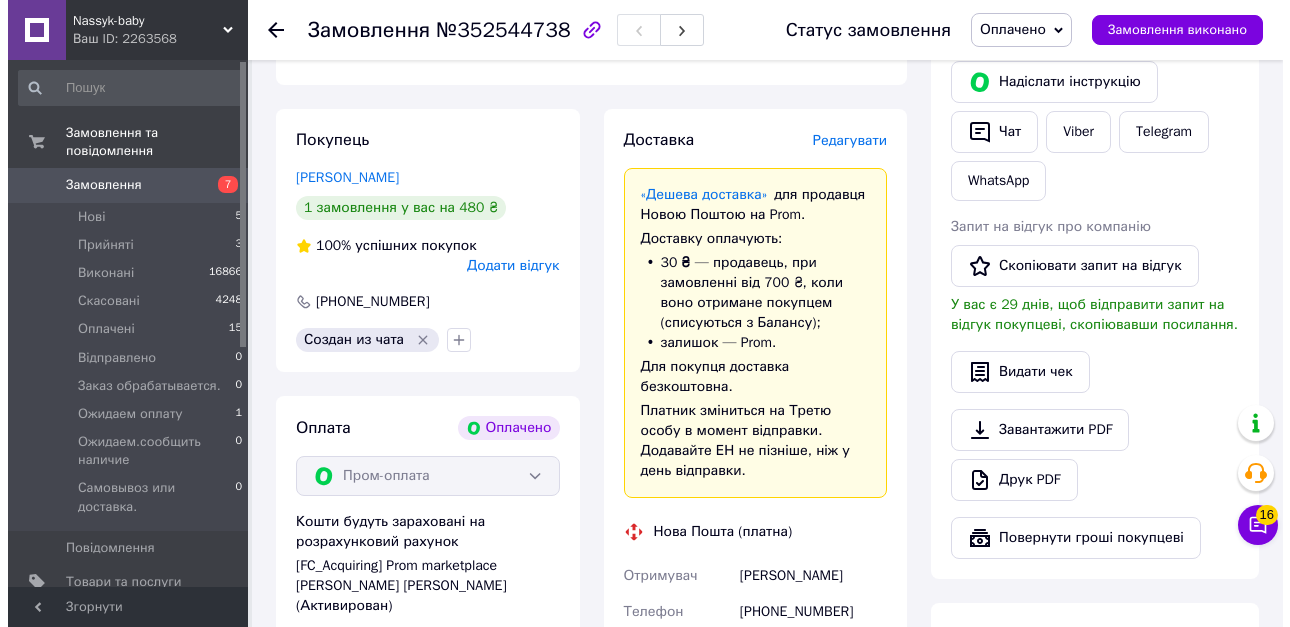 scroll, scrollTop: 400, scrollLeft: 0, axis: vertical 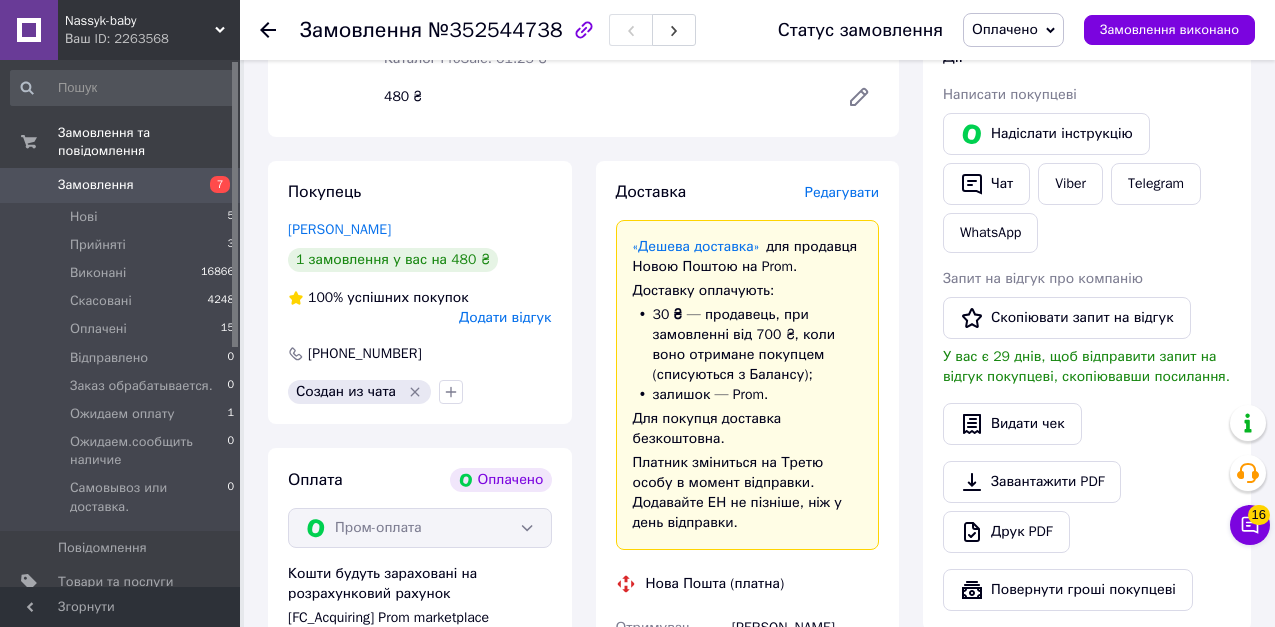 click on "Редагувати" at bounding box center [842, 192] 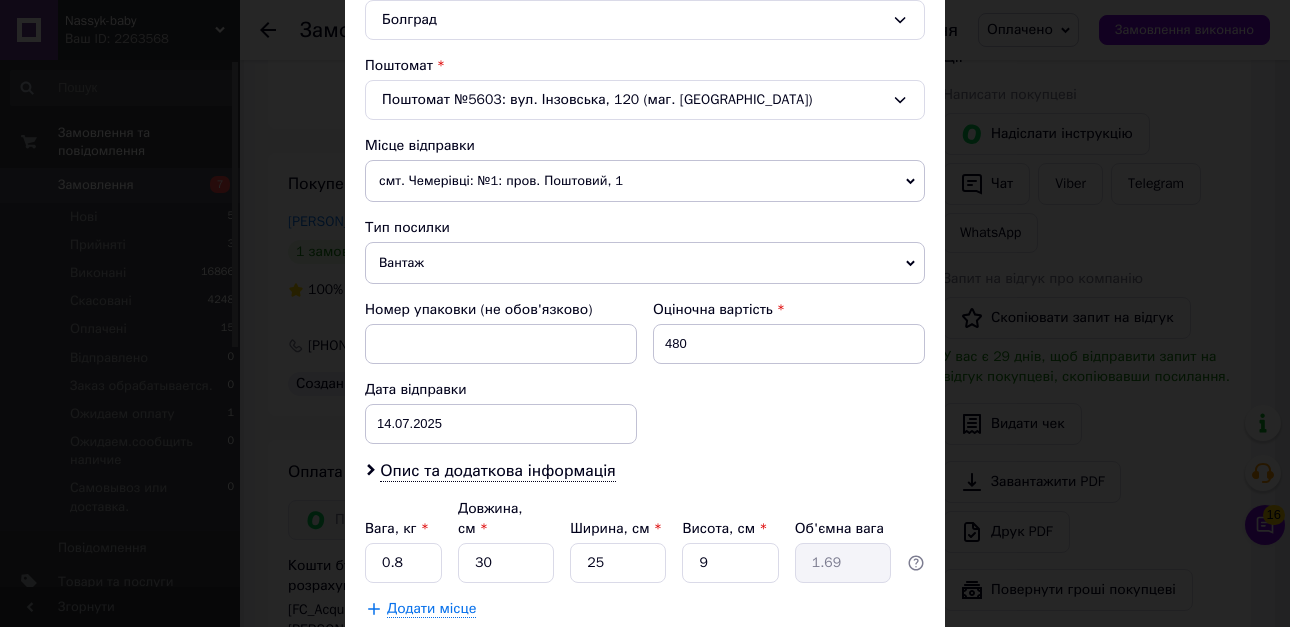 scroll, scrollTop: 600, scrollLeft: 0, axis: vertical 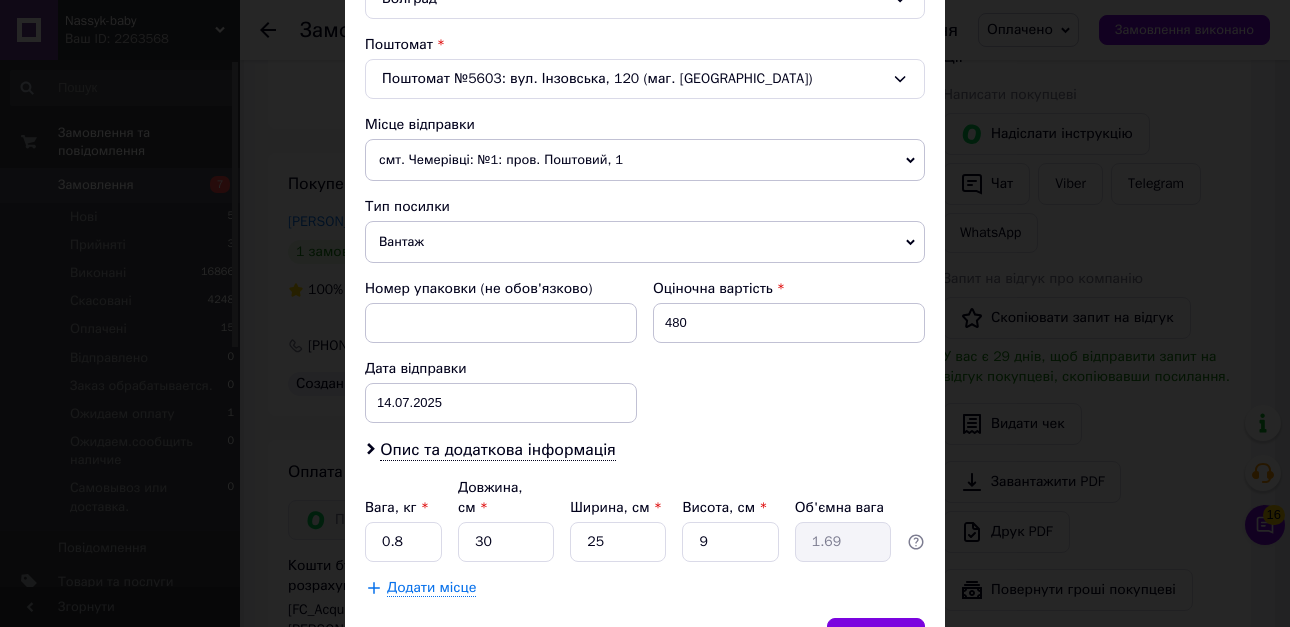 click on "смт. Чемерівці: №1: пров. Поштовий, 1" at bounding box center [645, 160] 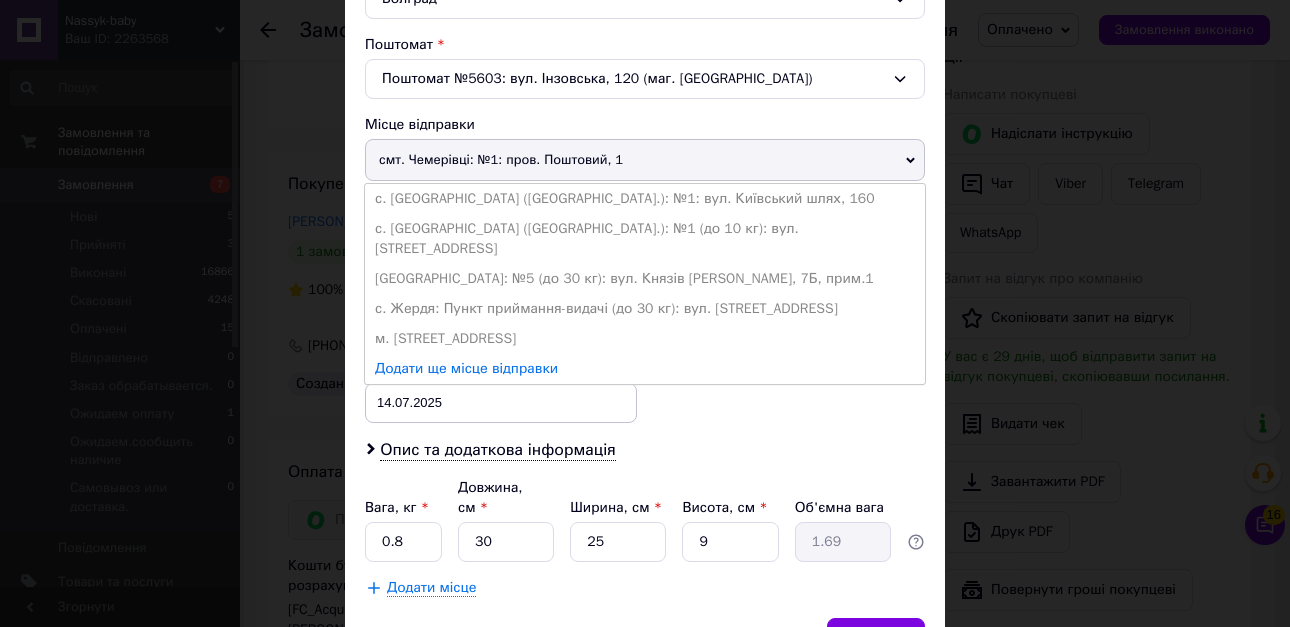 click on "с. Жердя: Пункт приймання-видачі (до 30 кг): вул. [STREET_ADDRESS]" at bounding box center (645, 309) 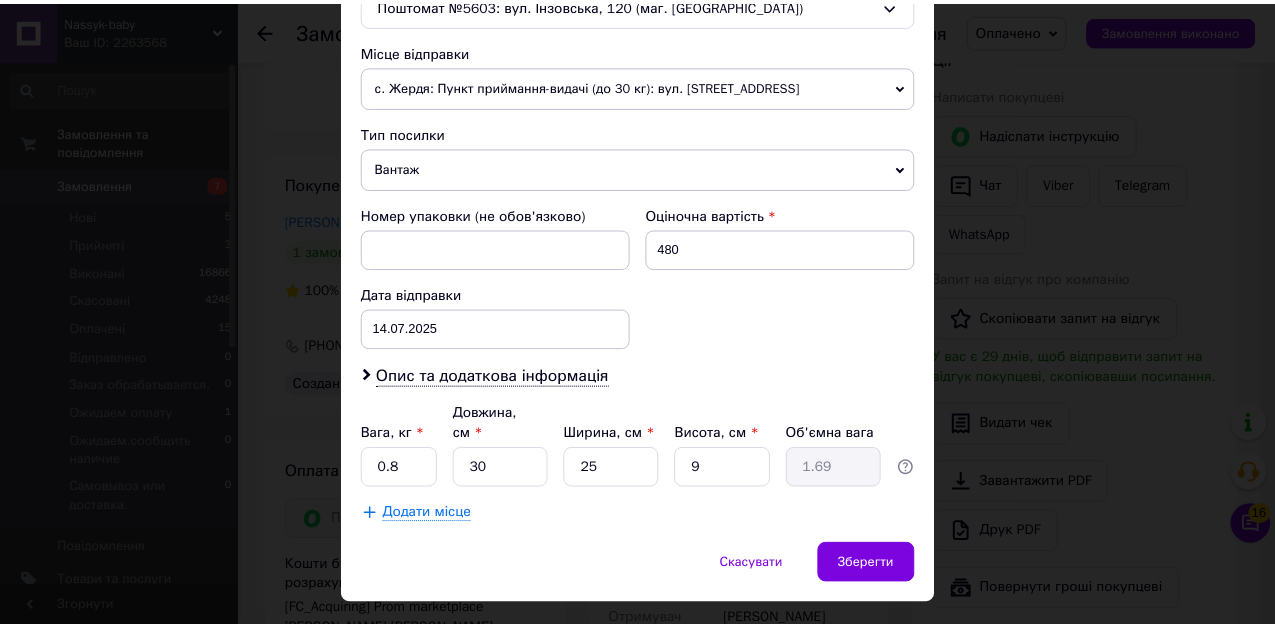 scroll, scrollTop: 701, scrollLeft: 0, axis: vertical 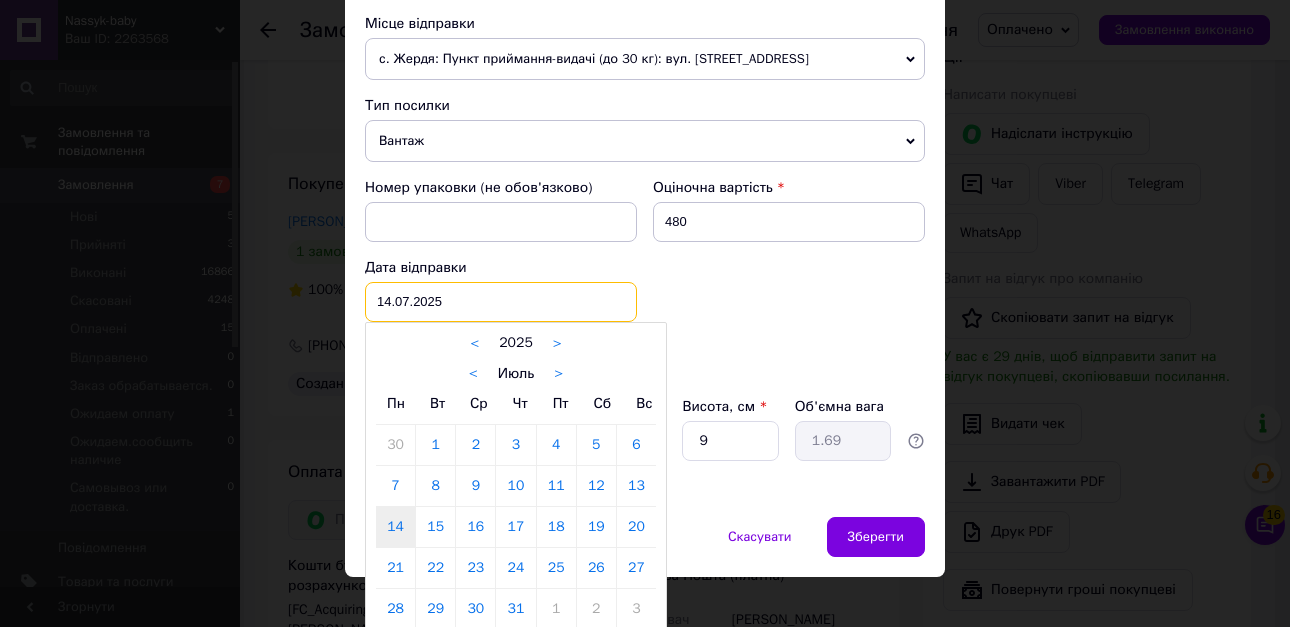 click on "[DATE] < 2025 > < Июль > Пн Вт Ср Чт Пт Сб Вс 30 1 2 3 4 5 6 7 8 9 10 11 12 13 14 15 16 17 18 19 20 21 22 23 24 25 26 27 28 29 30 31 1 2 3 4 5 6 7 8 9 10" at bounding box center (501, 302) 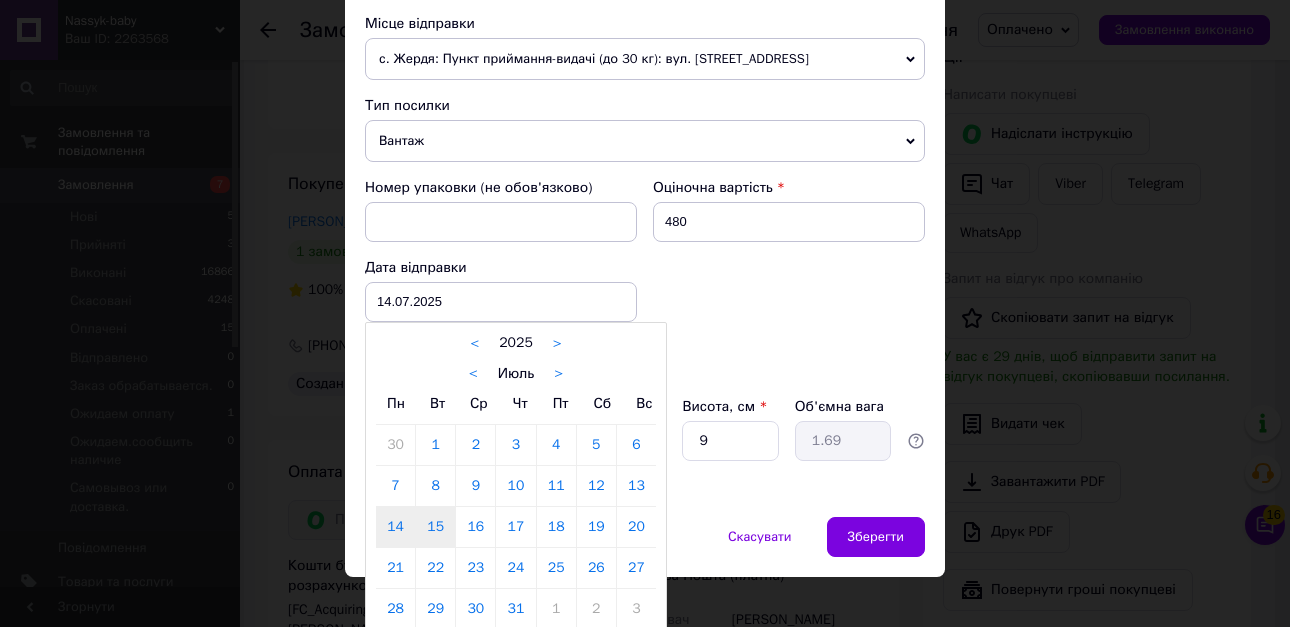 click on "15" at bounding box center [435, 527] 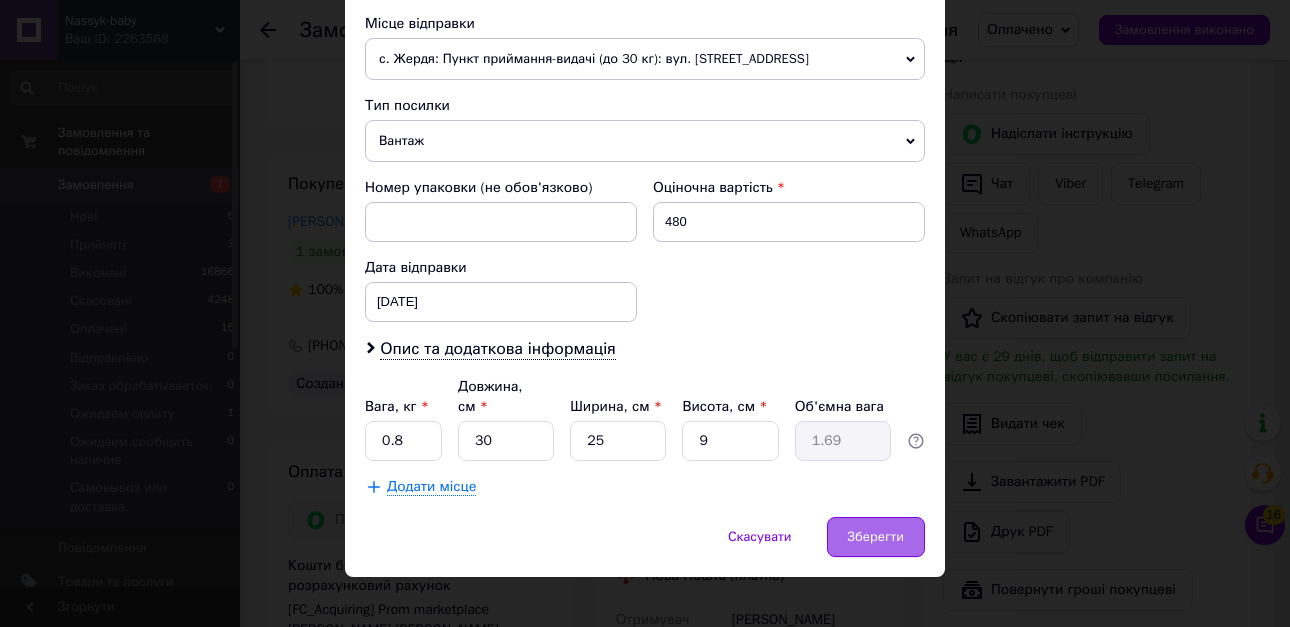 click on "Зберегти" at bounding box center [876, 537] 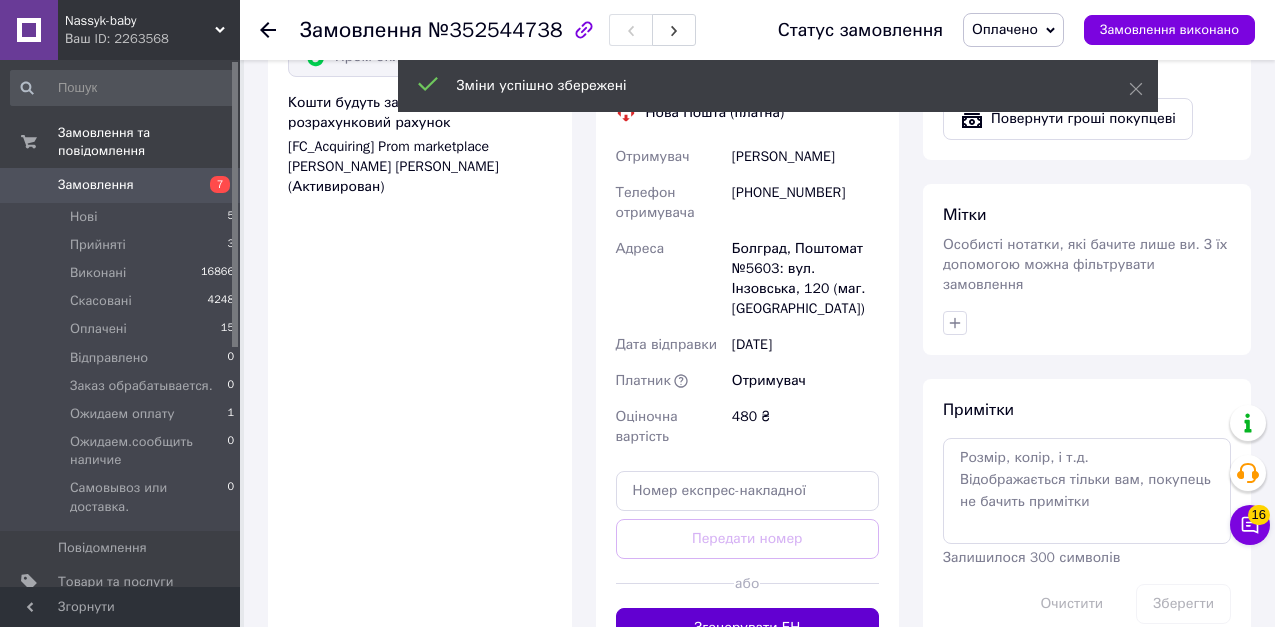 scroll, scrollTop: 900, scrollLeft: 0, axis: vertical 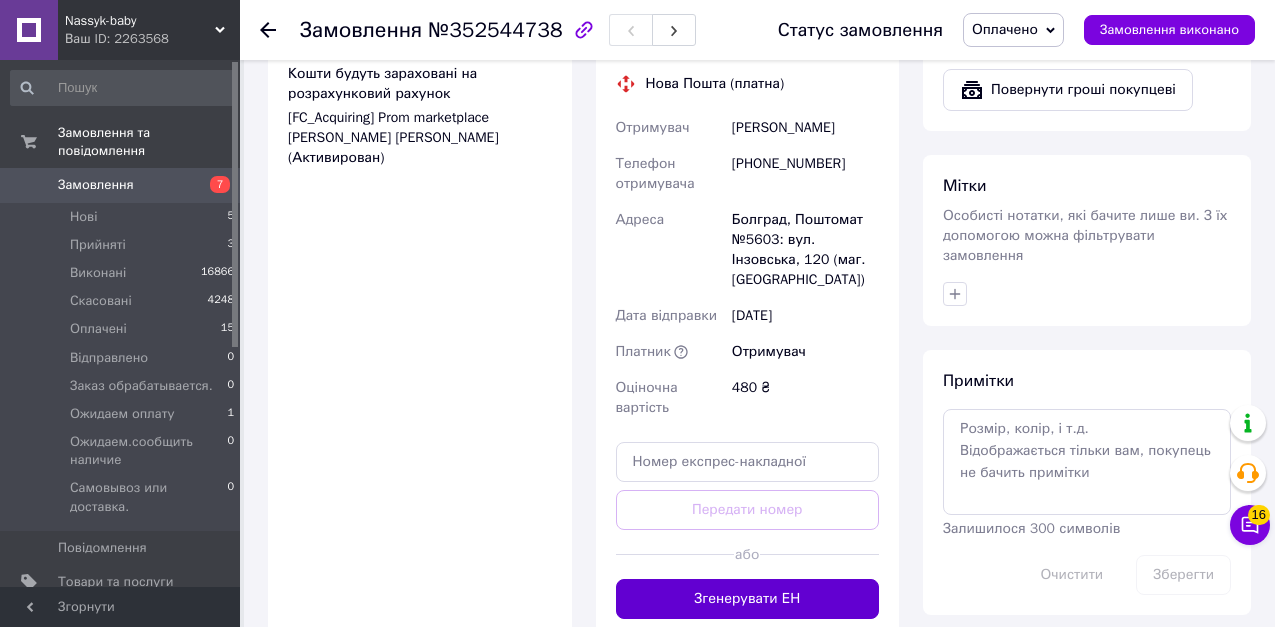 click on "Згенерувати ЕН" at bounding box center [748, 599] 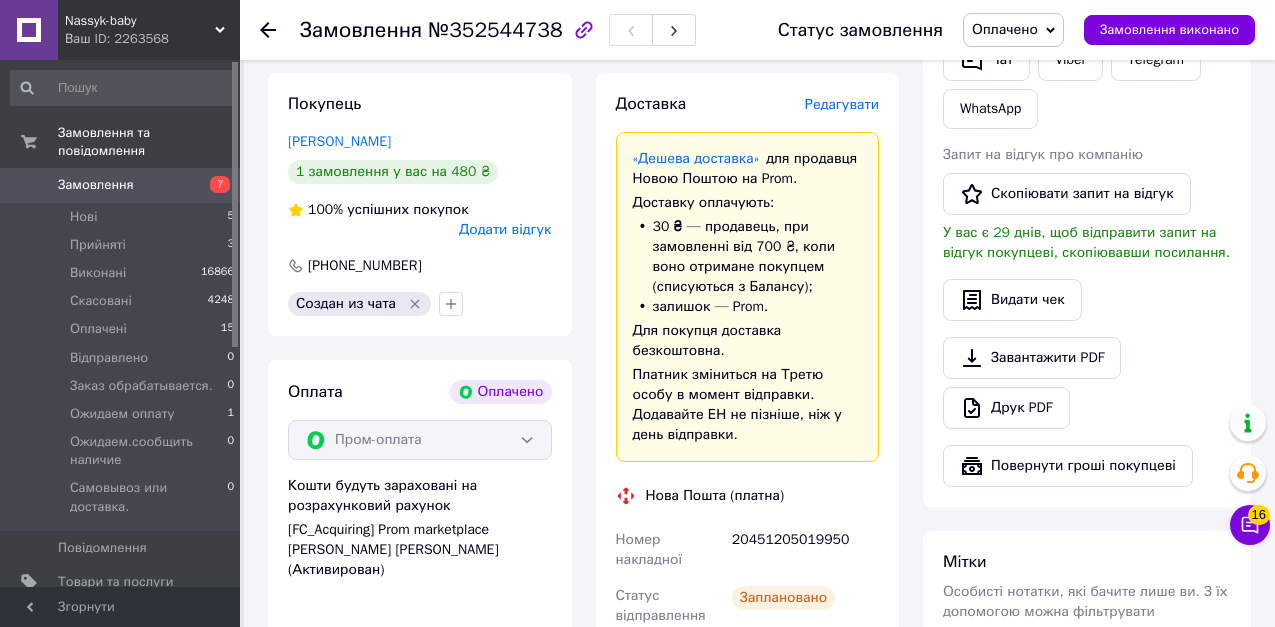 scroll, scrollTop: 500, scrollLeft: 0, axis: vertical 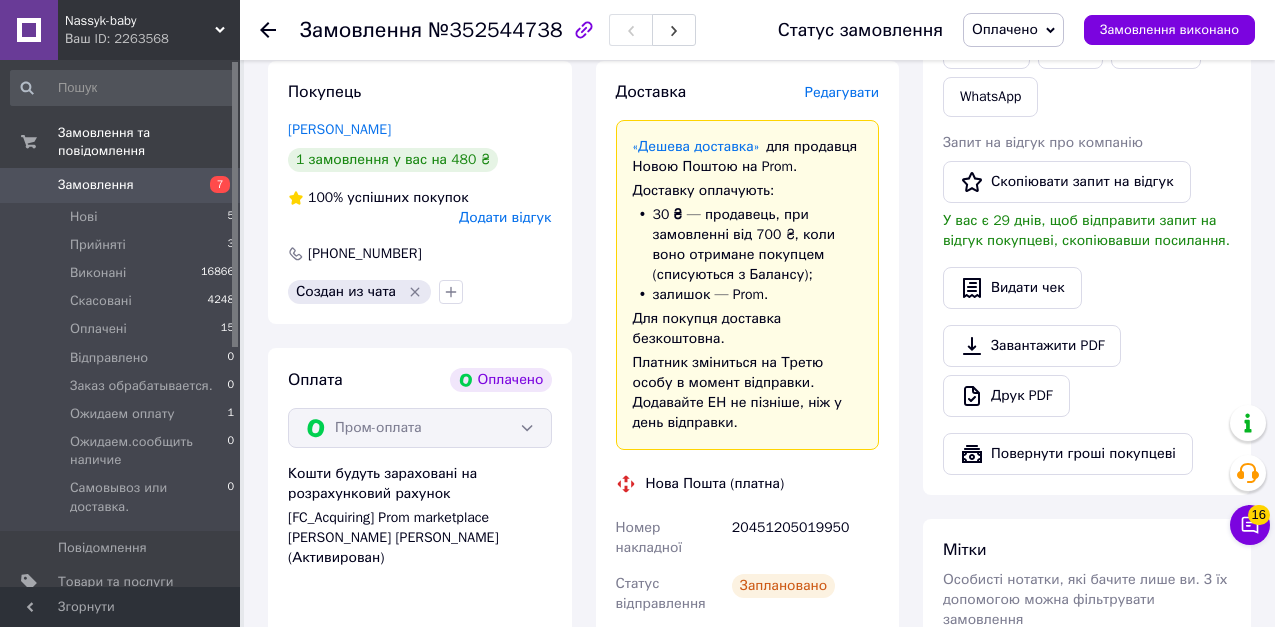 click 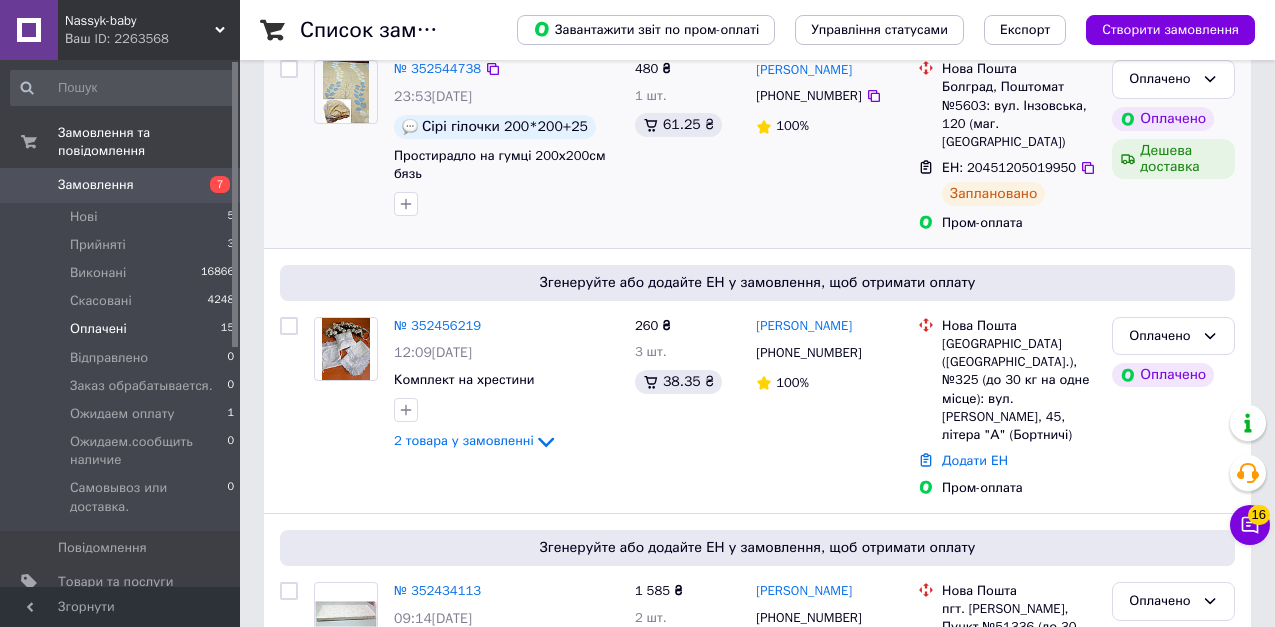 scroll, scrollTop: 300, scrollLeft: 0, axis: vertical 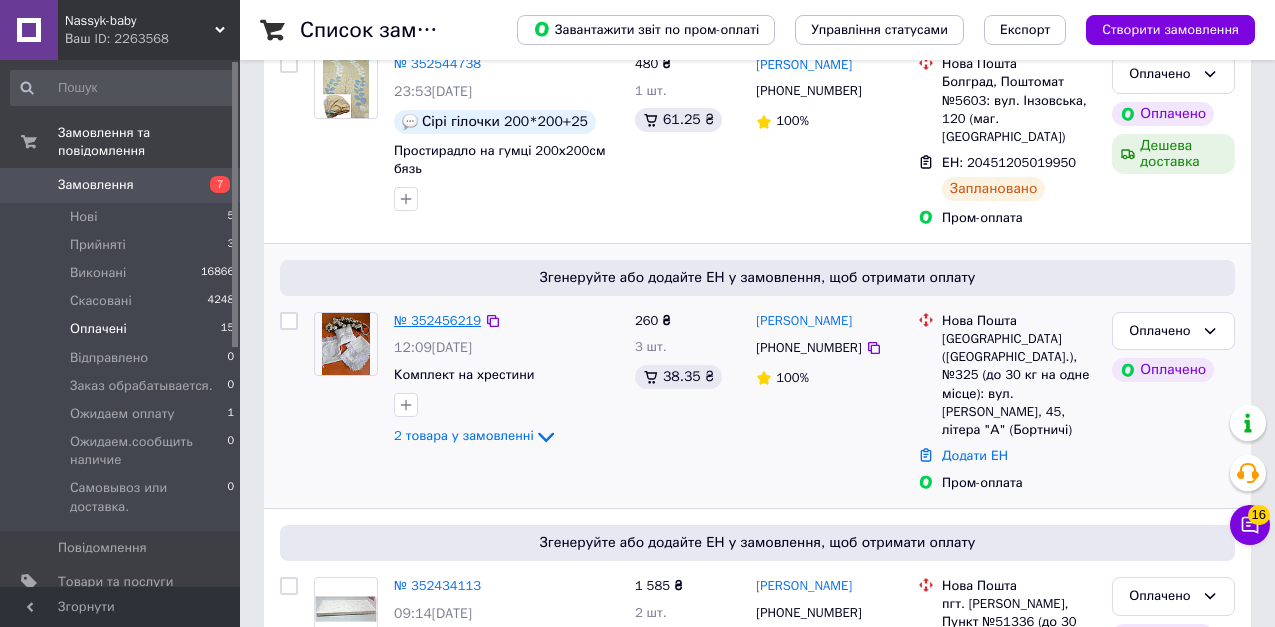 click on "№ 352456219" at bounding box center (437, 320) 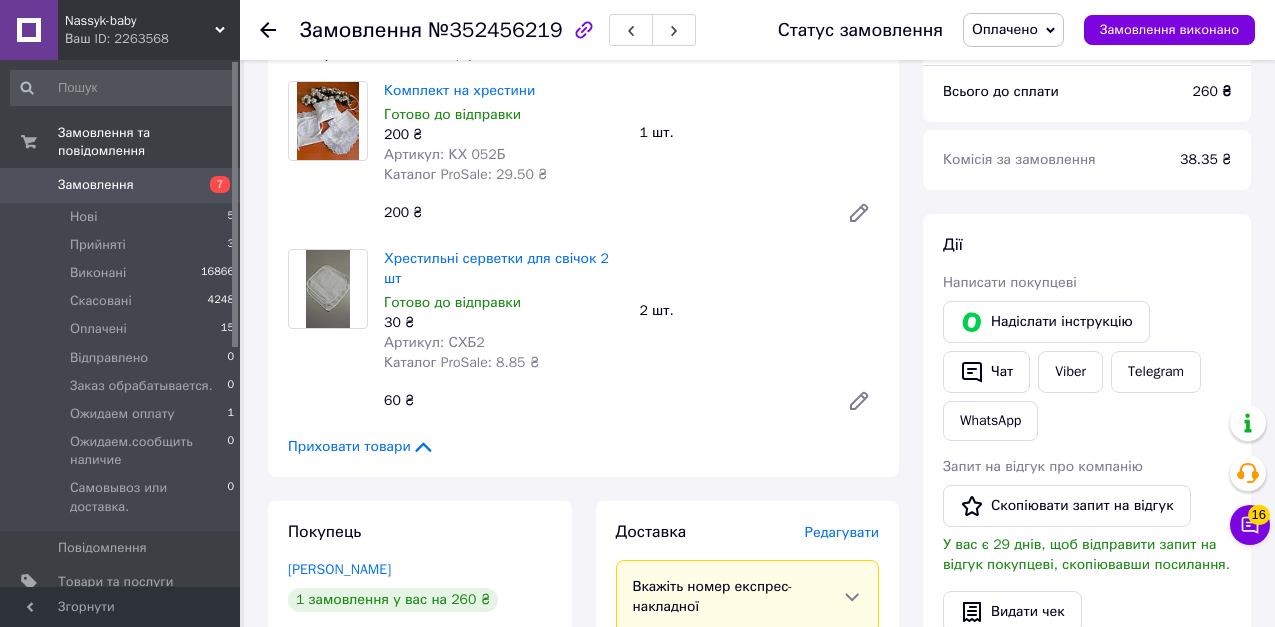 scroll, scrollTop: 200, scrollLeft: 0, axis: vertical 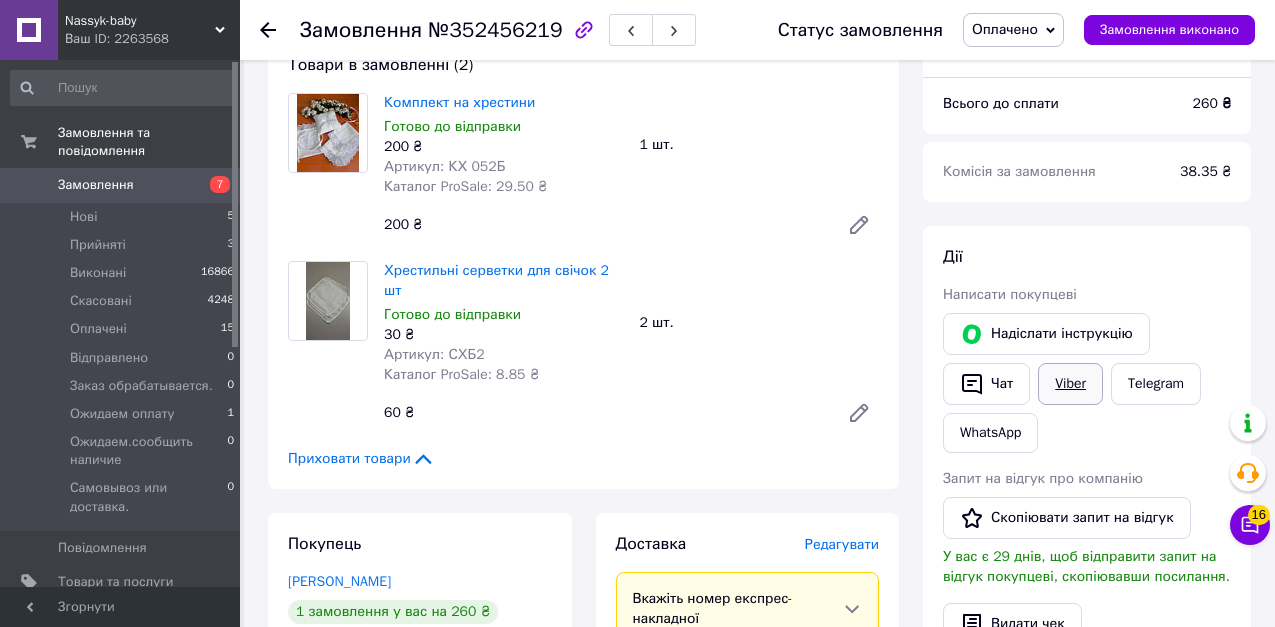 click on "Viber" at bounding box center [1070, 384] 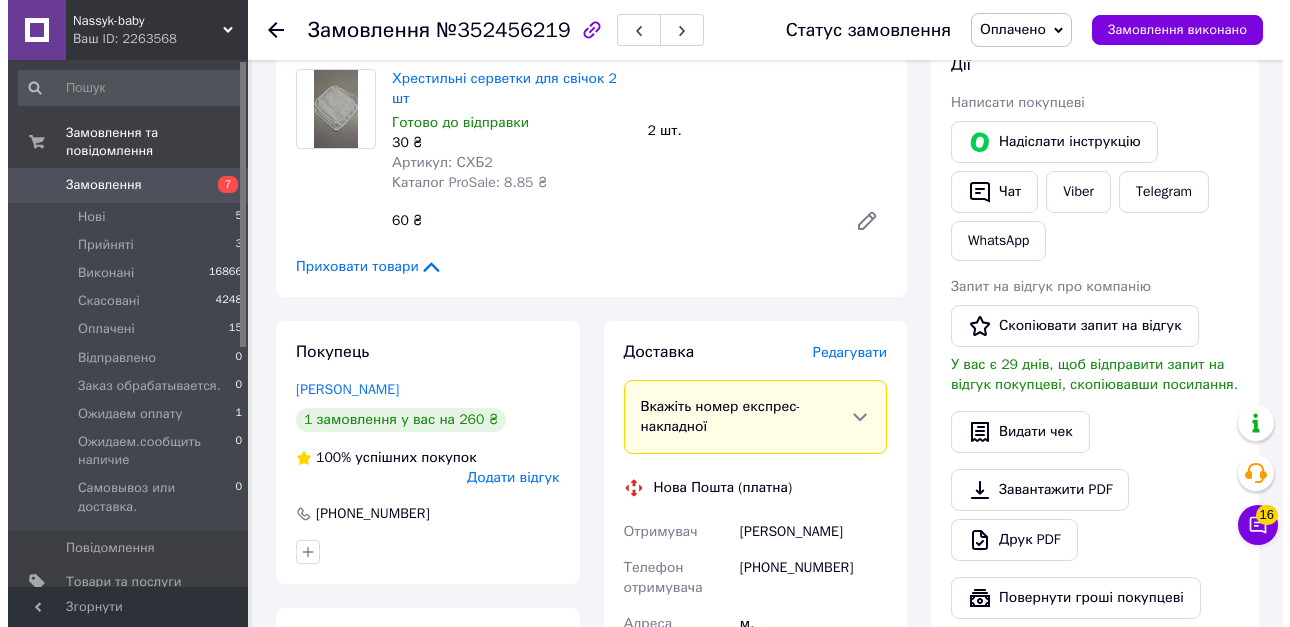 scroll, scrollTop: 500, scrollLeft: 0, axis: vertical 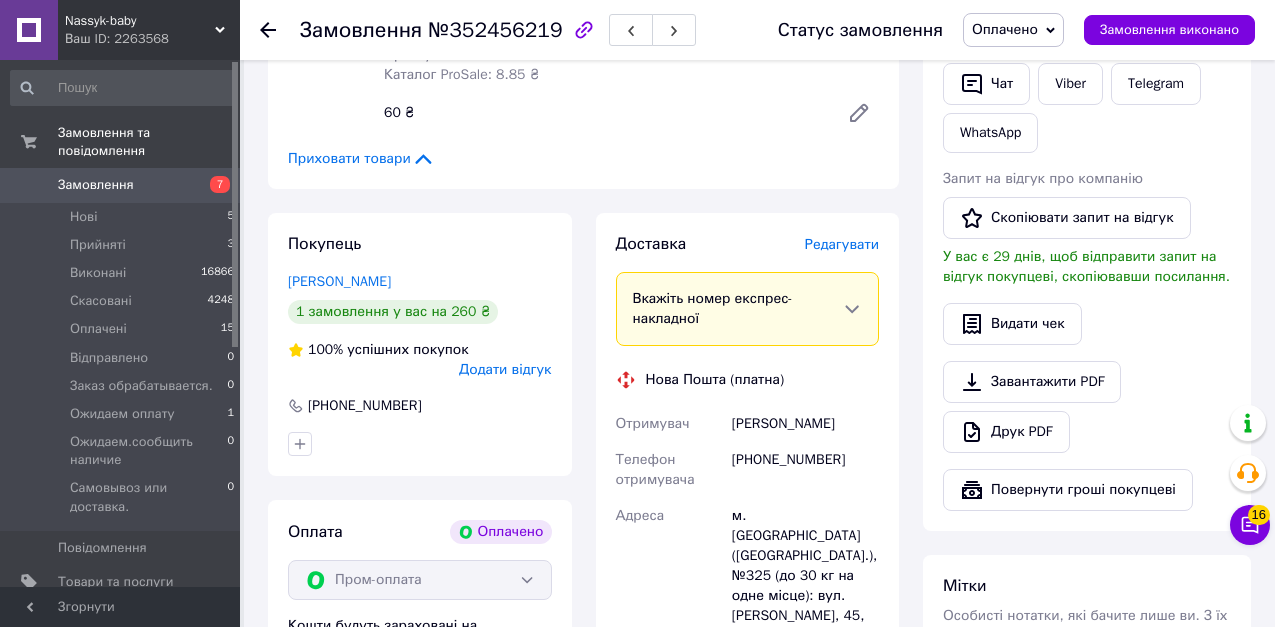 click on "Редагувати" at bounding box center (842, 244) 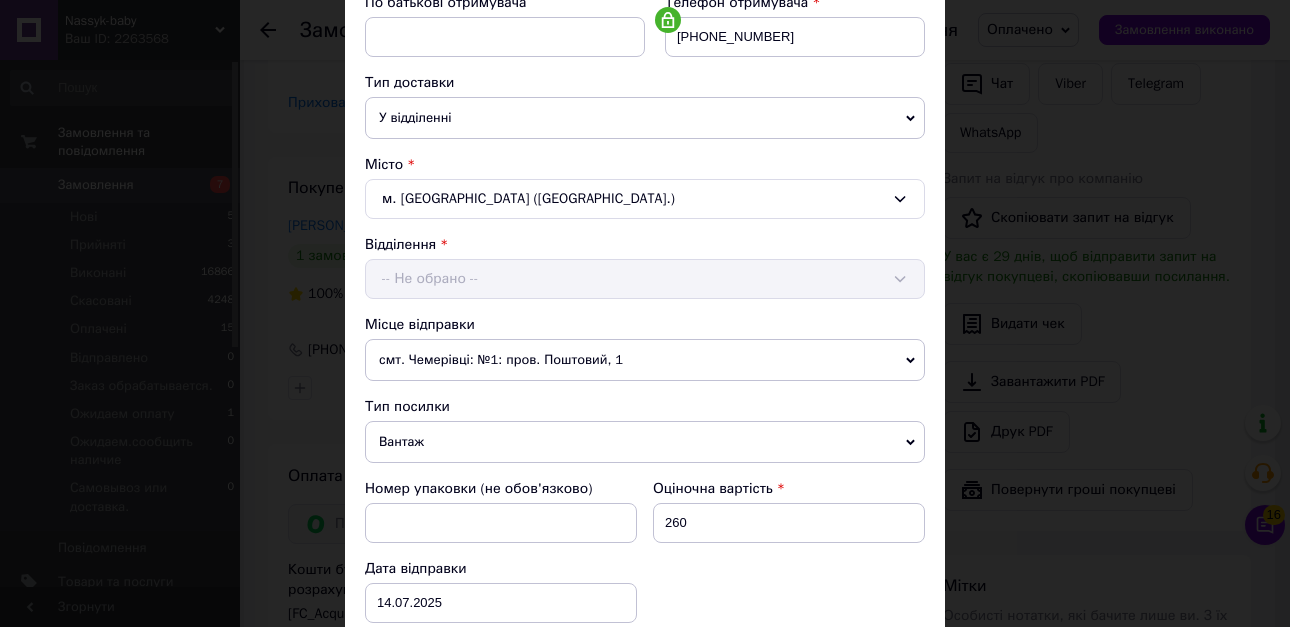 scroll, scrollTop: 600, scrollLeft: 0, axis: vertical 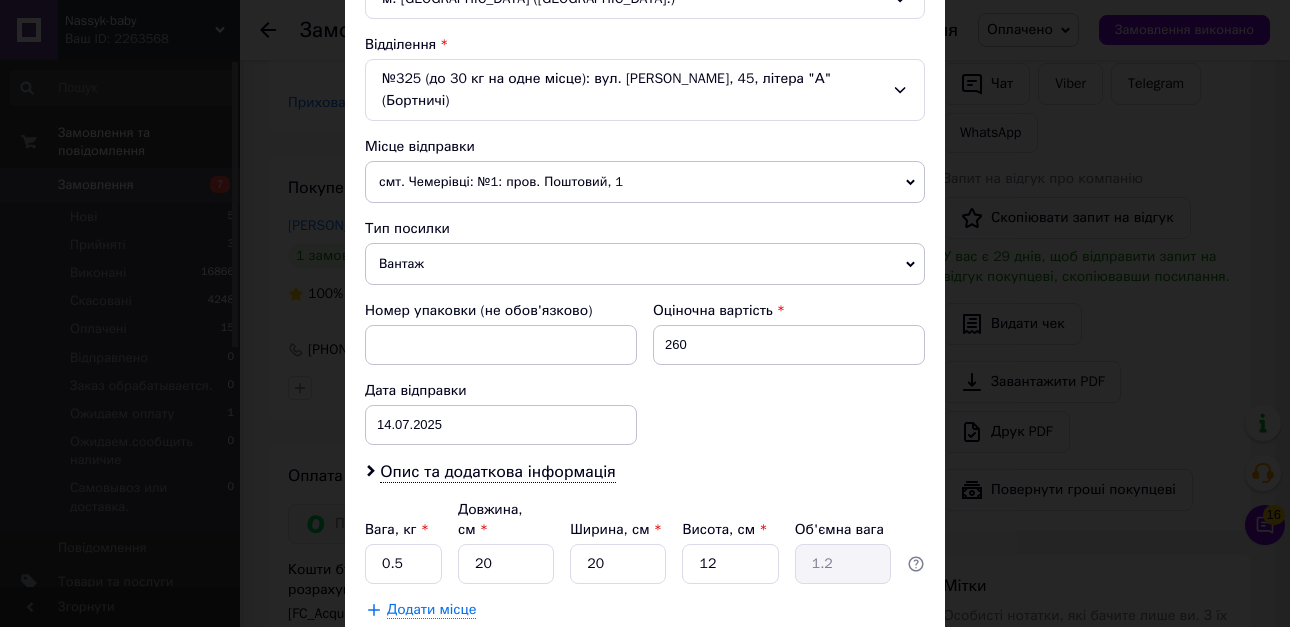 click on "смт. Чемерівці: №1: пров. Поштовий, 1" at bounding box center [645, 182] 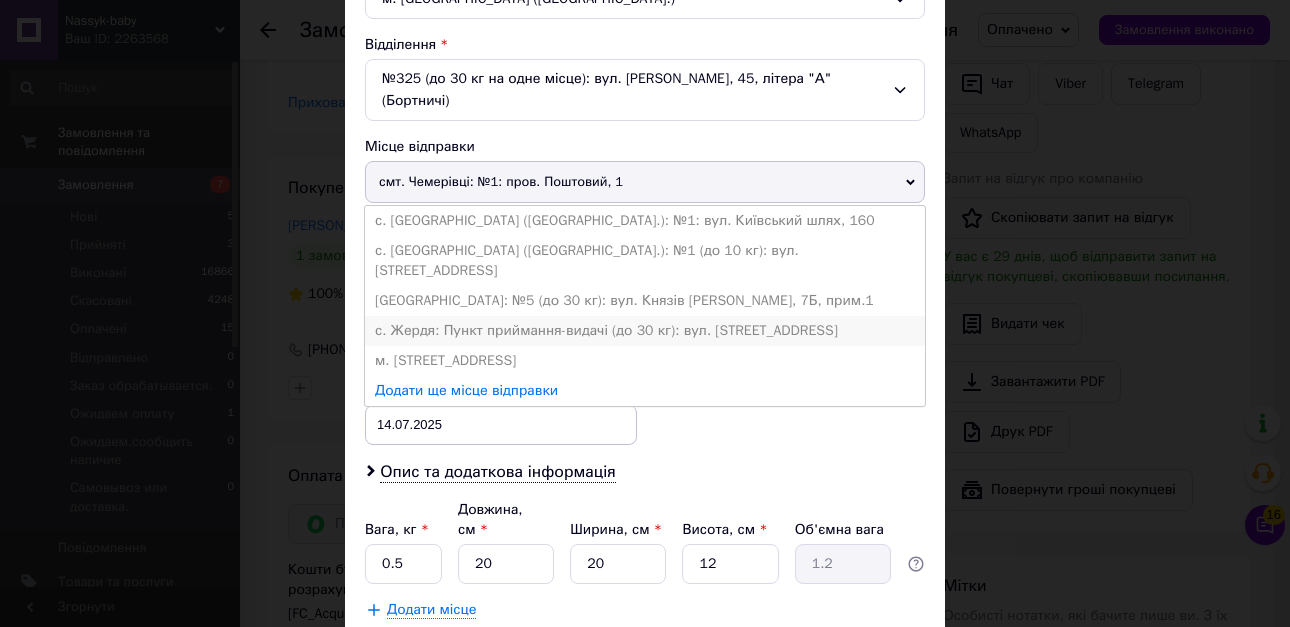 click on "с. Жердя: Пункт приймання-видачі (до 30 кг): вул. [STREET_ADDRESS]" at bounding box center [645, 331] 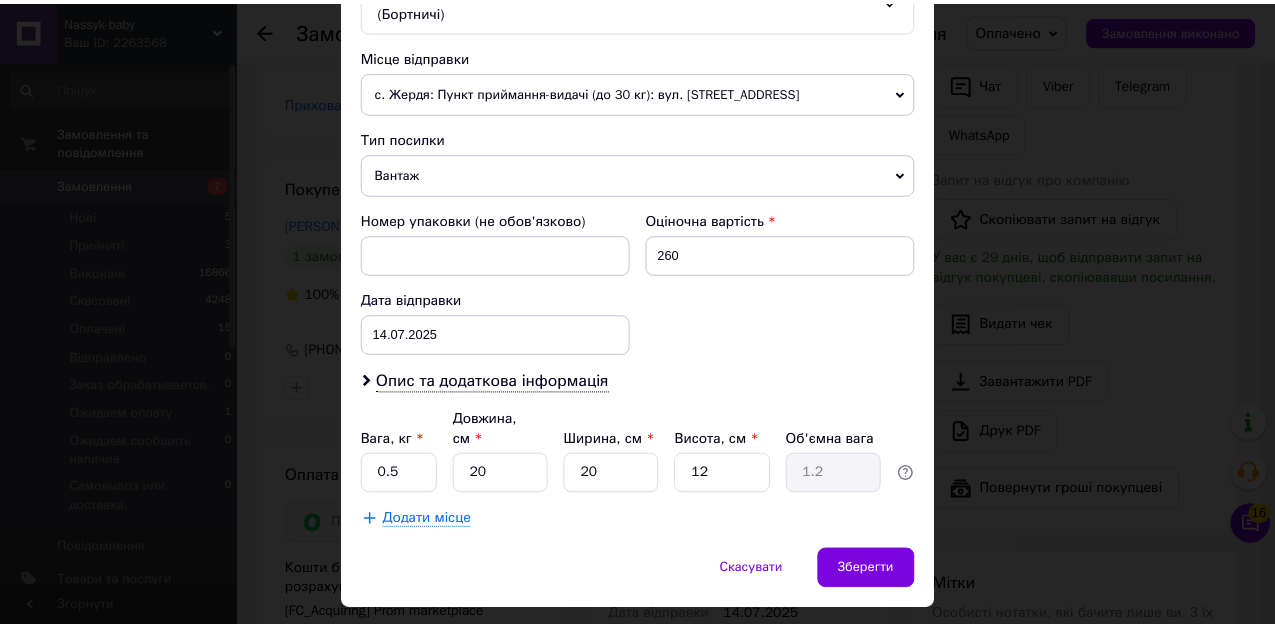 scroll, scrollTop: 723, scrollLeft: 0, axis: vertical 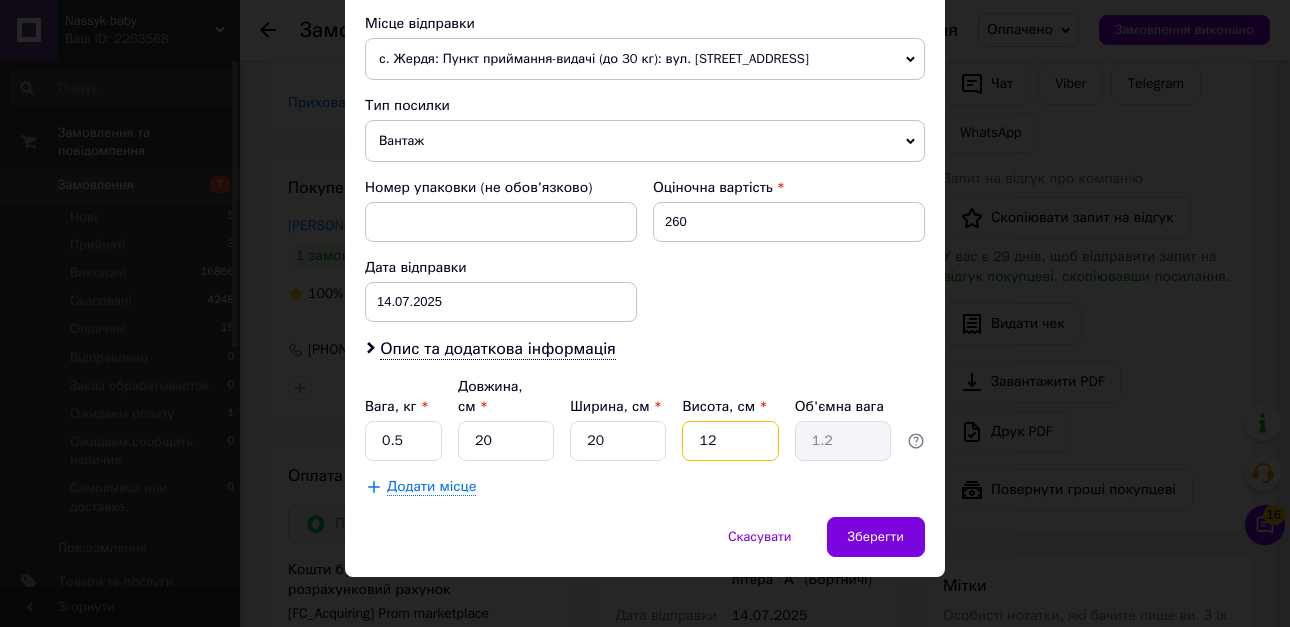 click on "12" at bounding box center [730, 441] 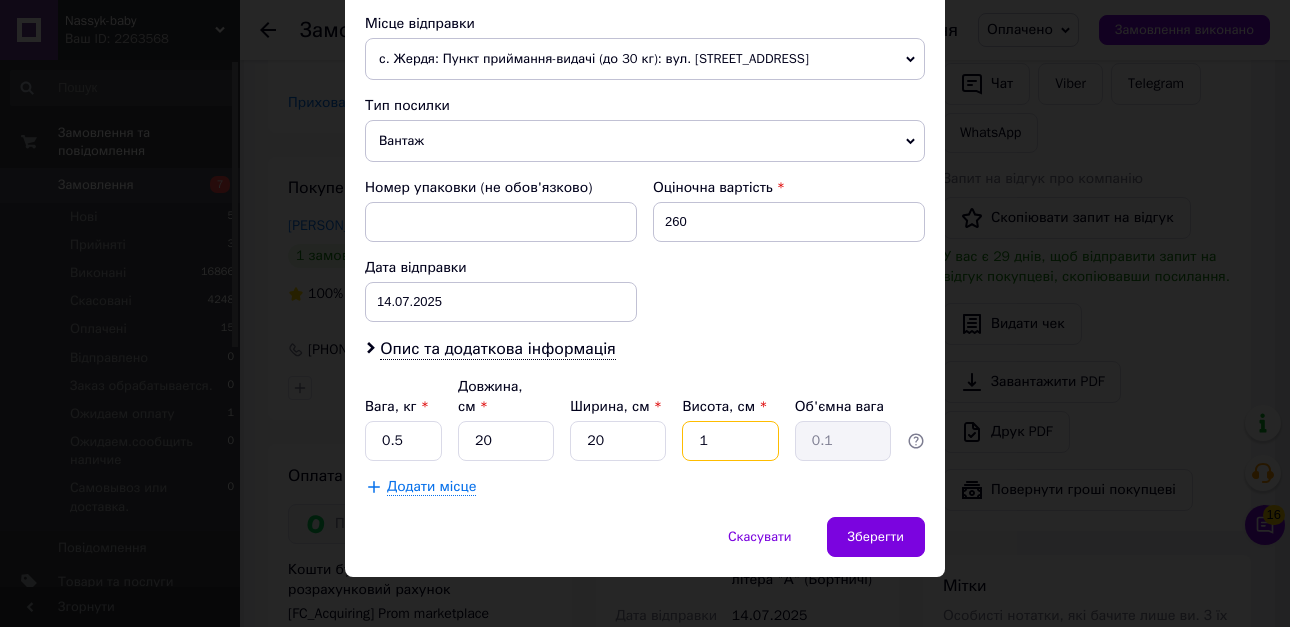 type 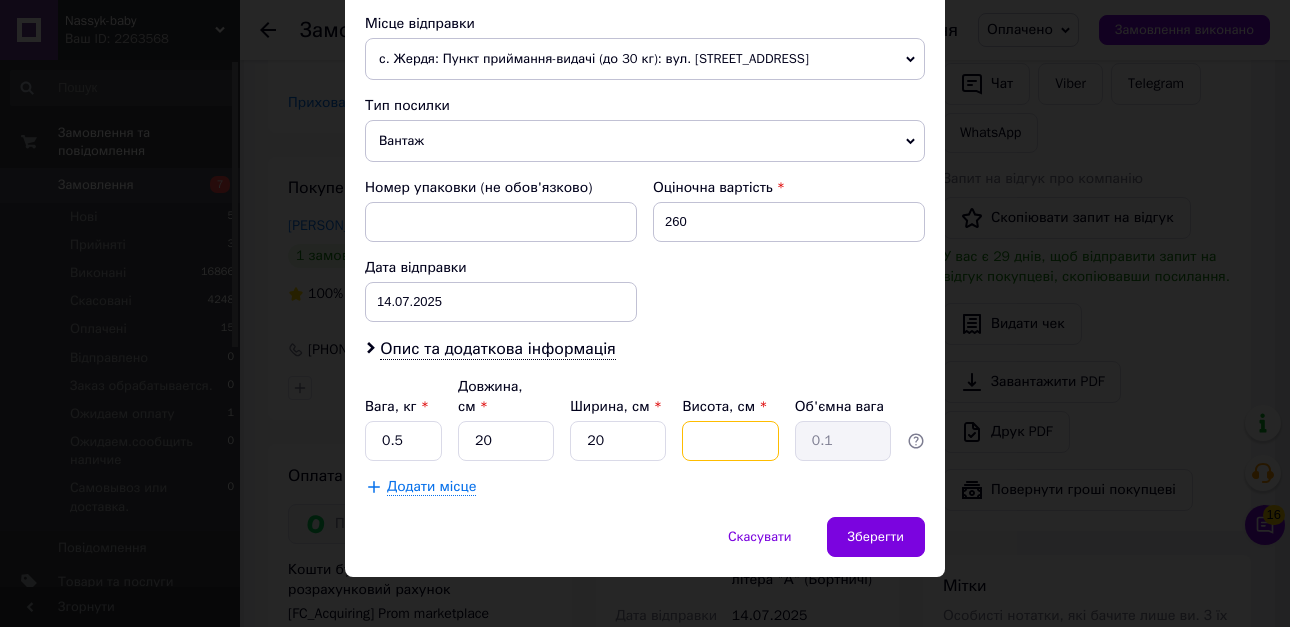 type 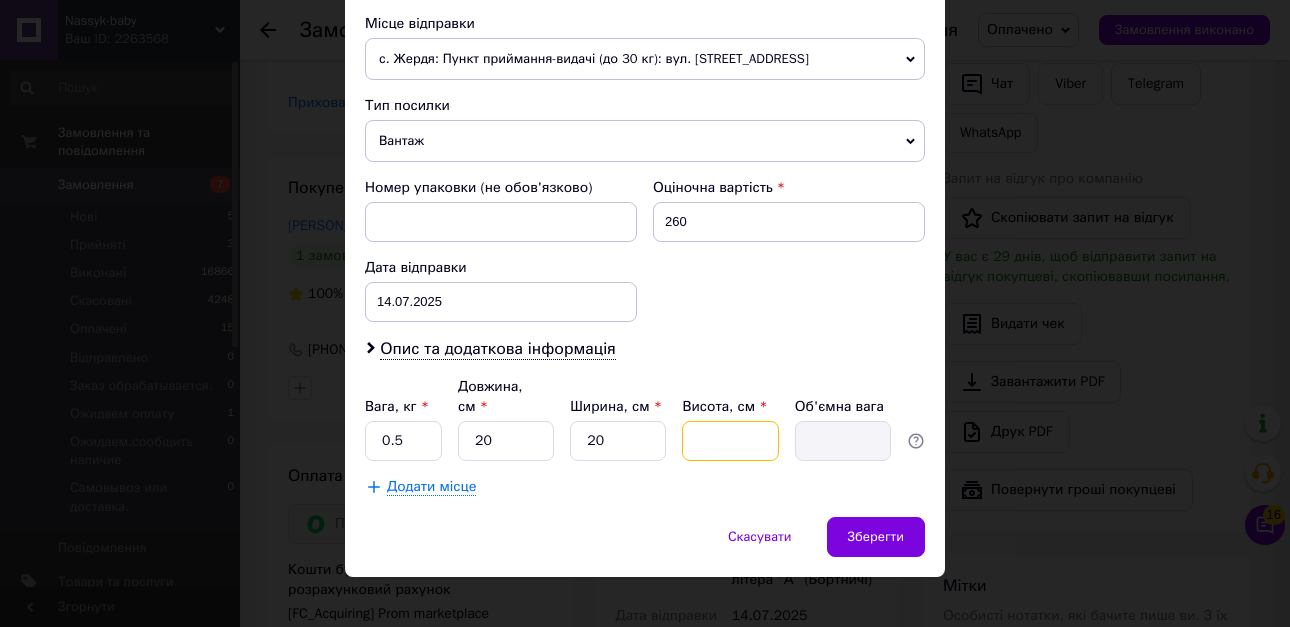 type on "5" 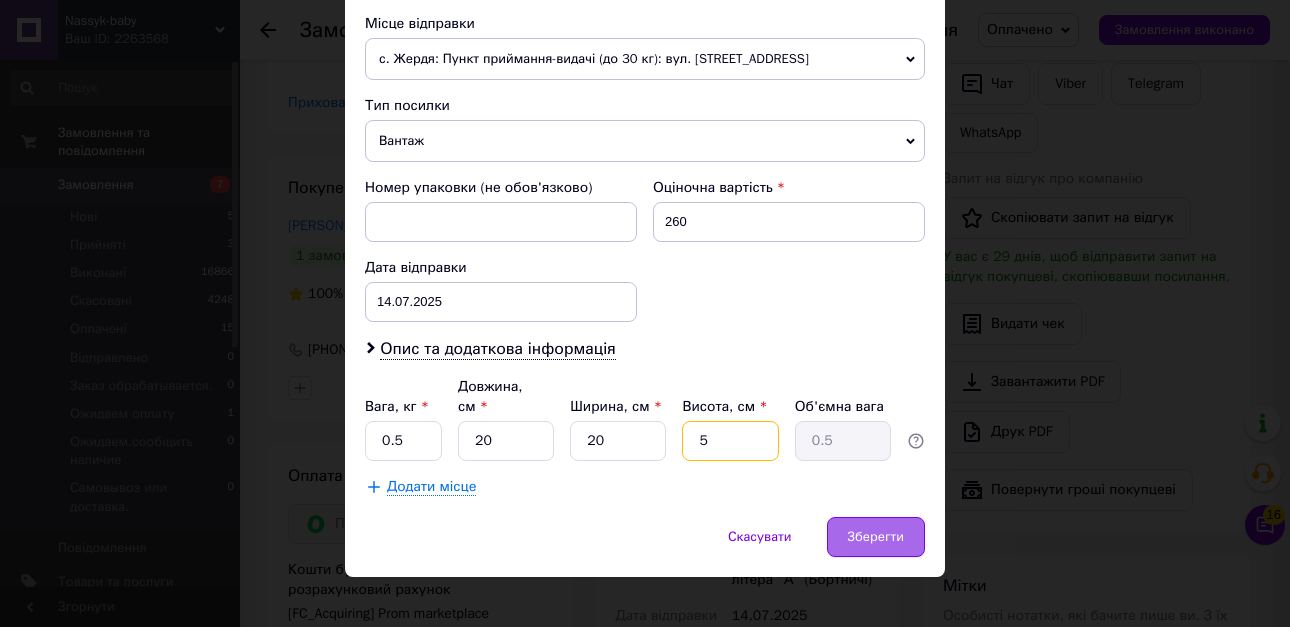 type on "5" 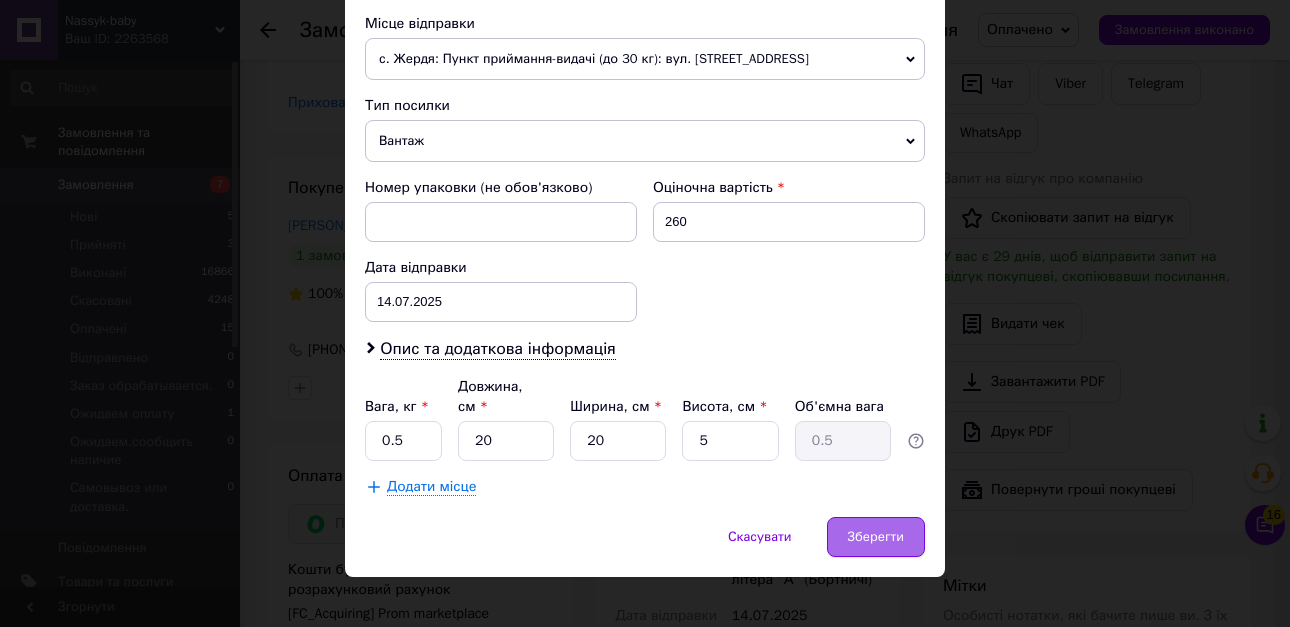 click on "Зберегти" at bounding box center [876, 537] 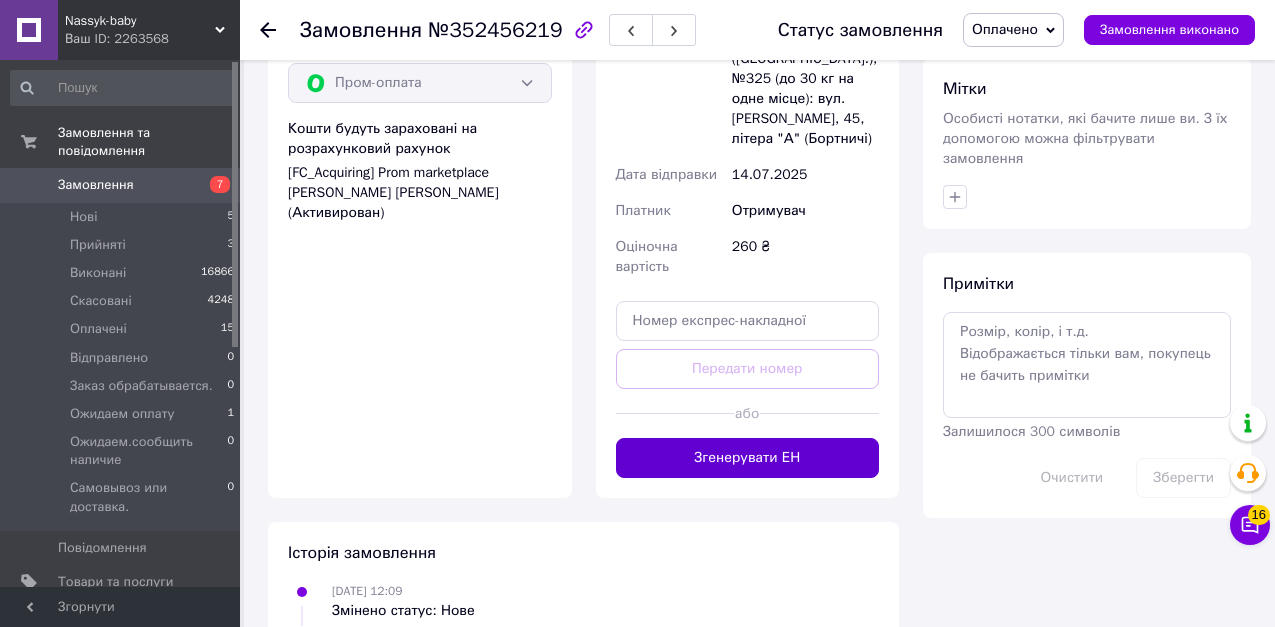 scroll, scrollTop: 1000, scrollLeft: 0, axis: vertical 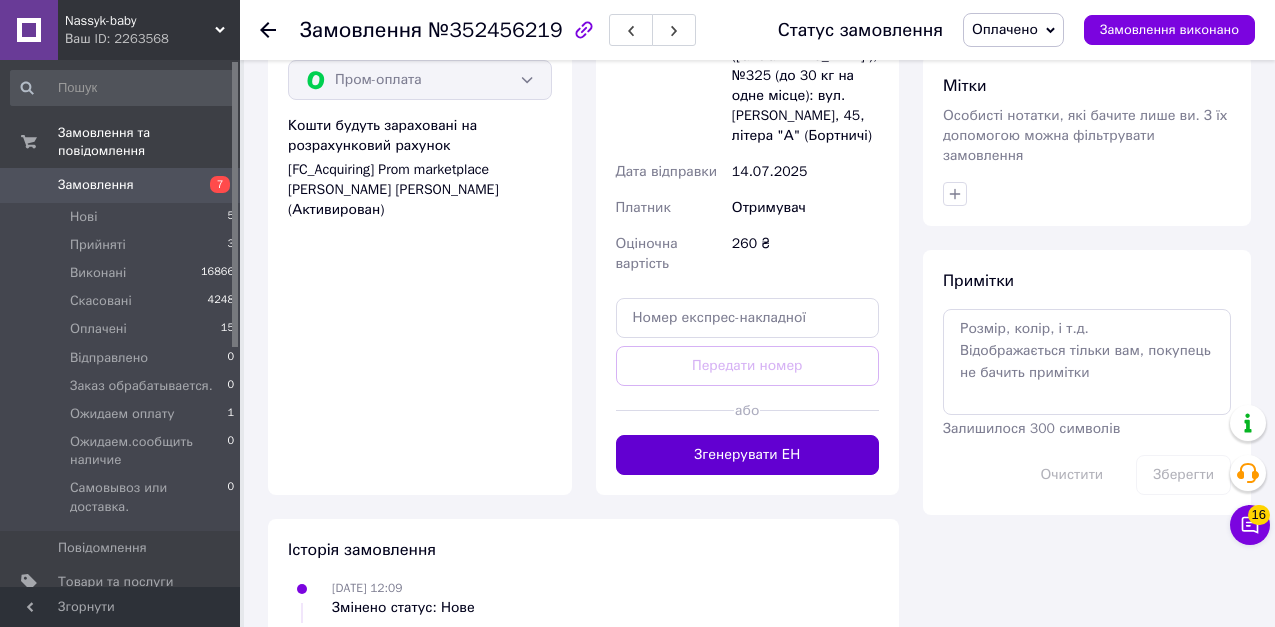 click on "Згенерувати ЕН" at bounding box center [748, 455] 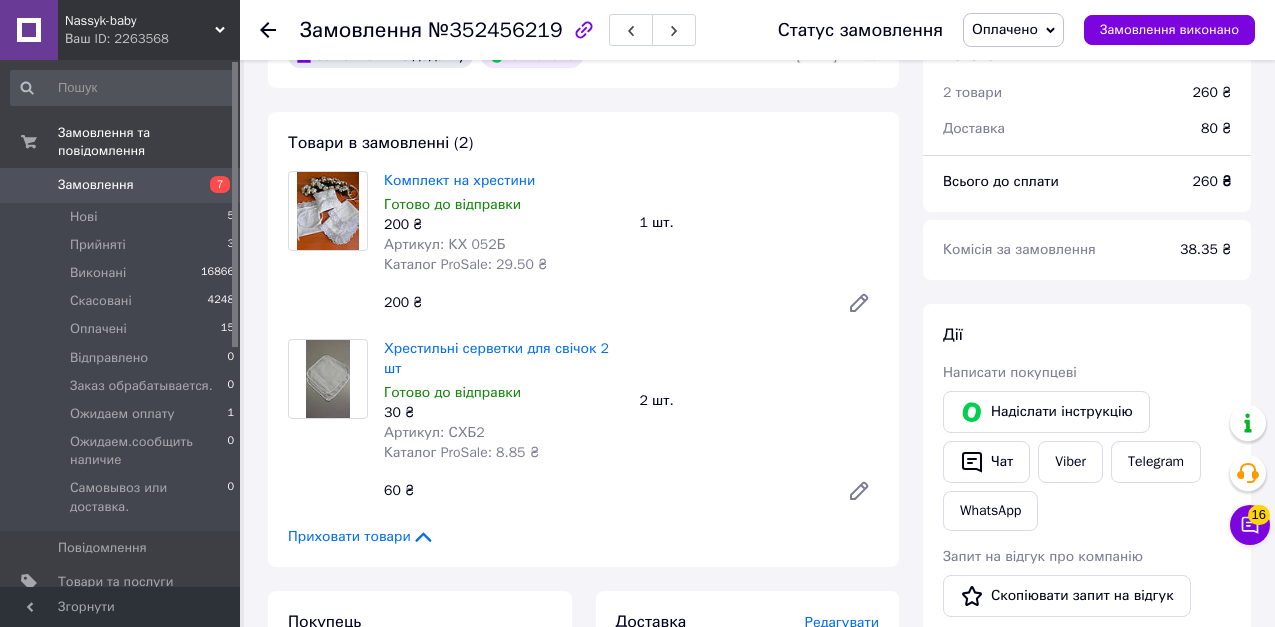 scroll, scrollTop: 100, scrollLeft: 0, axis: vertical 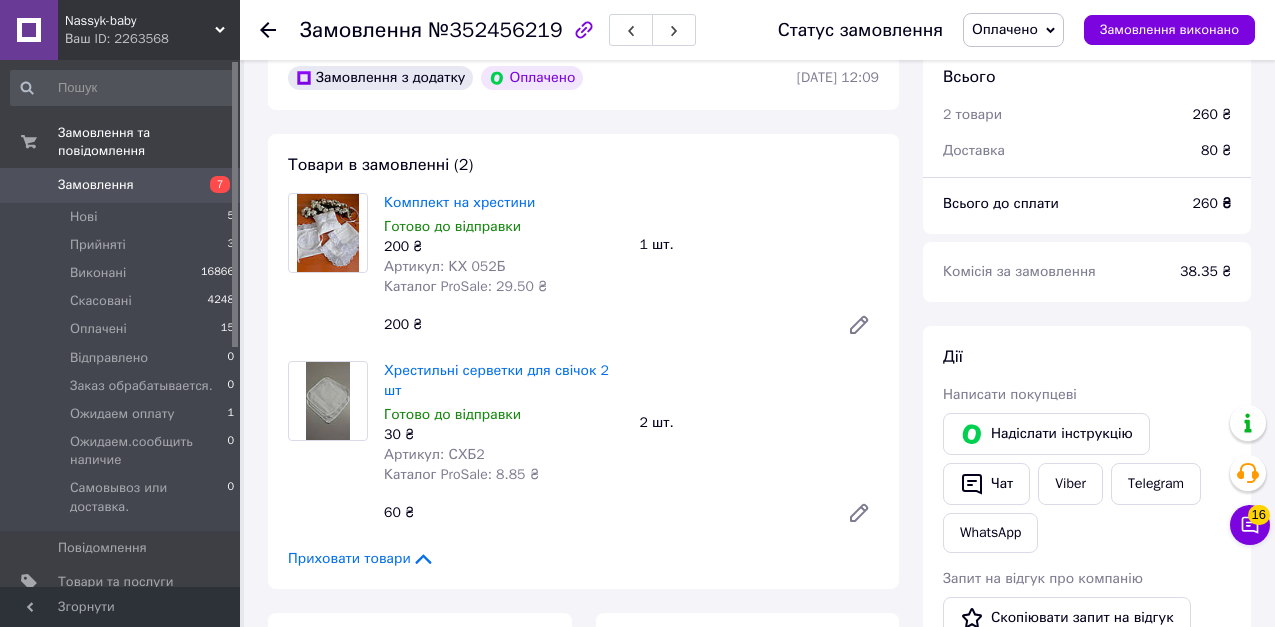 click 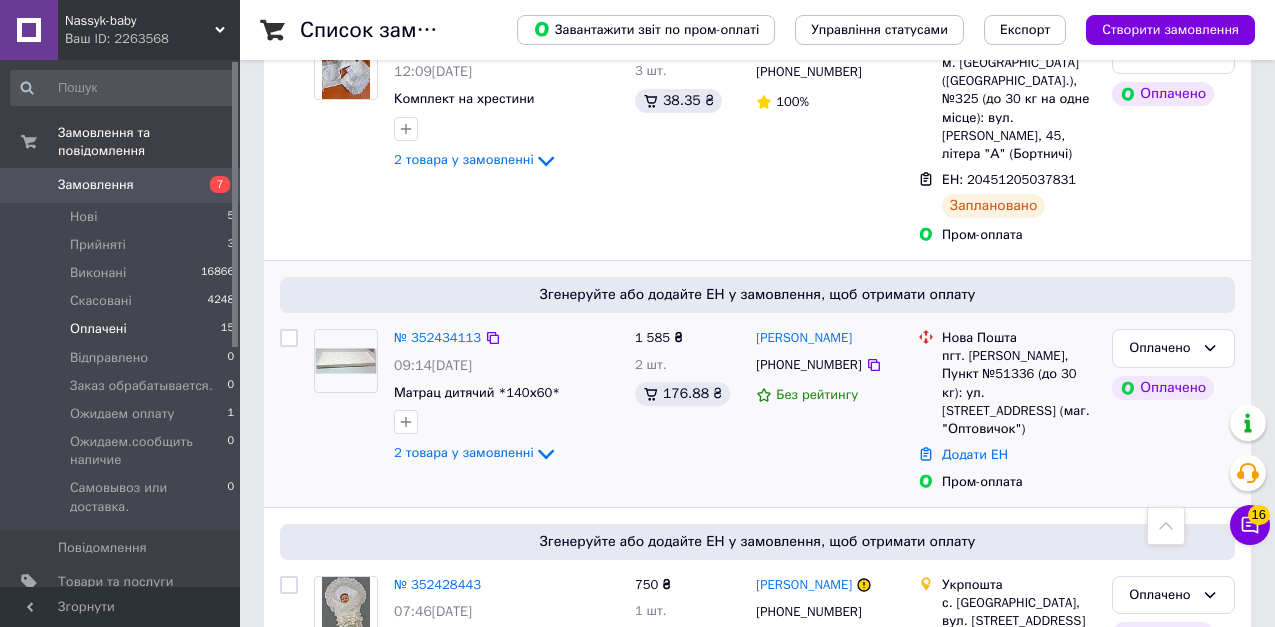 scroll, scrollTop: 700, scrollLeft: 0, axis: vertical 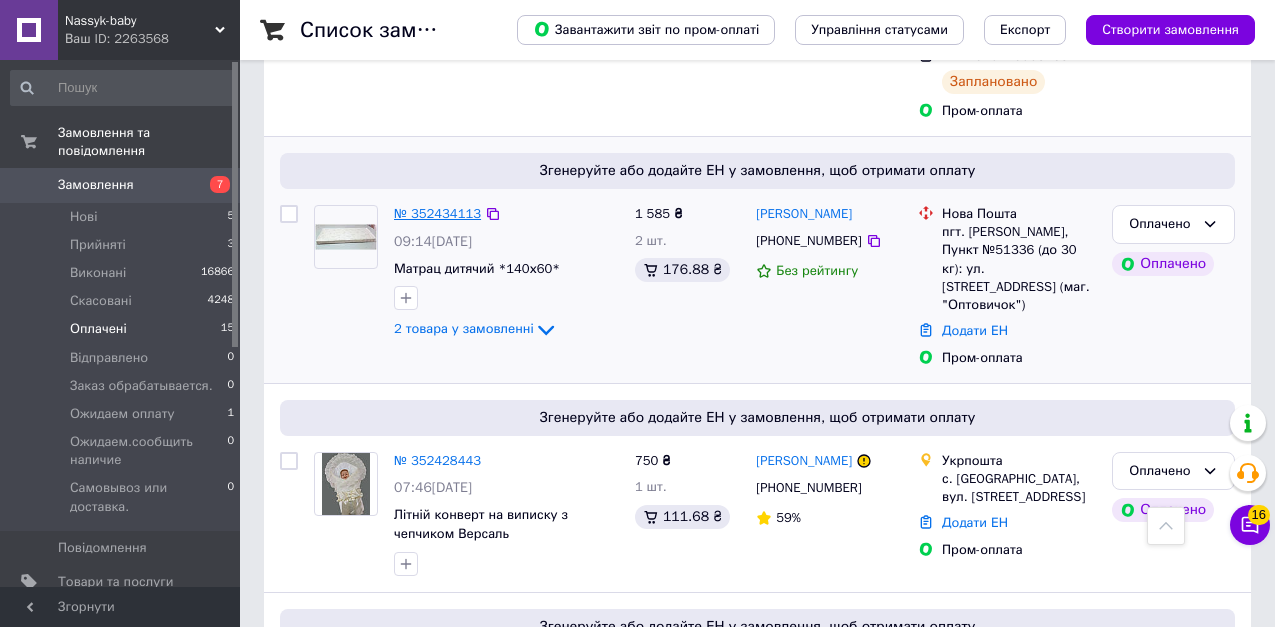click on "№ 352434113" at bounding box center (437, 213) 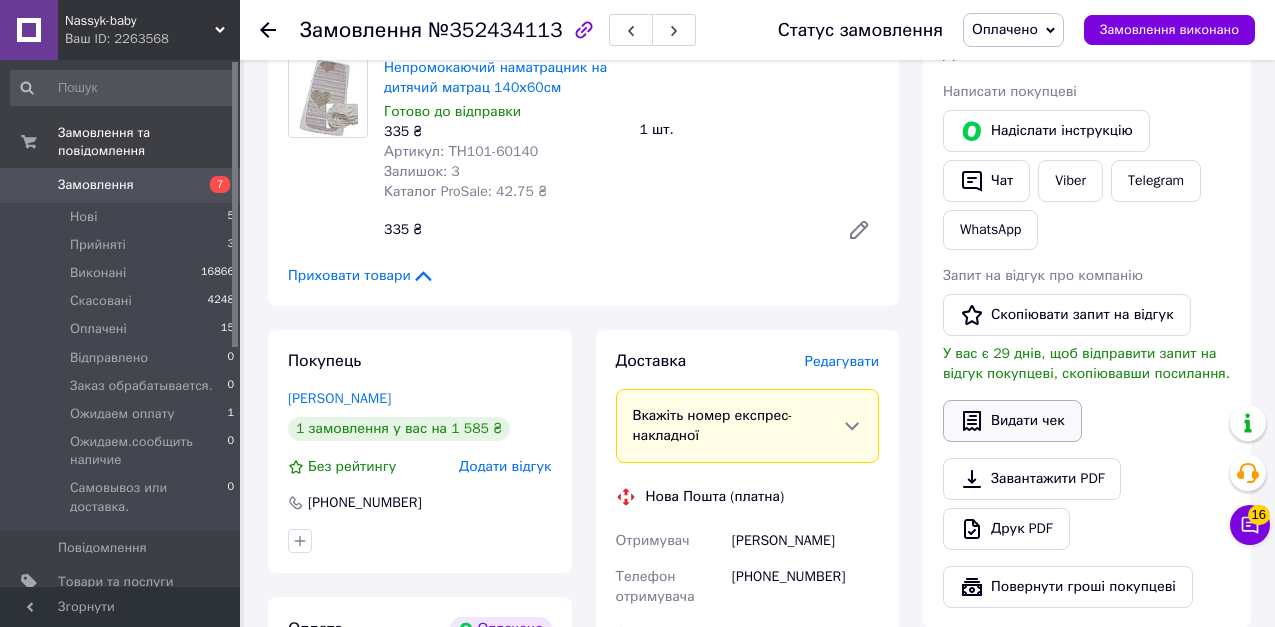scroll, scrollTop: 400, scrollLeft: 0, axis: vertical 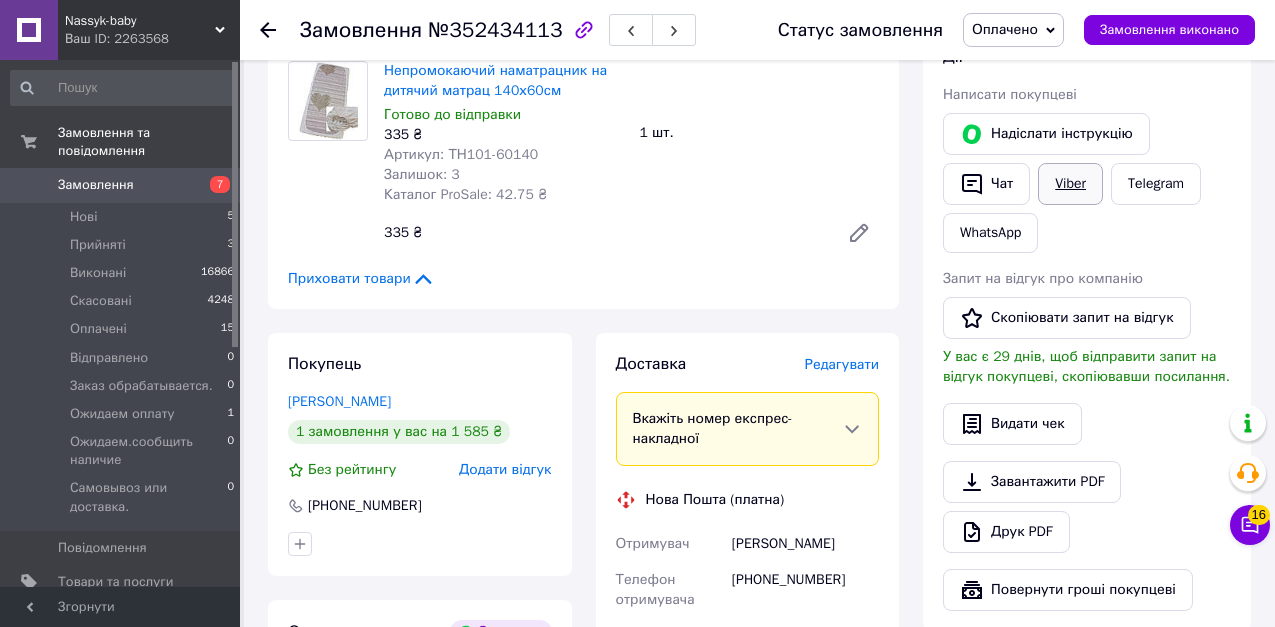 click on "Viber" at bounding box center (1070, 184) 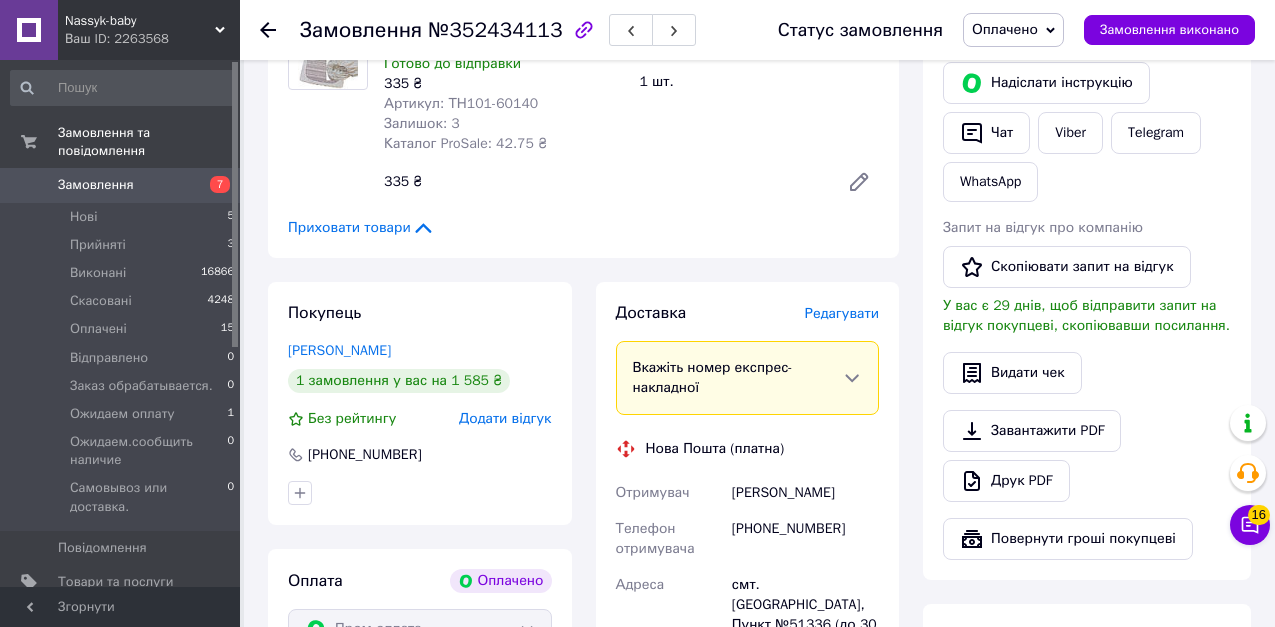 scroll, scrollTop: 400, scrollLeft: 0, axis: vertical 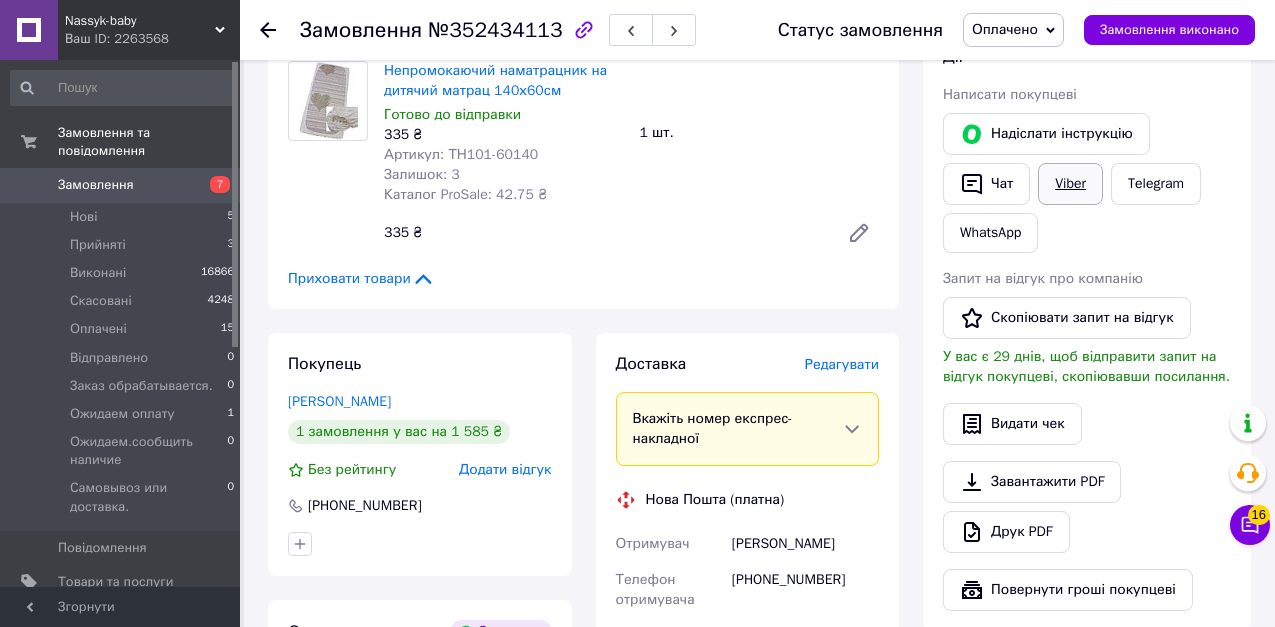 click on "Viber" at bounding box center [1070, 184] 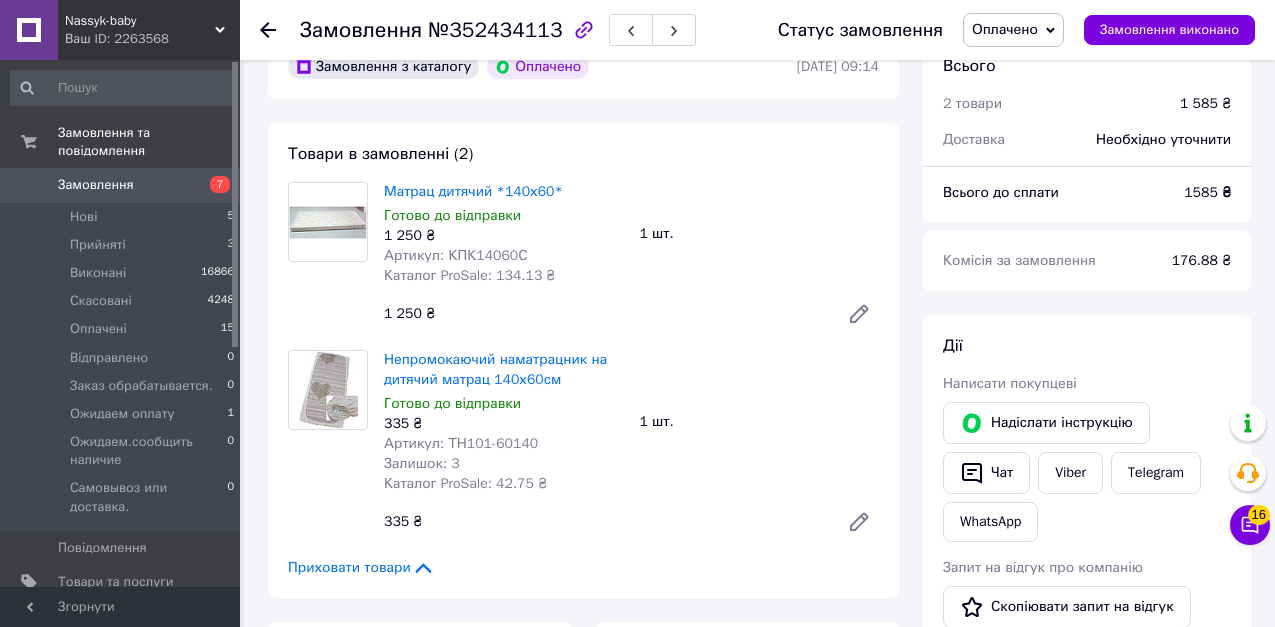 scroll, scrollTop: 100, scrollLeft: 0, axis: vertical 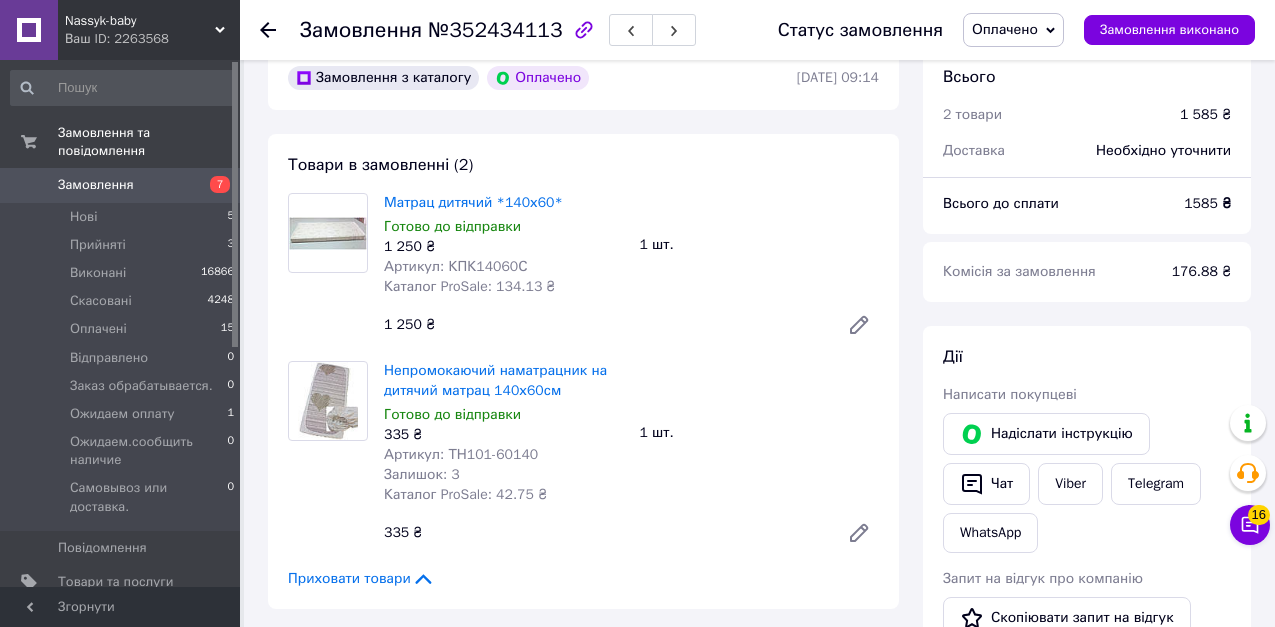 click 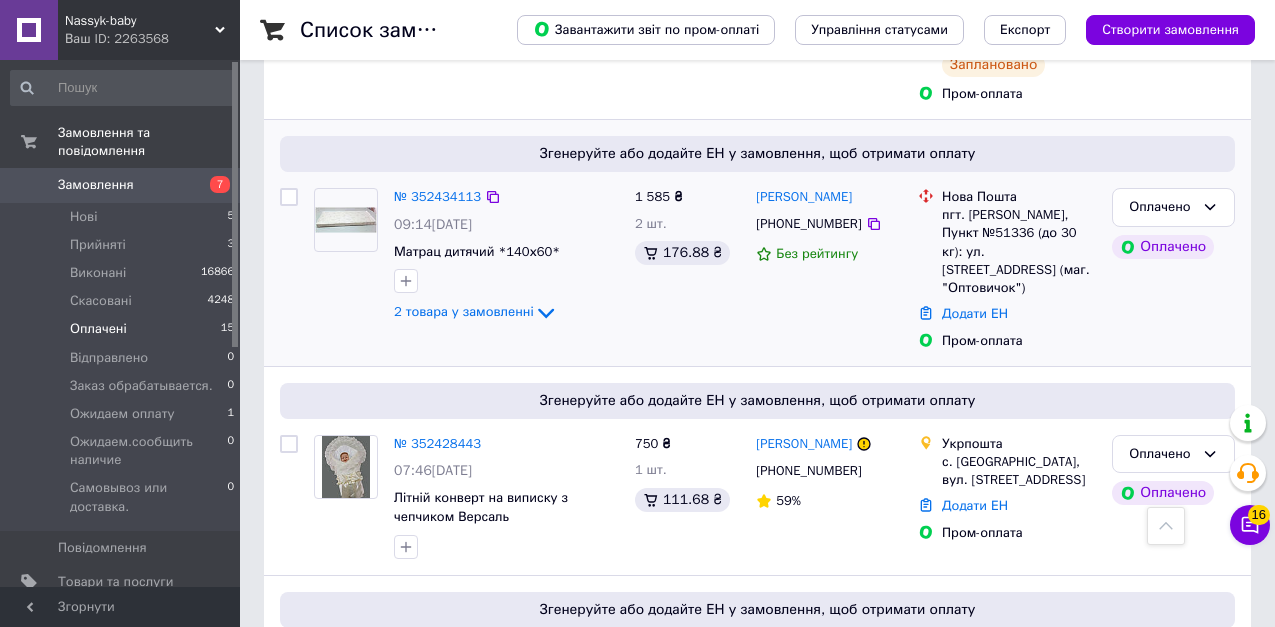 scroll, scrollTop: 800, scrollLeft: 0, axis: vertical 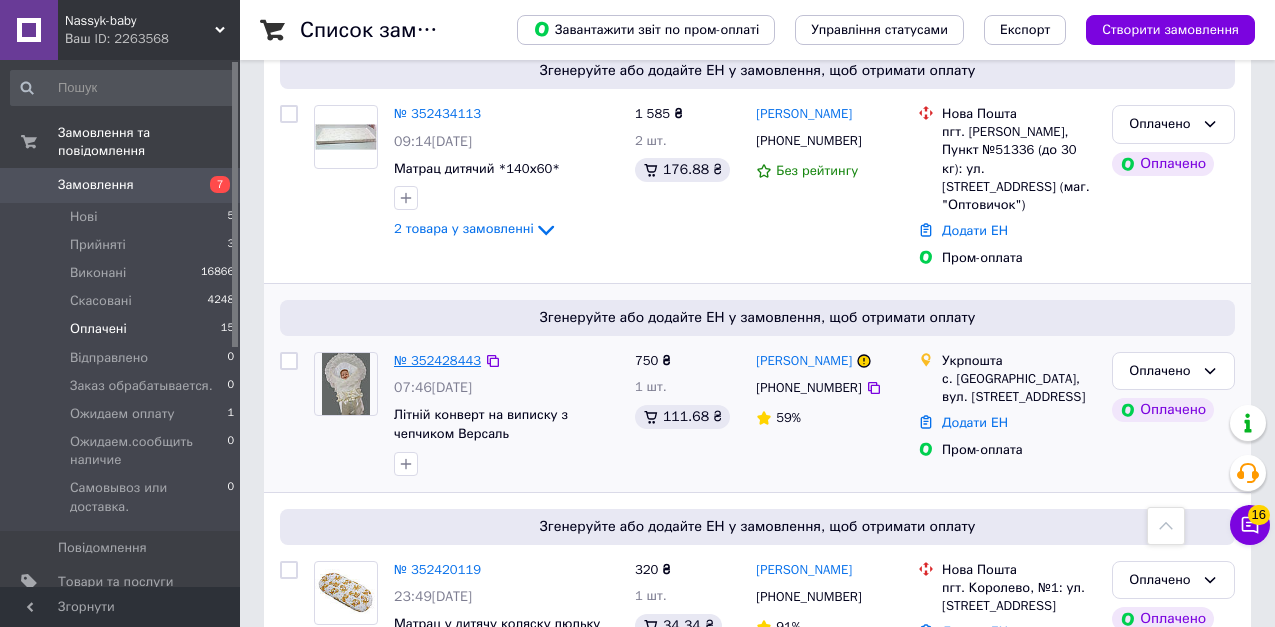 click on "№ 352428443" at bounding box center (437, 360) 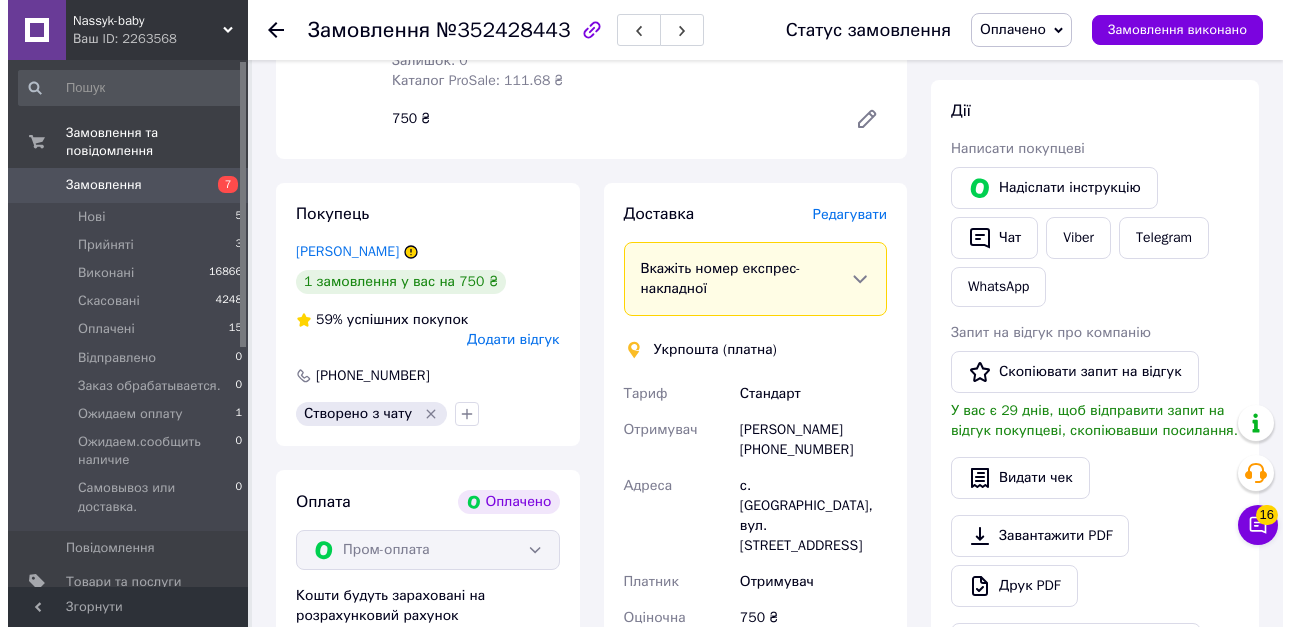 scroll, scrollTop: 300, scrollLeft: 0, axis: vertical 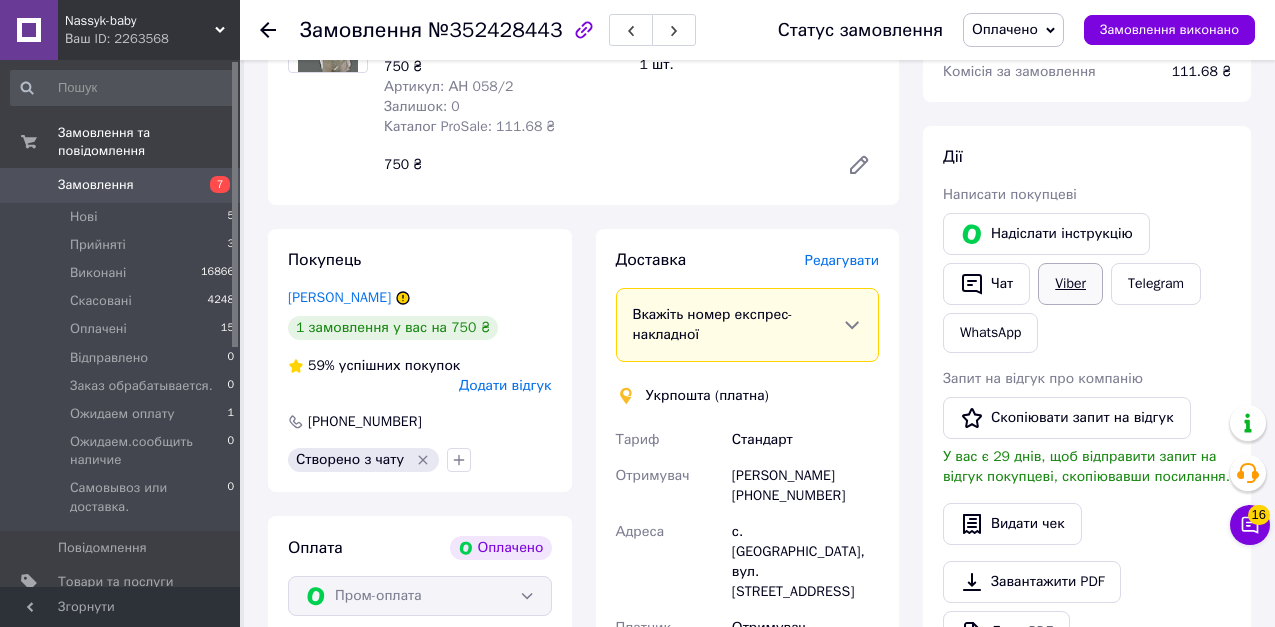 click on "Viber" at bounding box center (1070, 284) 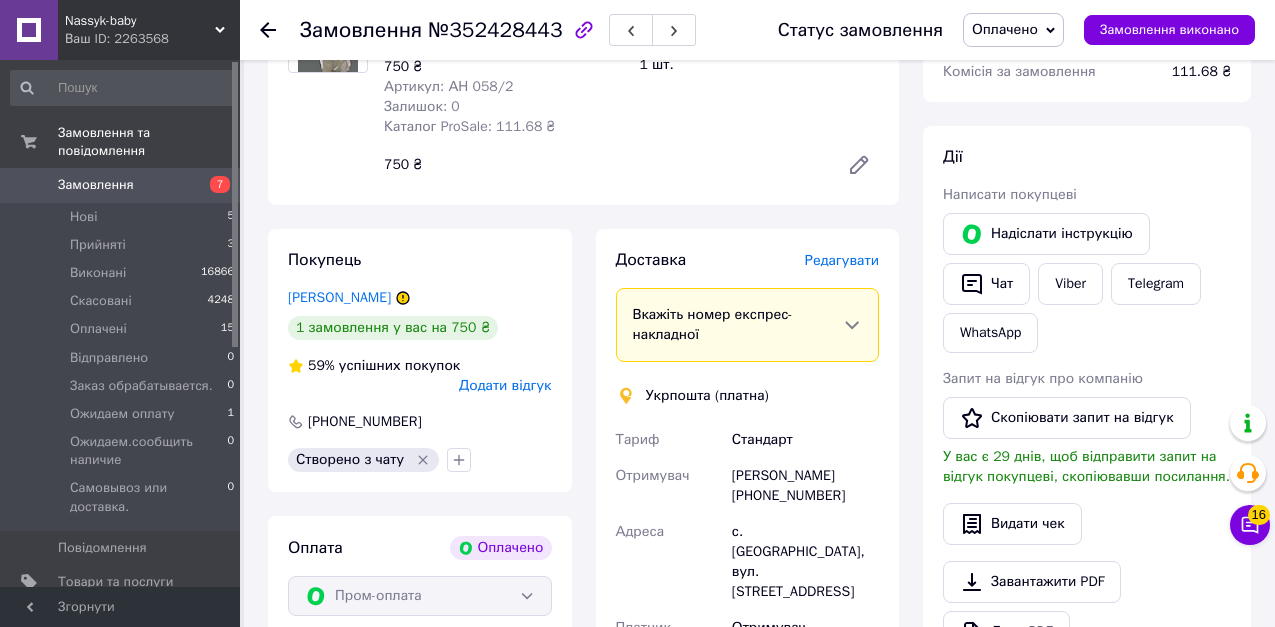 click on "Редагувати" at bounding box center (842, 260) 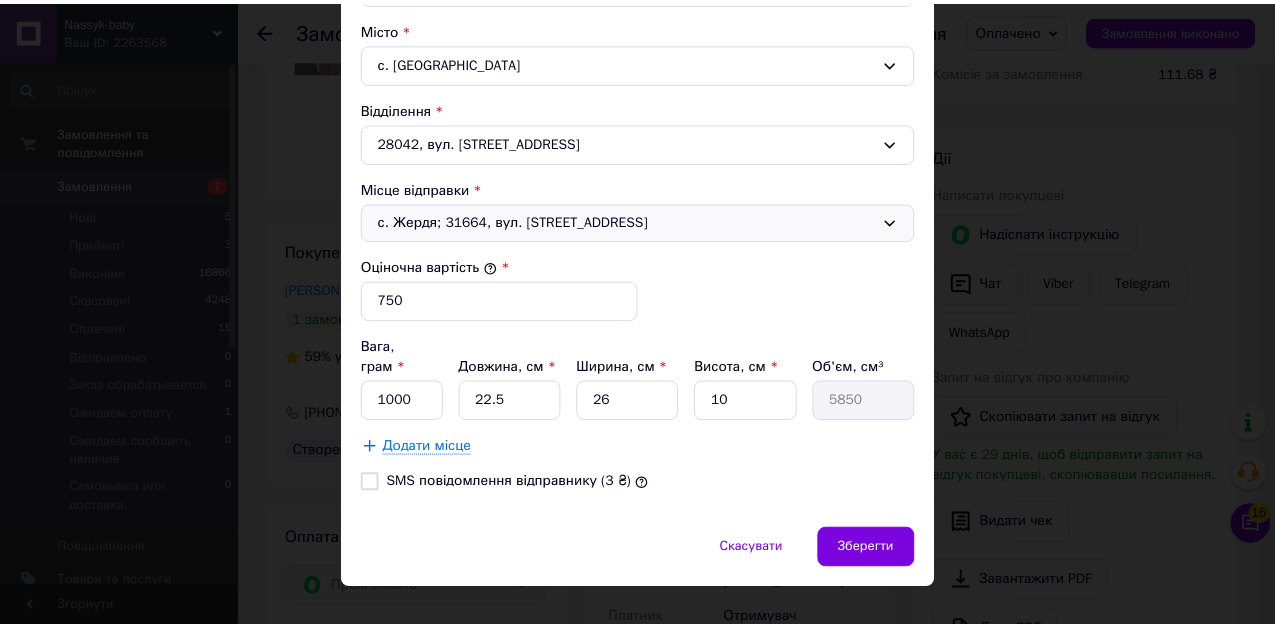 scroll, scrollTop: 624, scrollLeft: 0, axis: vertical 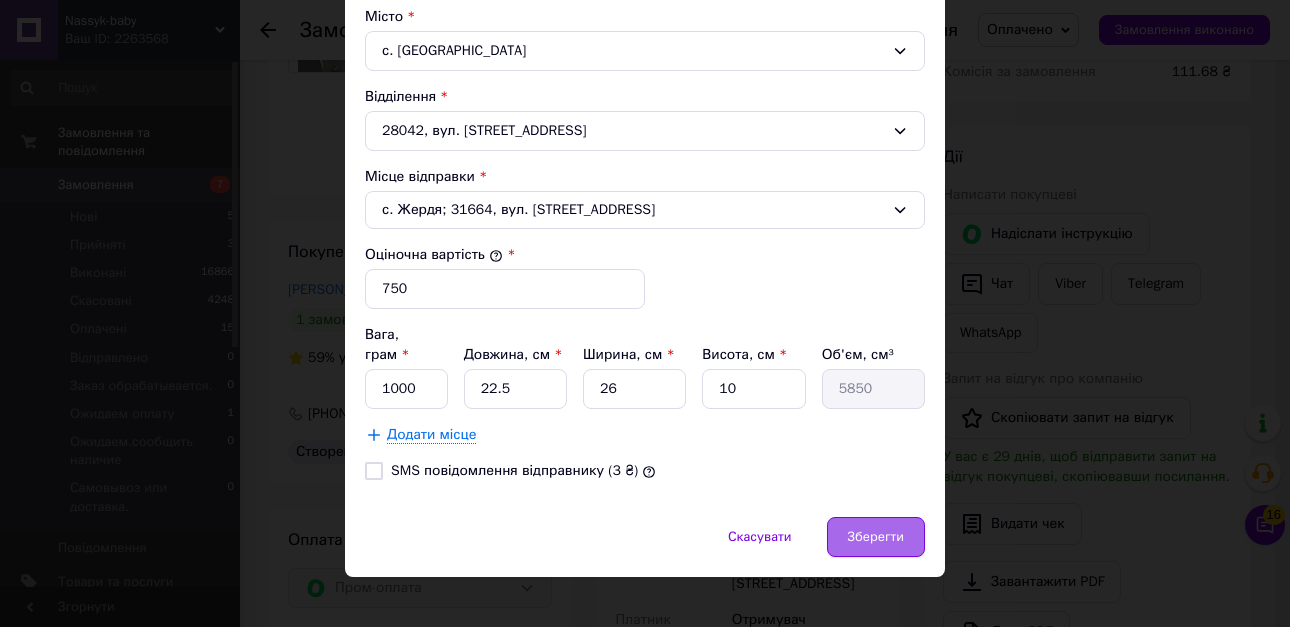 click on "Зберегти" at bounding box center (876, 537) 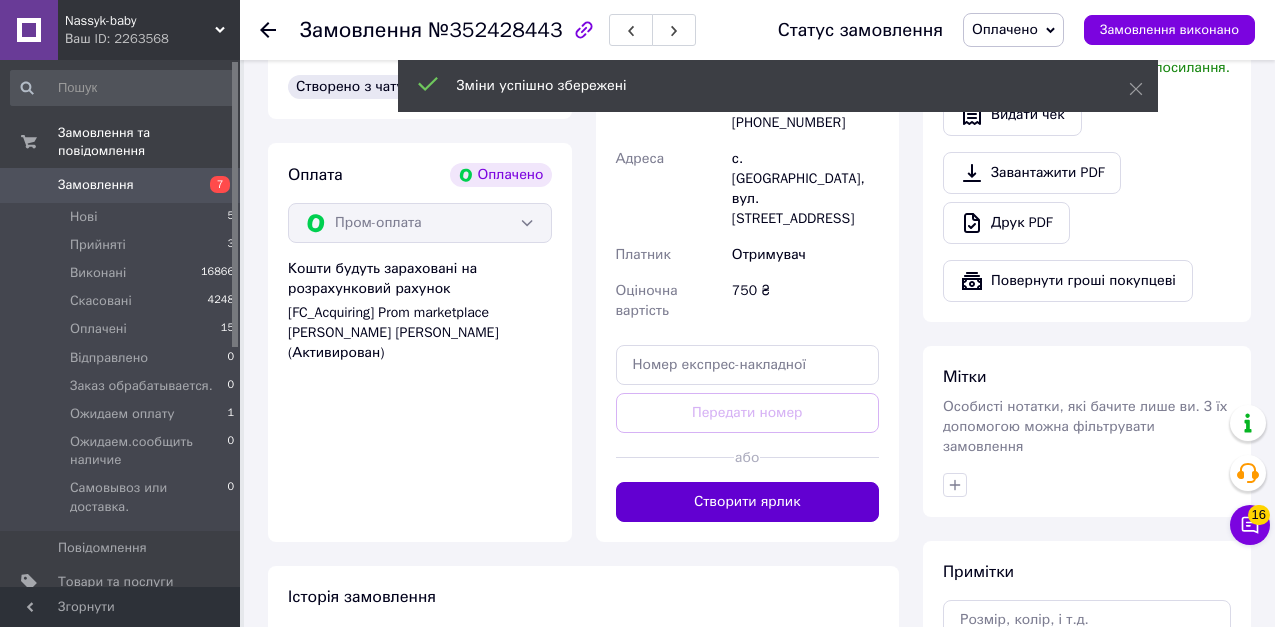 scroll, scrollTop: 700, scrollLeft: 0, axis: vertical 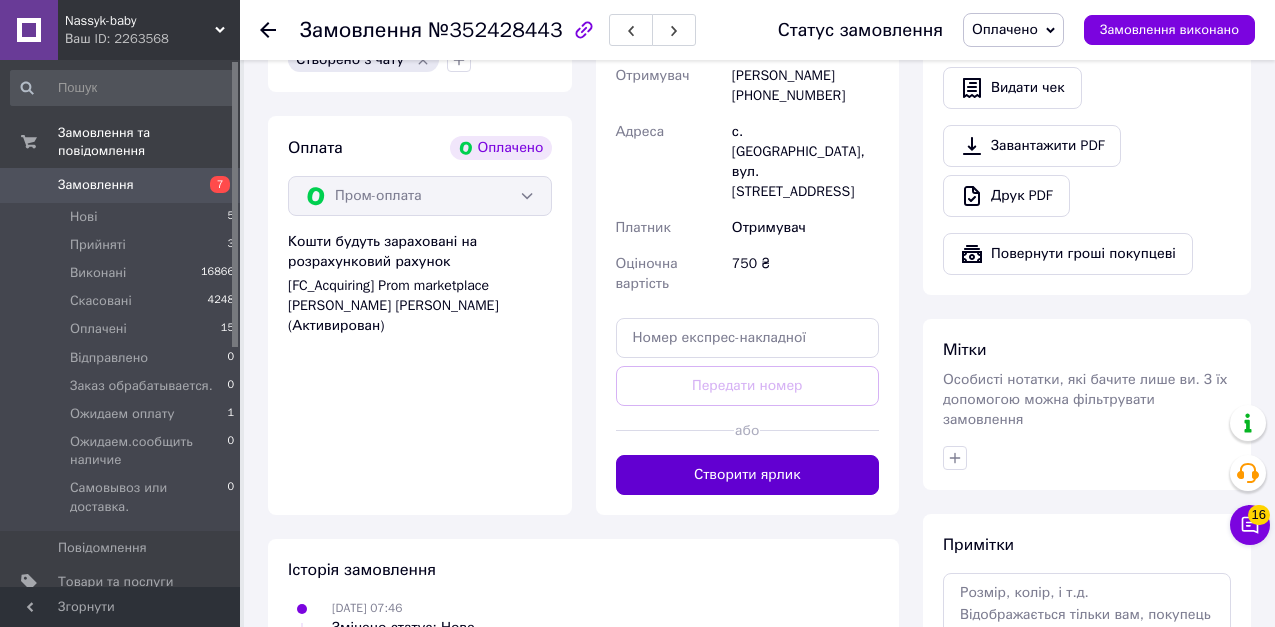 click on "Створити ярлик" at bounding box center [748, 475] 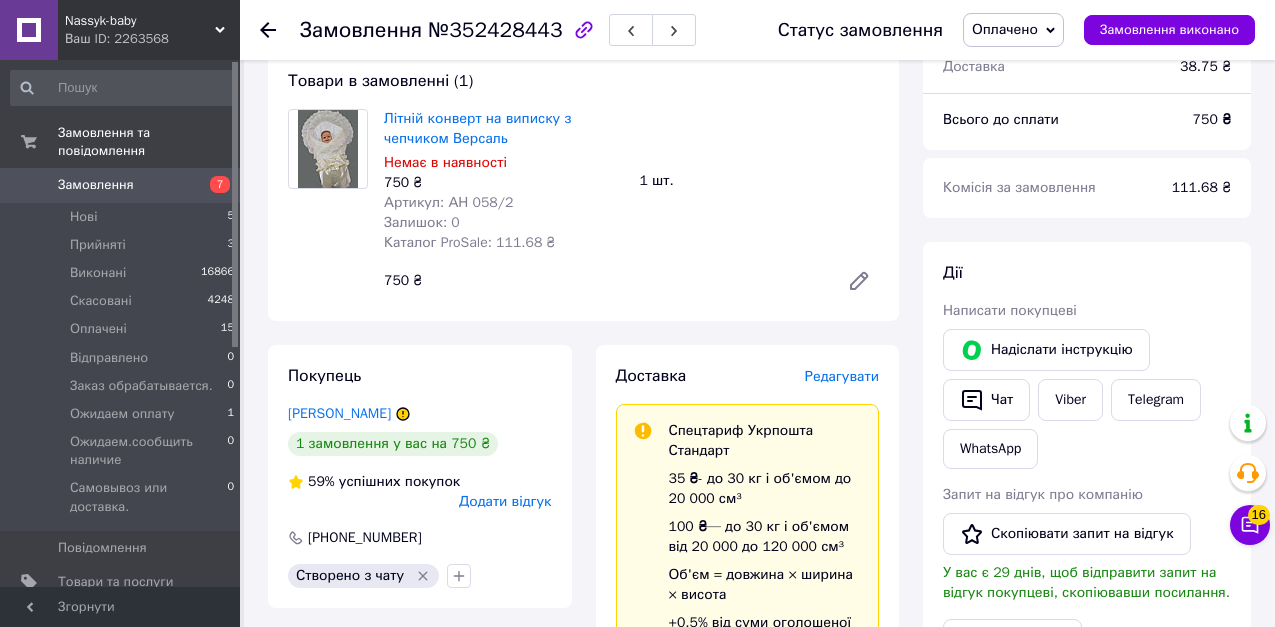 scroll, scrollTop: 100, scrollLeft: 0, axis: vertical 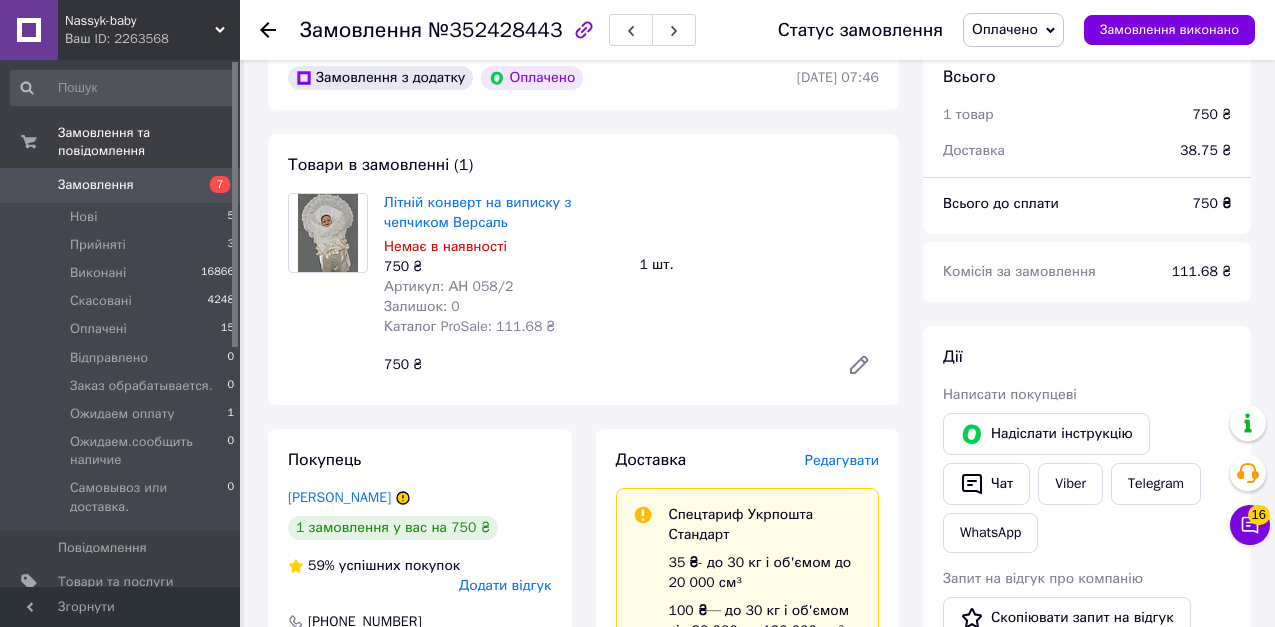click 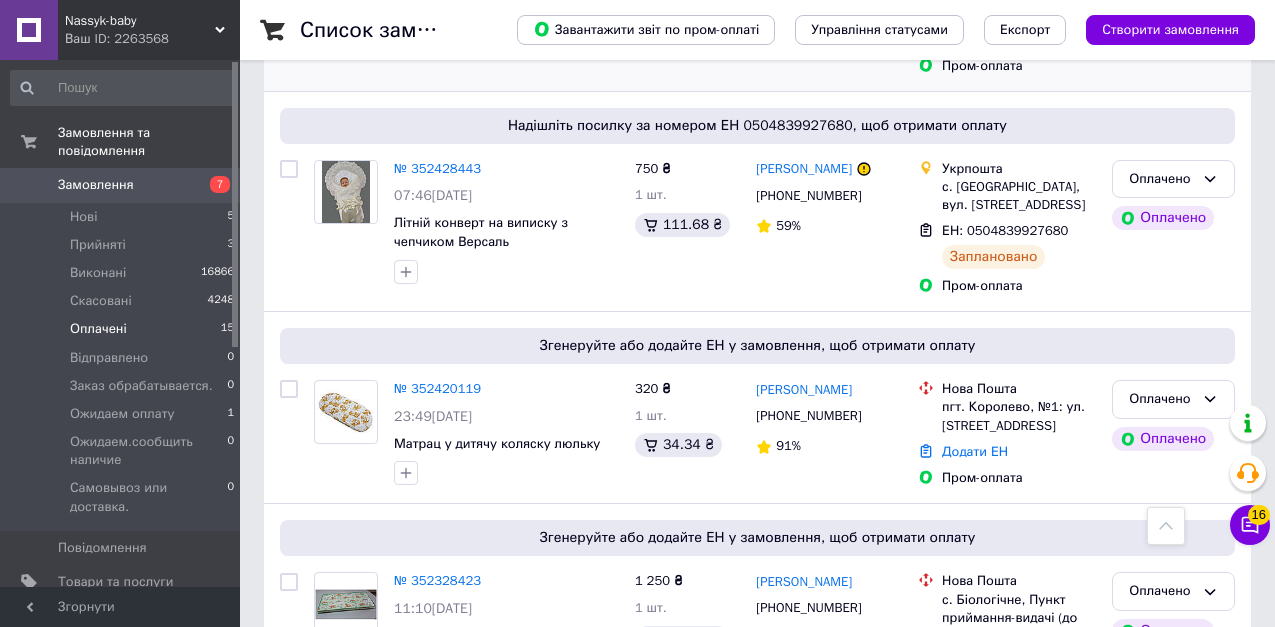 scroll, scrollTop: 1000, scrollLeft: 0, axis: vertical 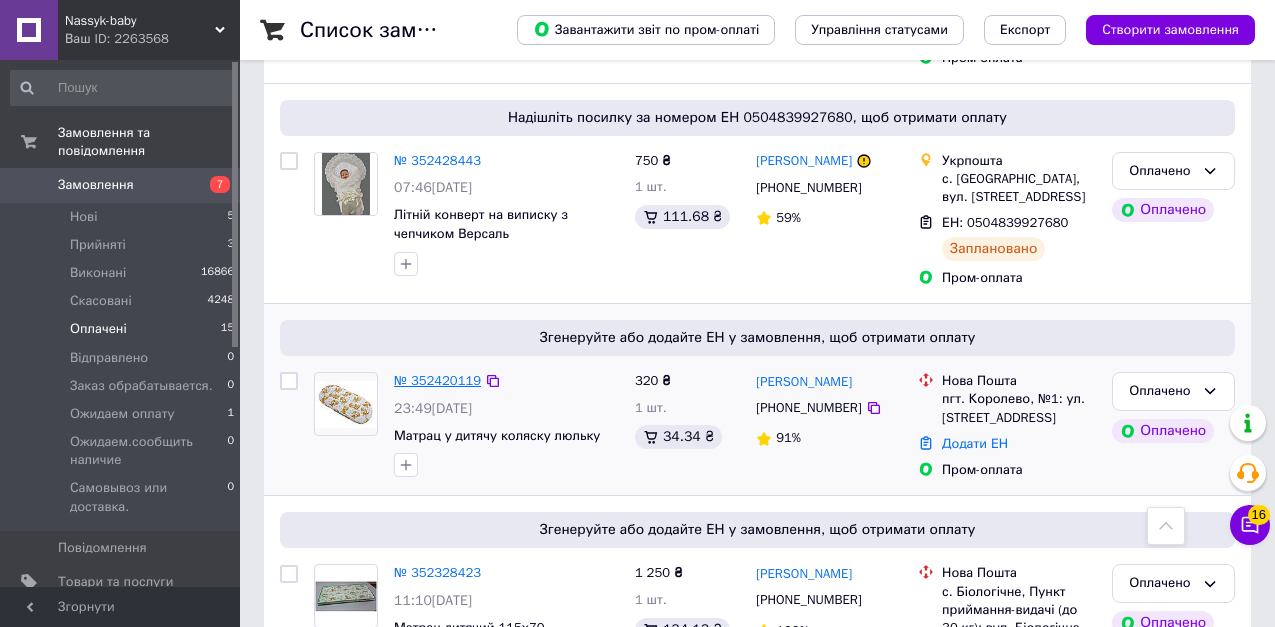 click on "№ 352420119" at bounding box center (437, 380) 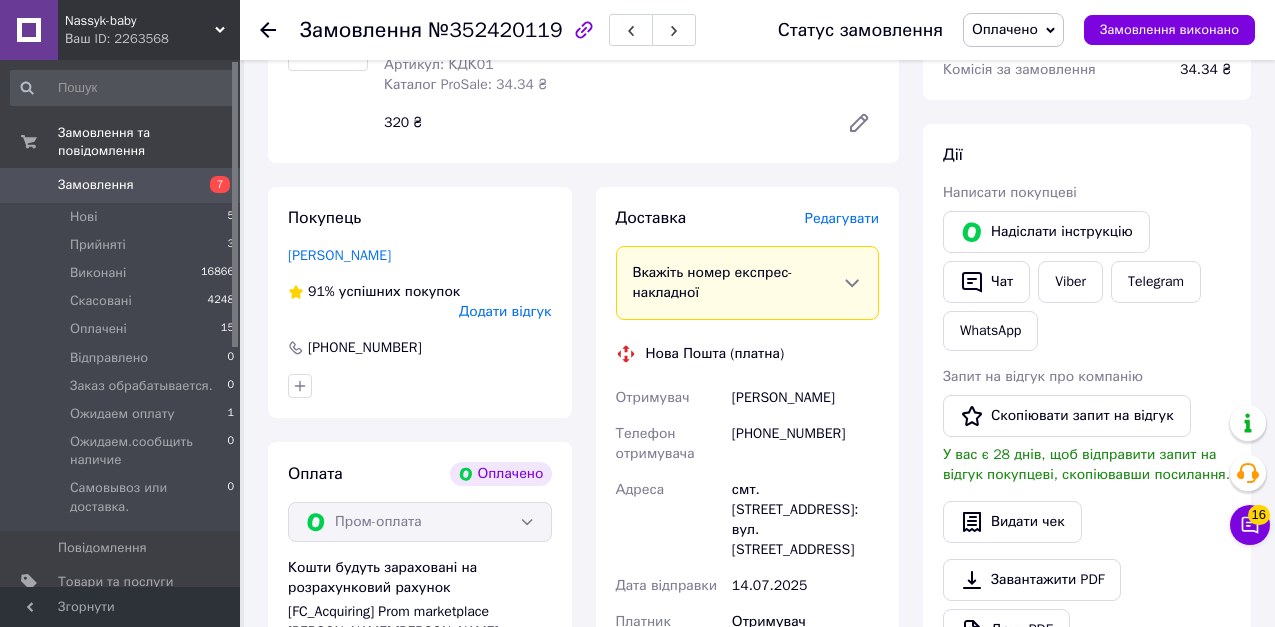scroll, scrollTop: 292, scrollLeft: 0, axis: vertical 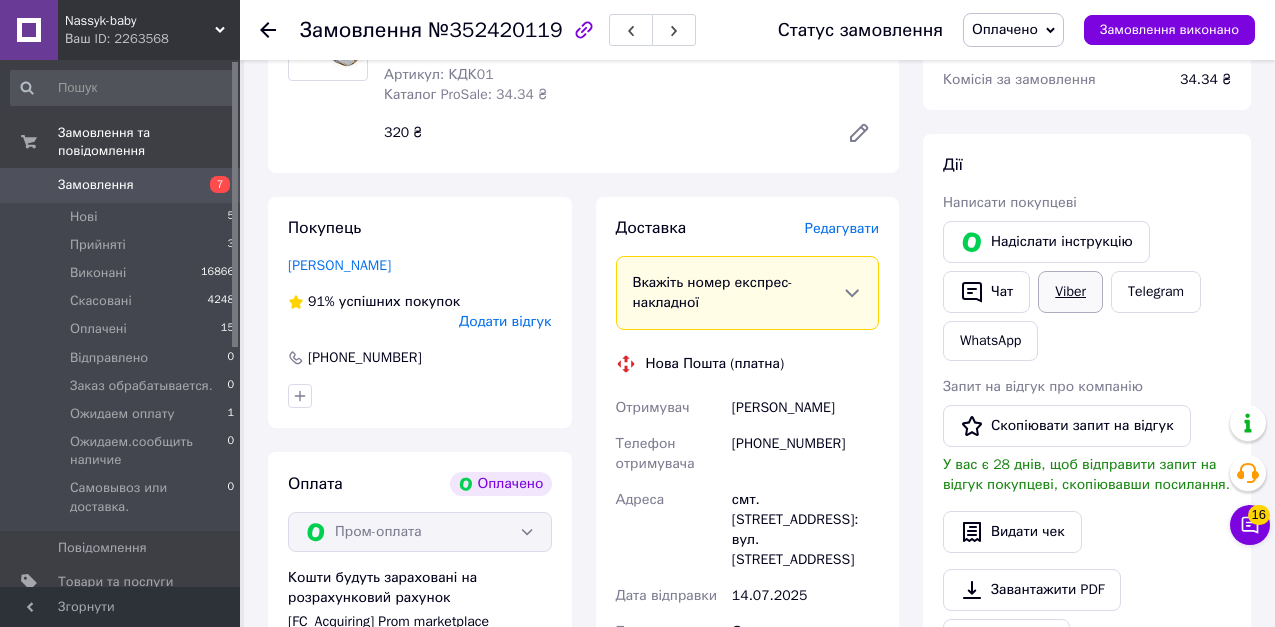 click on "Viber" at bounding box center (1070, 292) 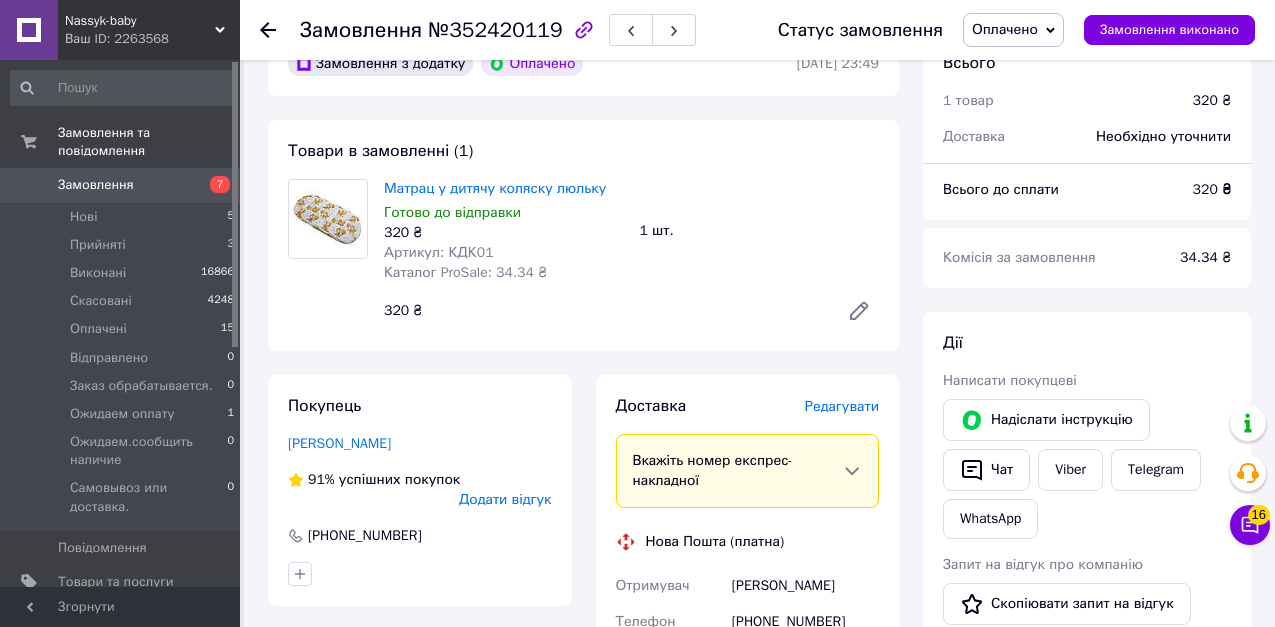 scroll, scrollTop: 0, scrollLeft: 0, axis: both 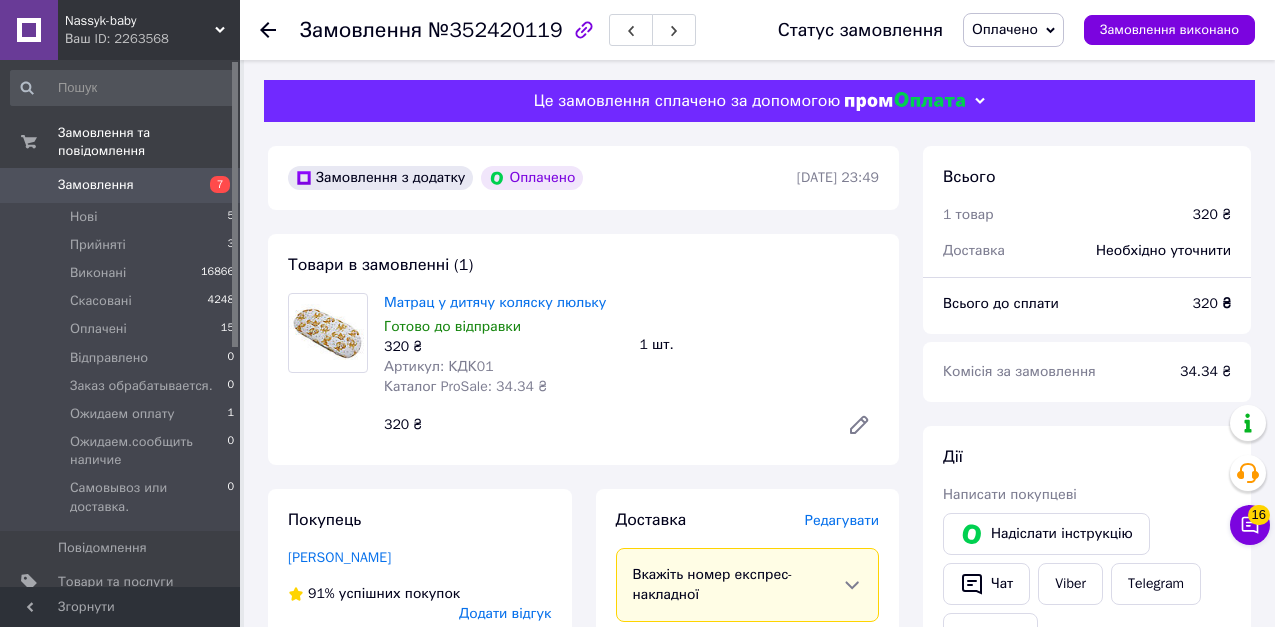 click 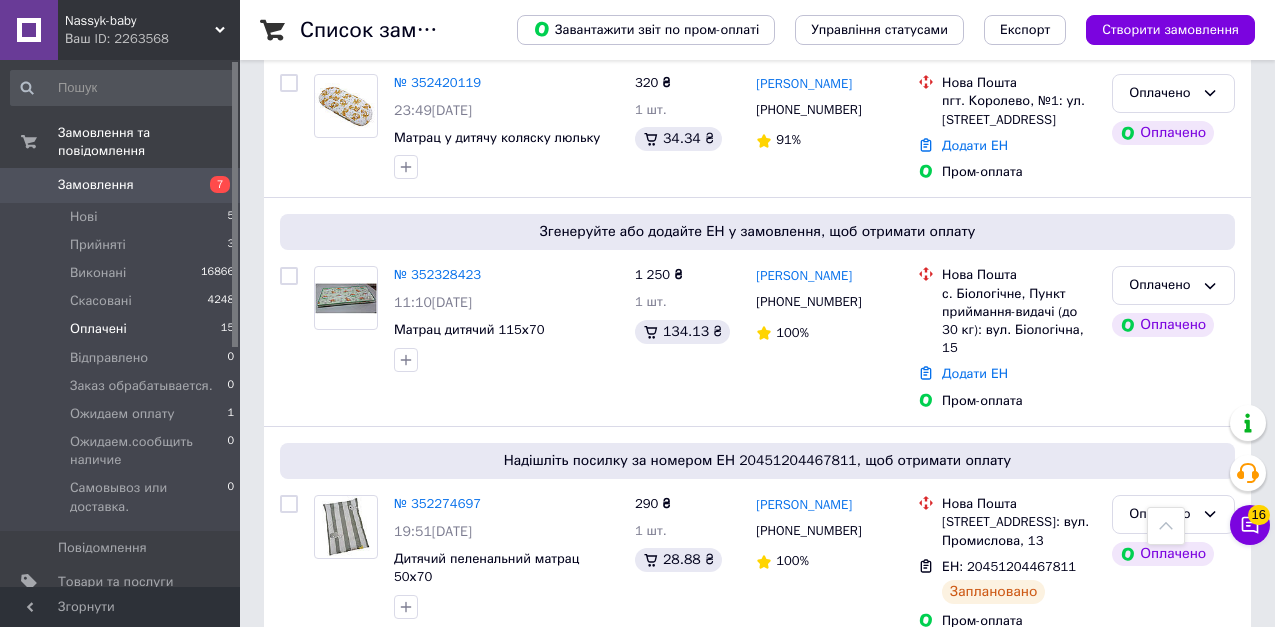 scroll, scrollTop: 1300, scrollLeft: 0, axis: vertical 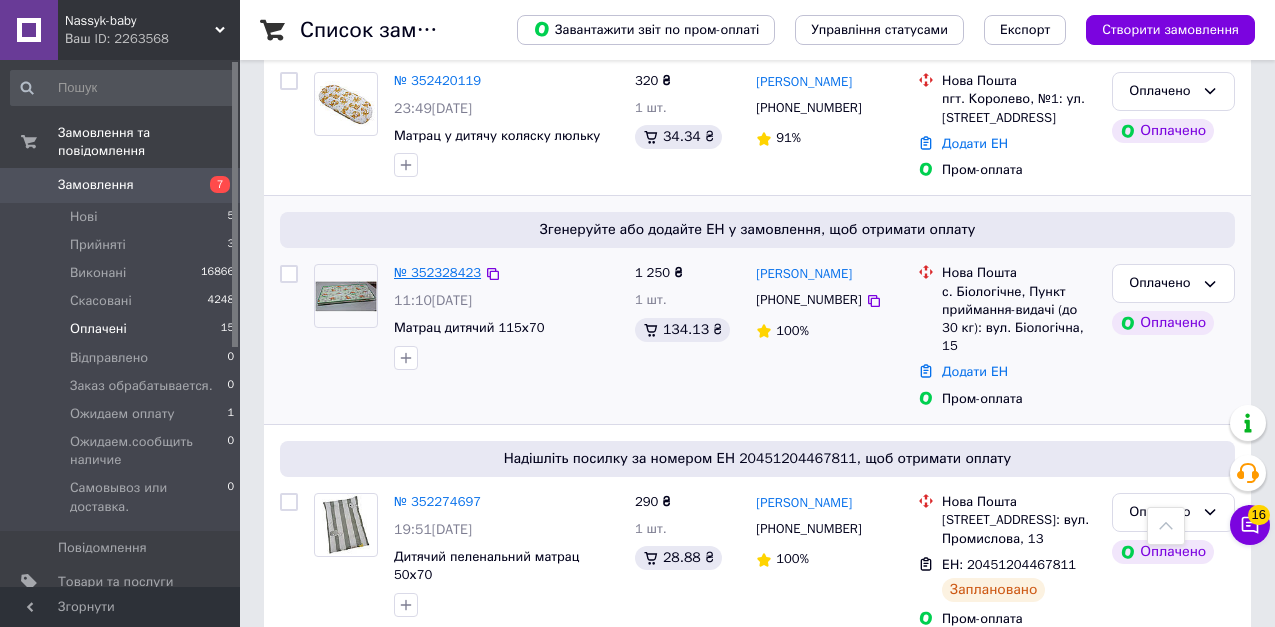 click on "№ 352328423" at bounding box center [437, 272] 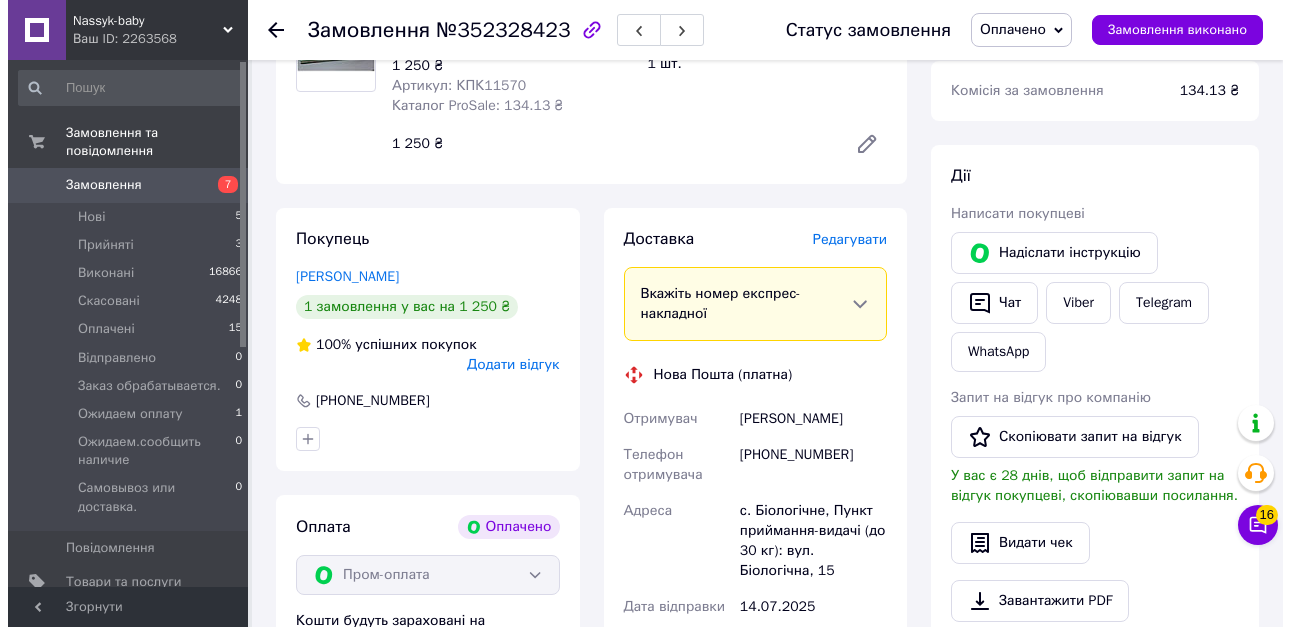 scroll, scrollTop: 292, scrollLeft: 0, axis: vertical 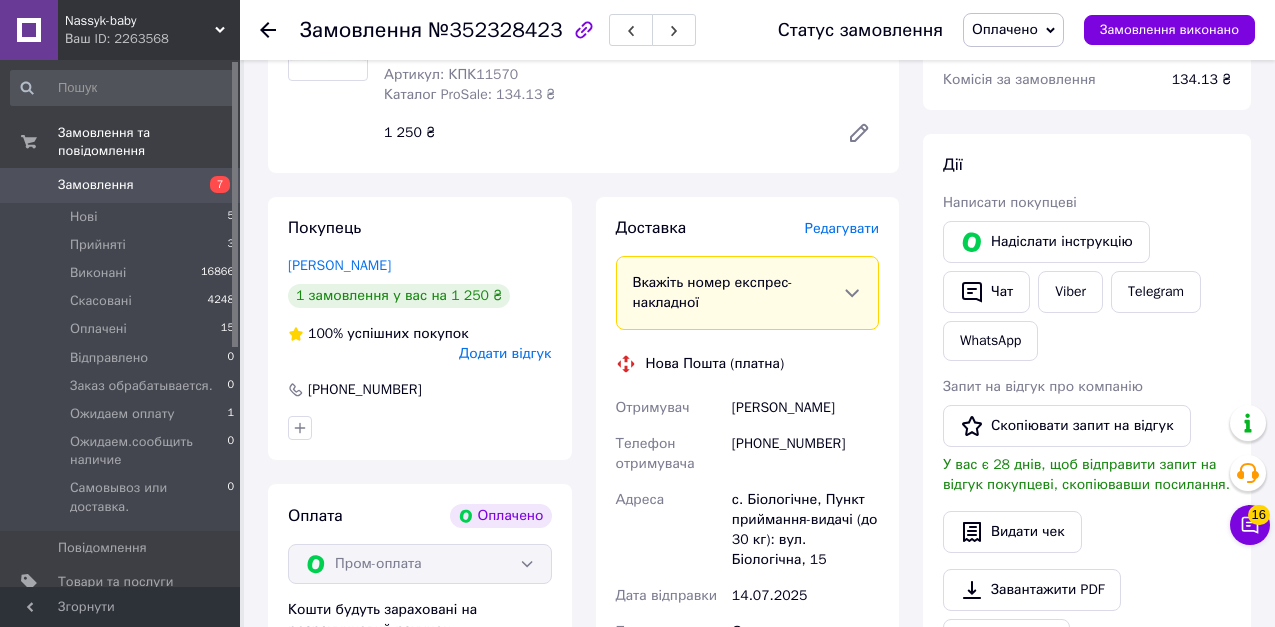 click on "Редагувати" at bounding box center [842, 228] 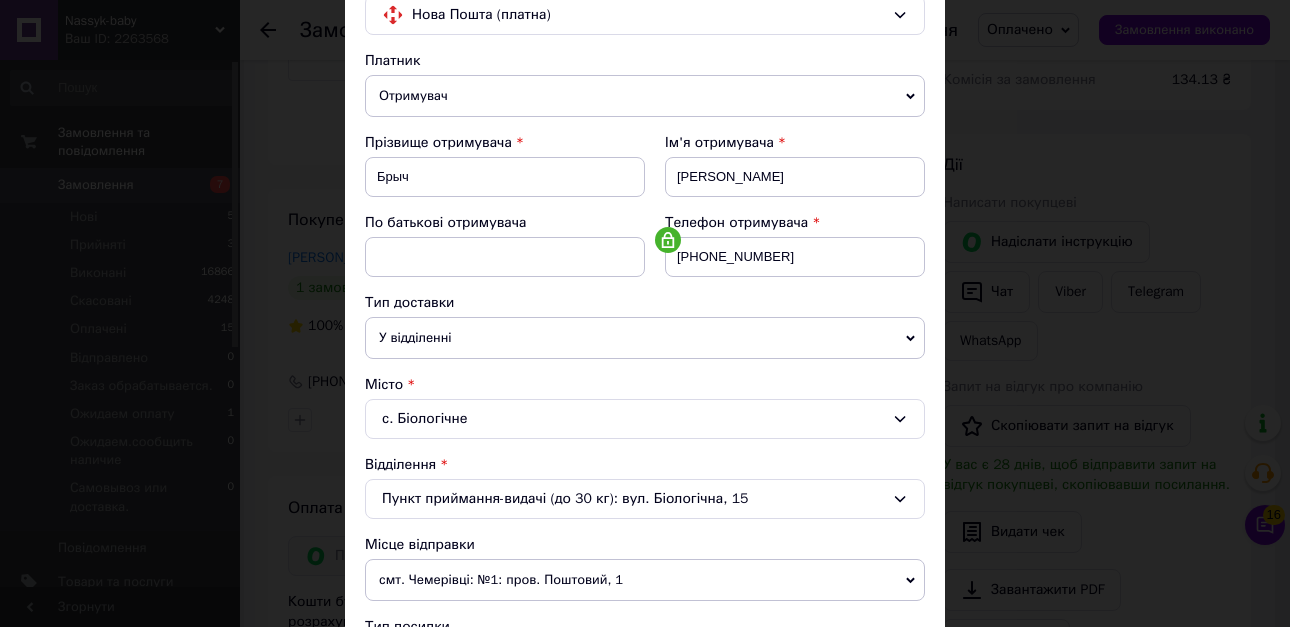 scroll, scrollTop: 400, scrollLeft: 0, axis: vertical 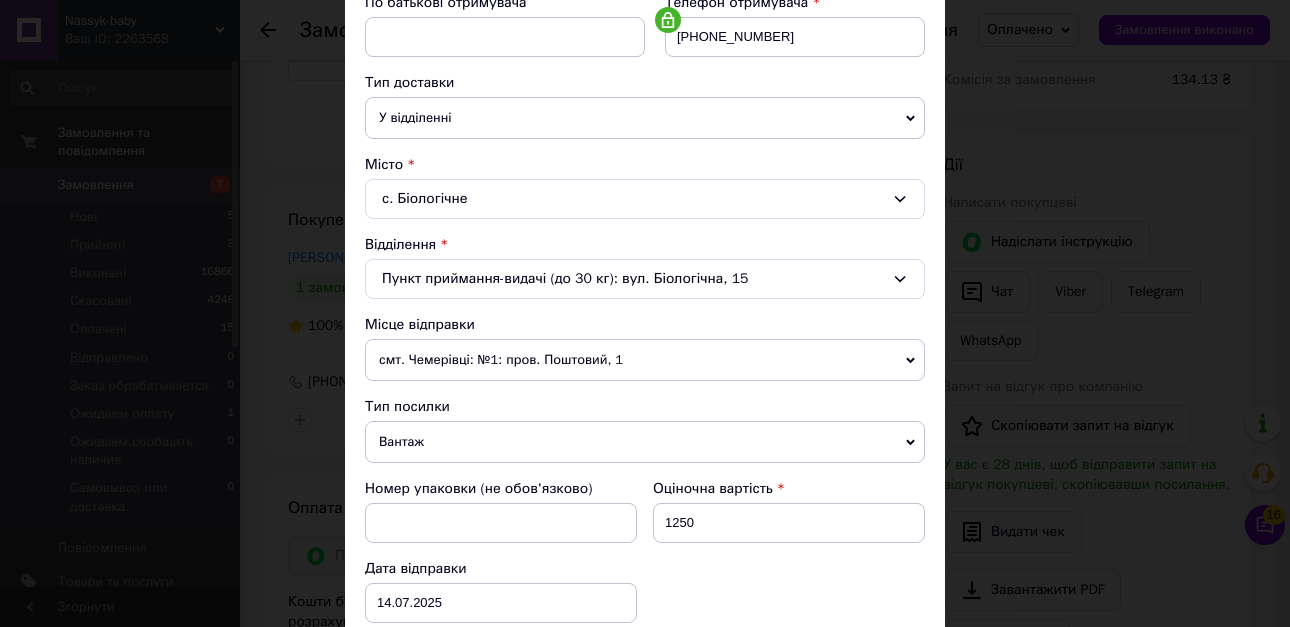 click on "смт. Чемерівці: №1: пров. Поштовий, 1" at bounding box center (645, 360) 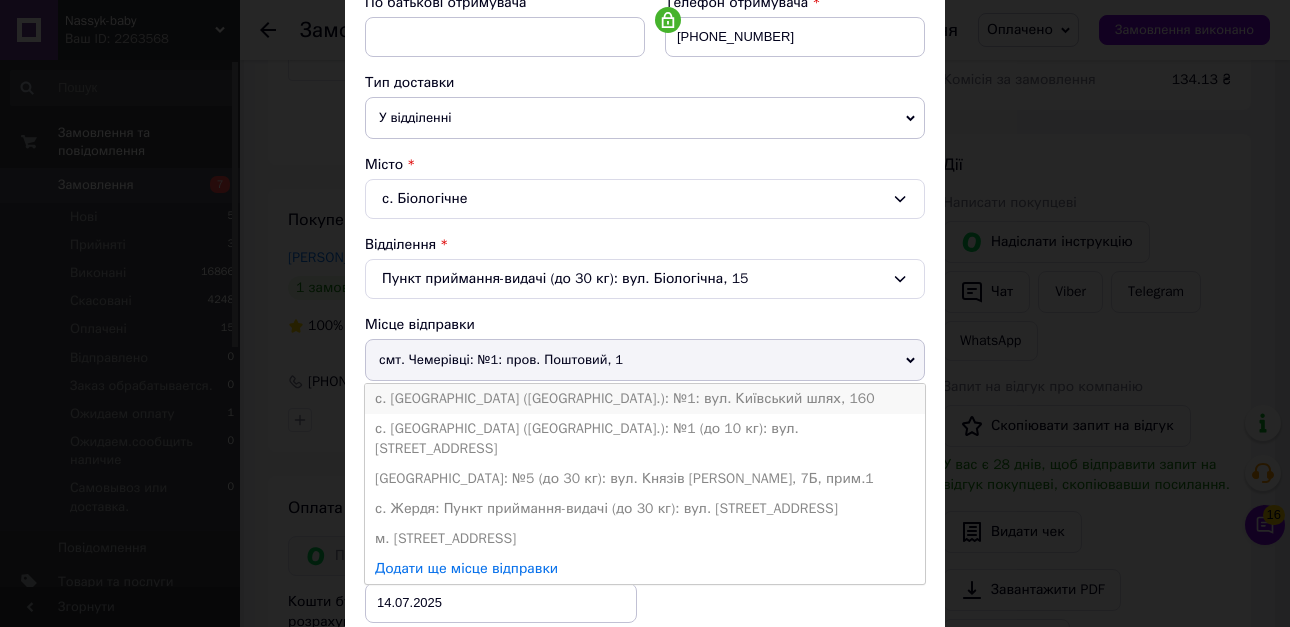click on "с. [GEOGRAPHIC_DATA] ([GEOGRAPHIC_DATA].): №1: вул. Київський шлях, 160" at bounding box center [645, 399] 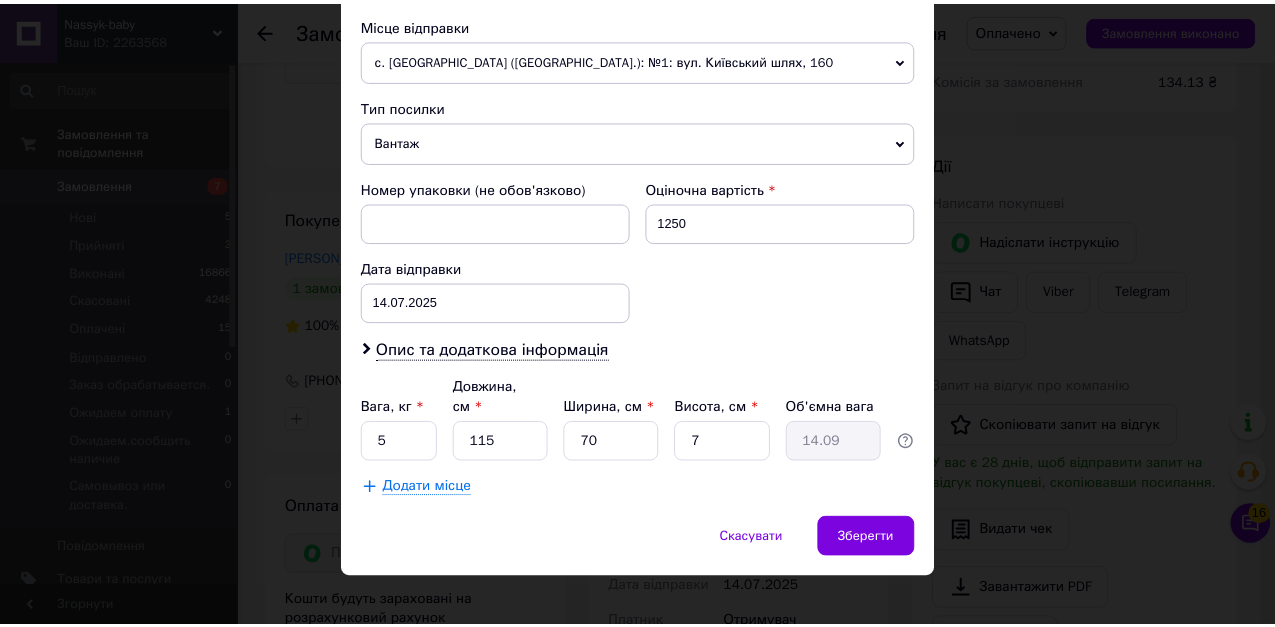 scroll, scrollTop: 701, scrollLeft: 0, axis: vertical 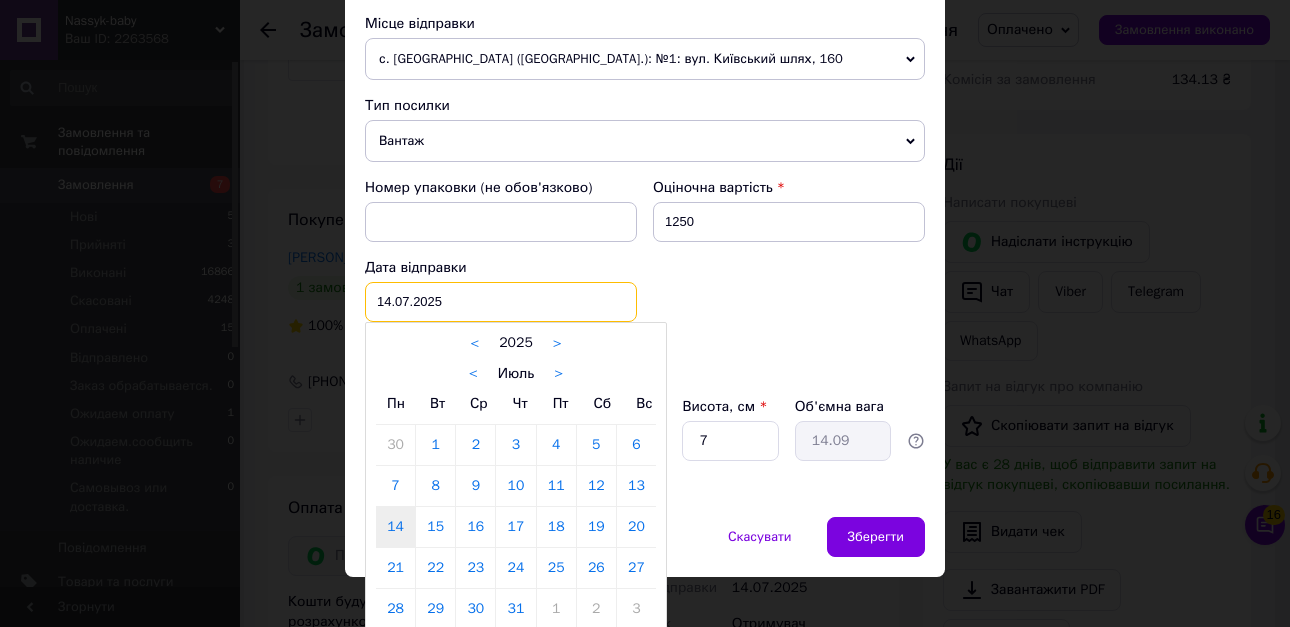 click on "[DATE] < 2025 > < Июль > Пн Вт Ср Чт Пт Сб Вс 30 1 2 3 4 5 6 7 8 9 10 11 12 13 14 15 16 17 18 19 20 21 22 23 24 25 26 27 28 29 30 31 1 2 3 4 5 6 7 8 9 10" at bounding box center (501, 302) 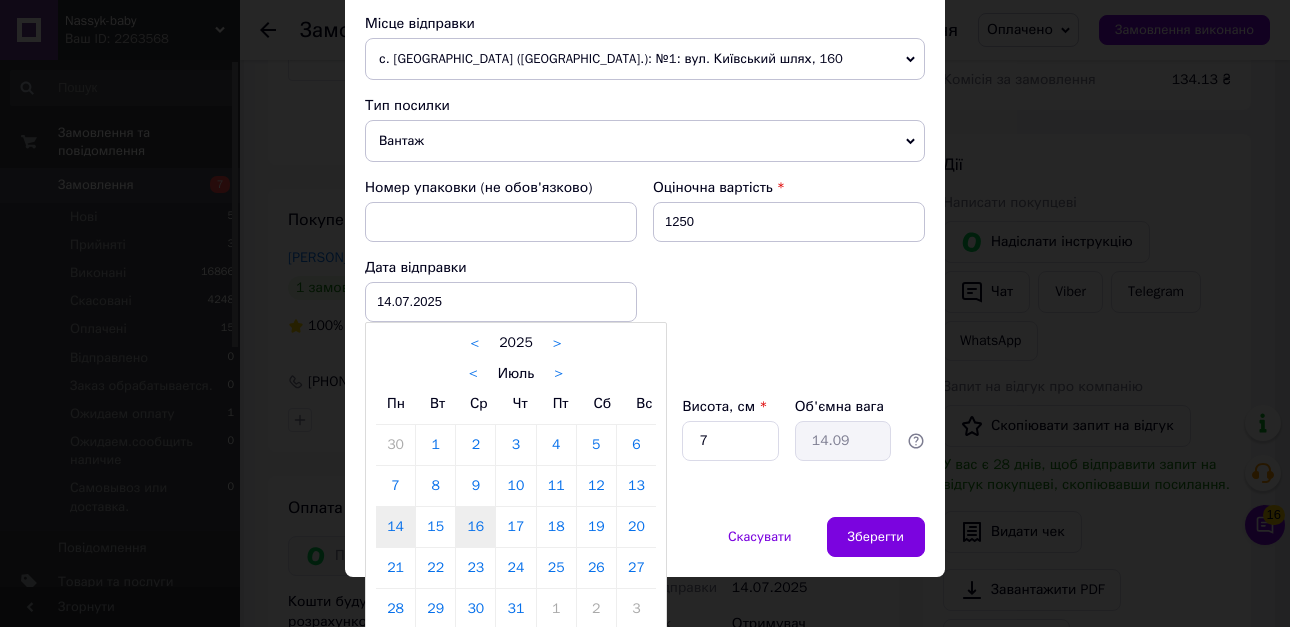 click on "16" at bounding box center (475, 527) 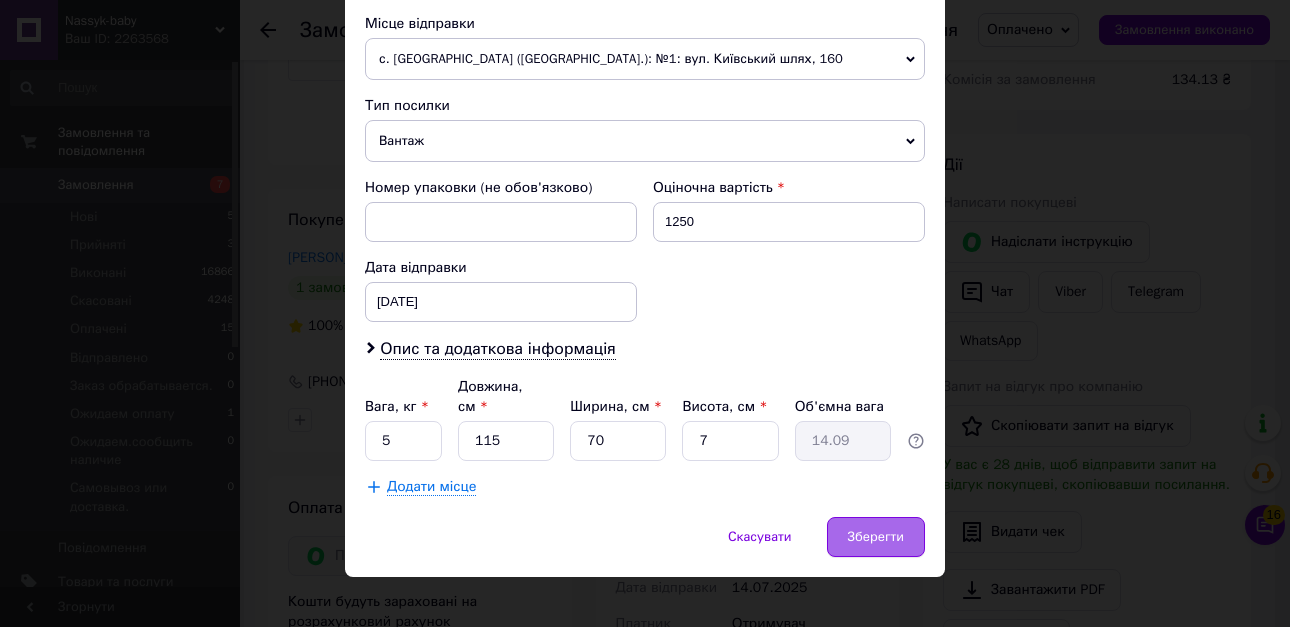 click on "Зберегти" at bounding box center [876, 537] 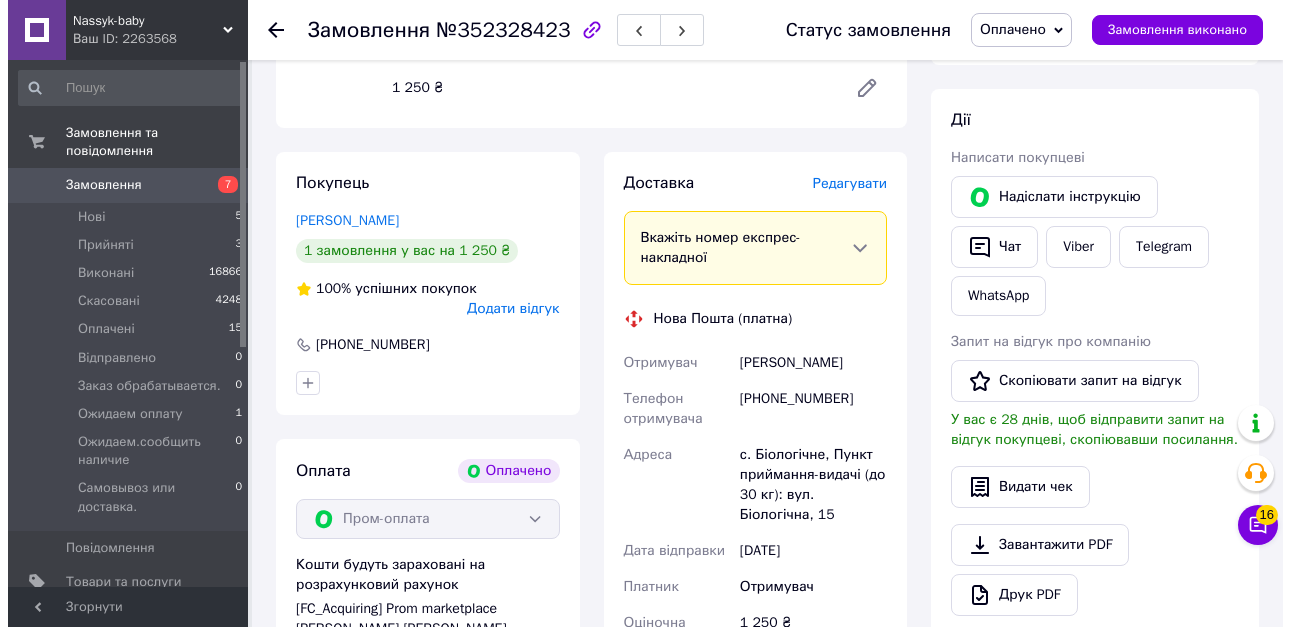 scroll, scrollTop: 200, scrollLeft: 0, axis: vertical 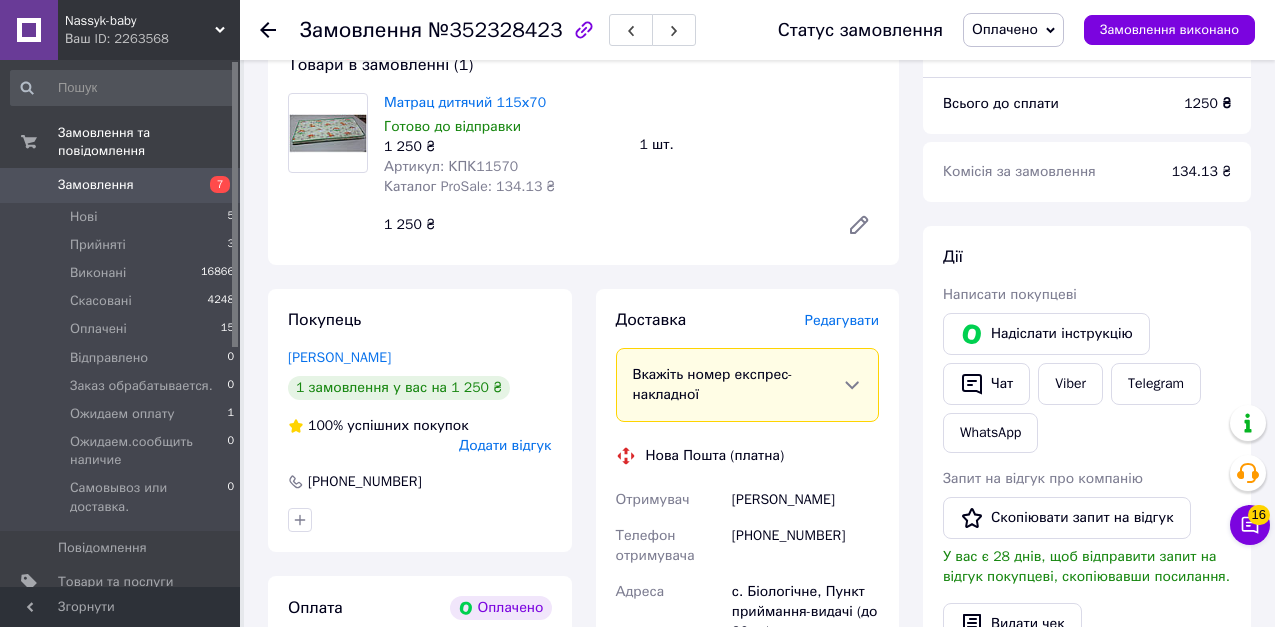 click on "Редагувати" at bounding box center [842, 320] 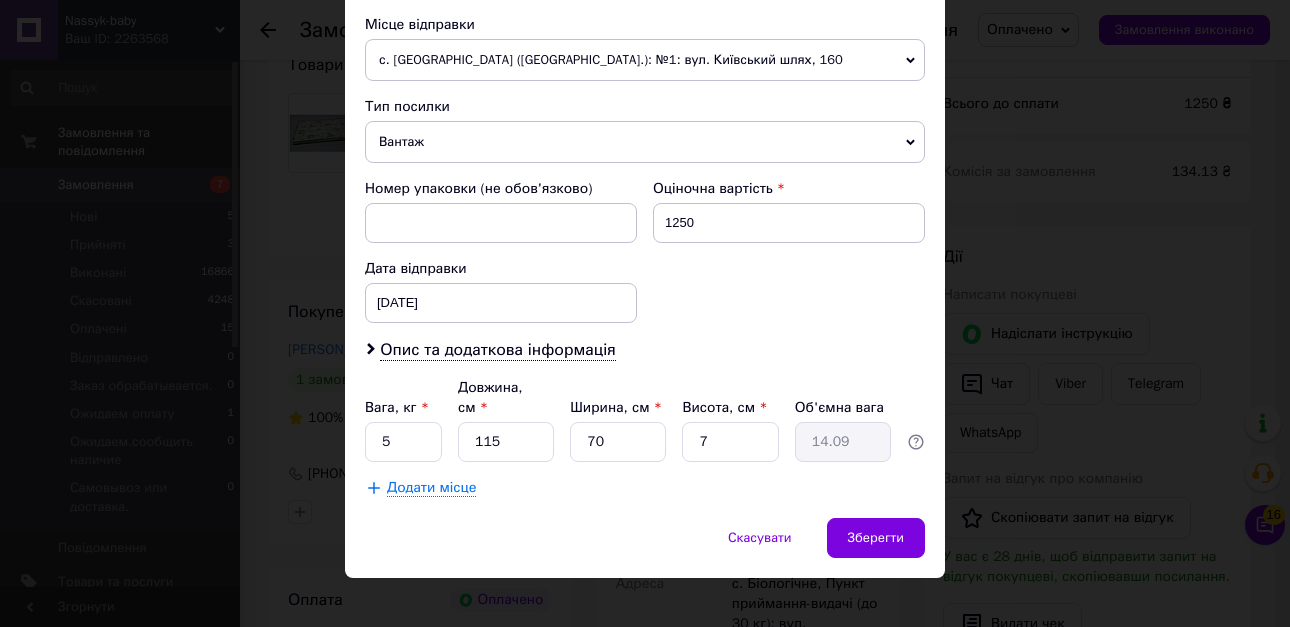 scroll, scrollTop: 701, scrollLeft: 0, axis: vertical 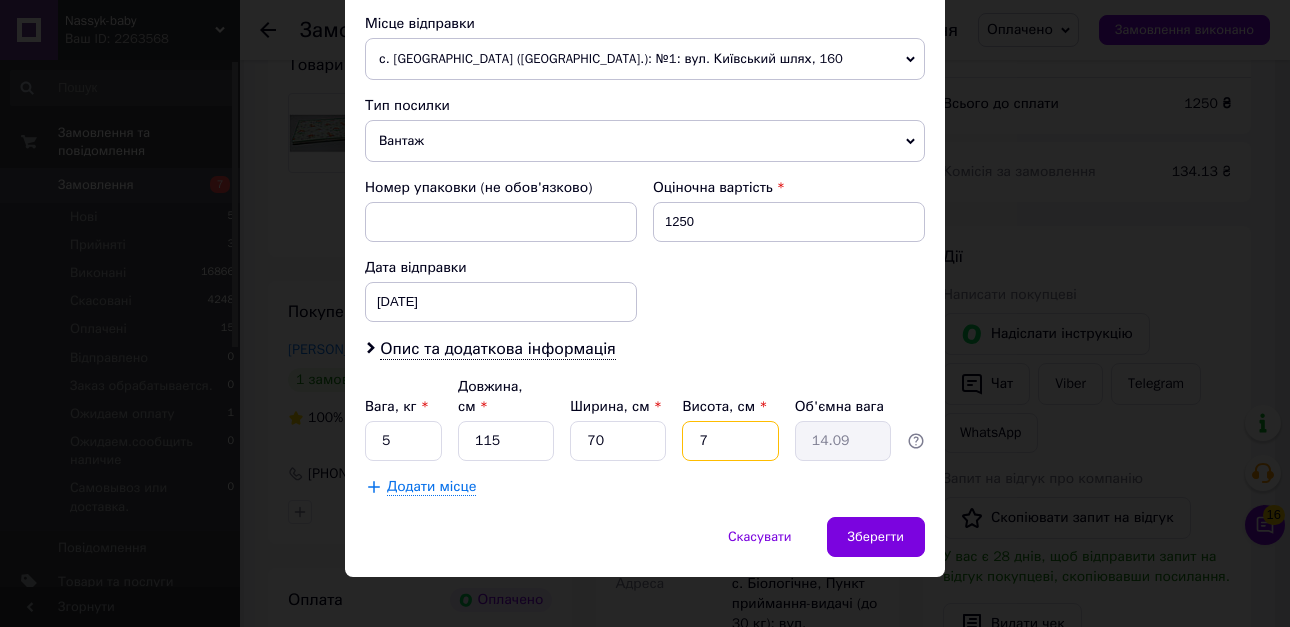 click on "7" at bounding box center (730, 441) 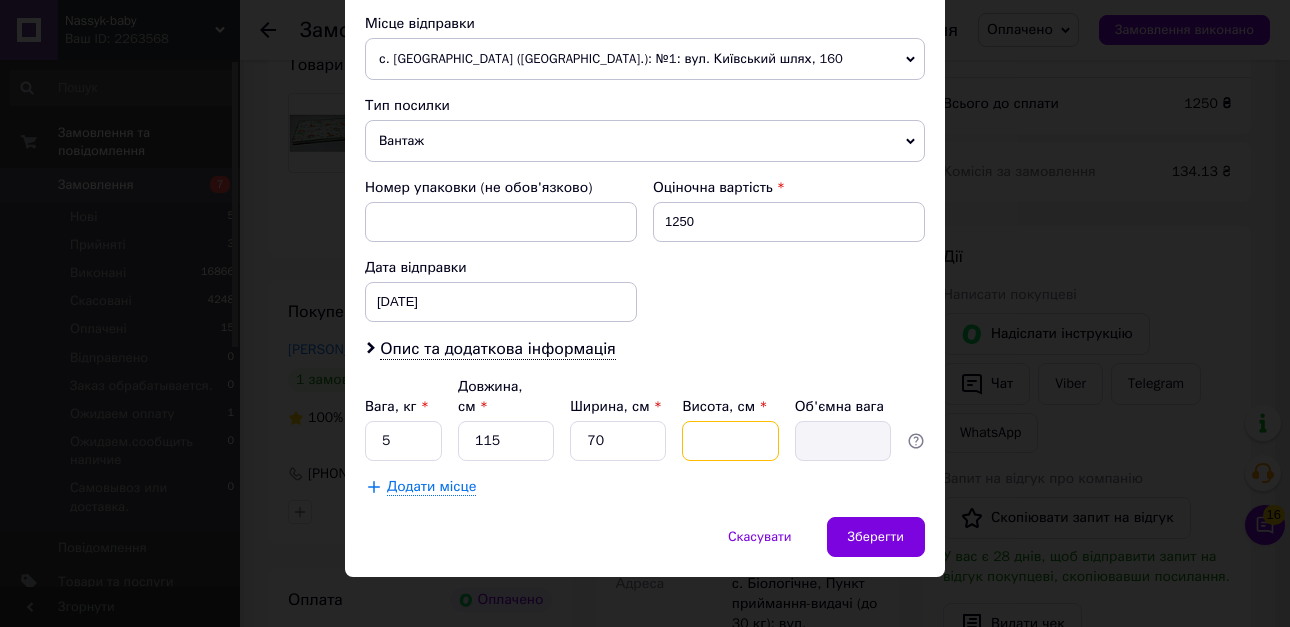 type on "1" 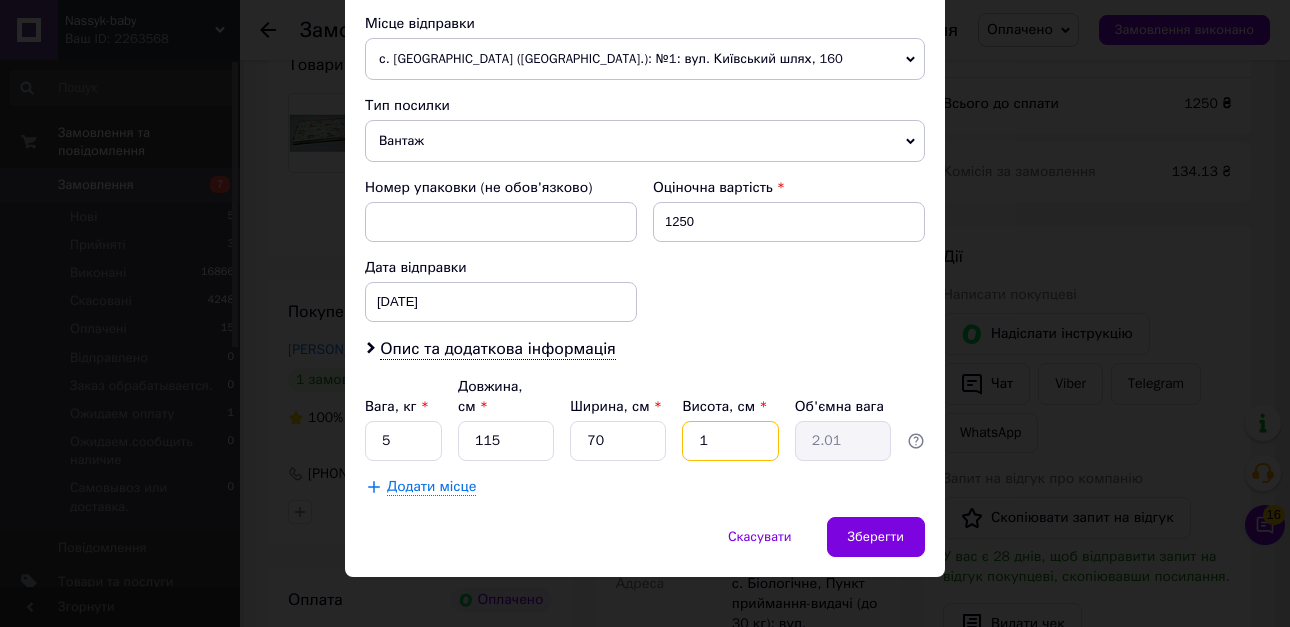 type on "10" 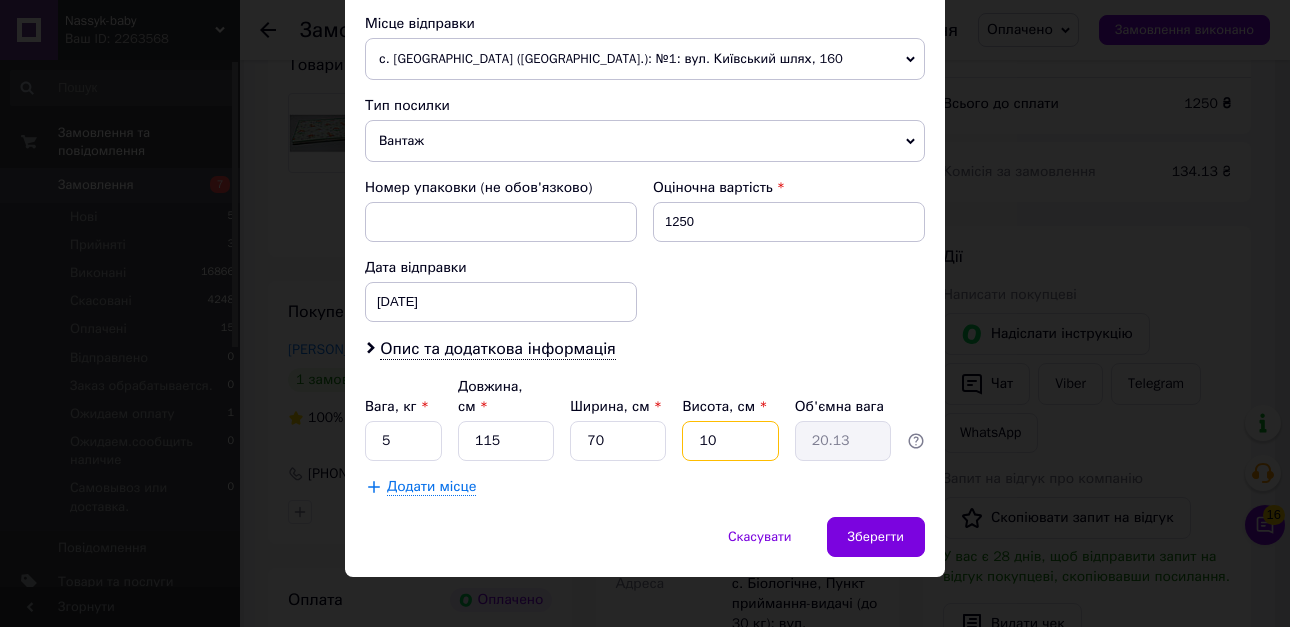 type on "10" 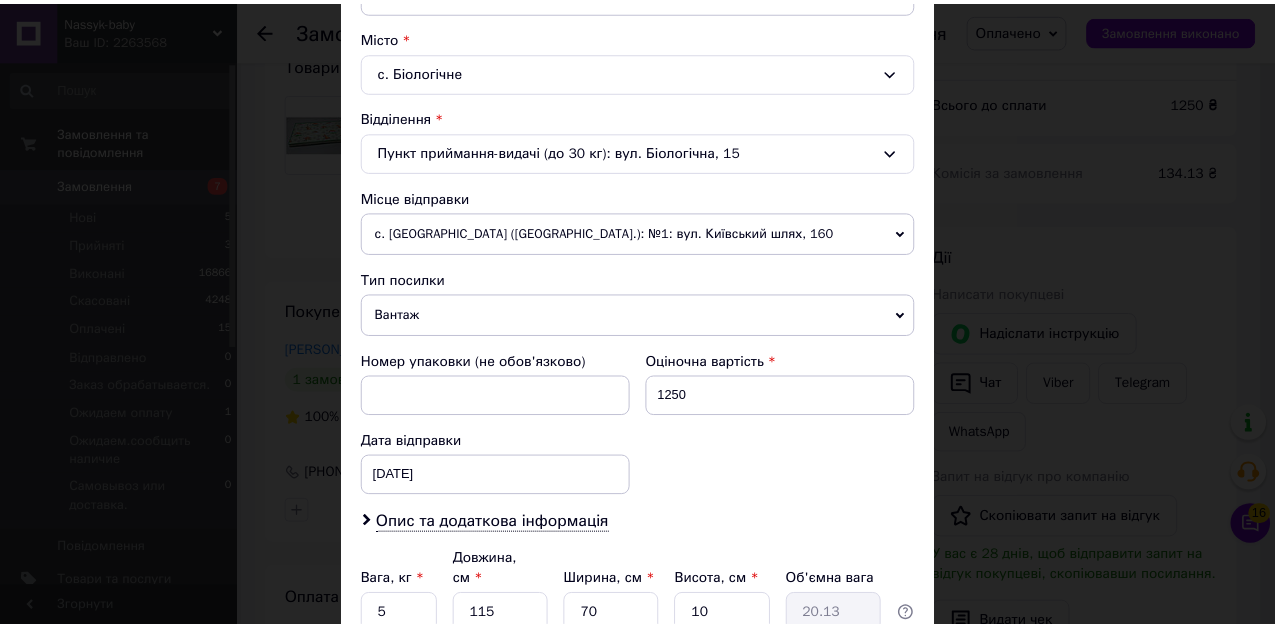 scroll, scrollTop: 701, scrollLeft: 0, axis: vertical 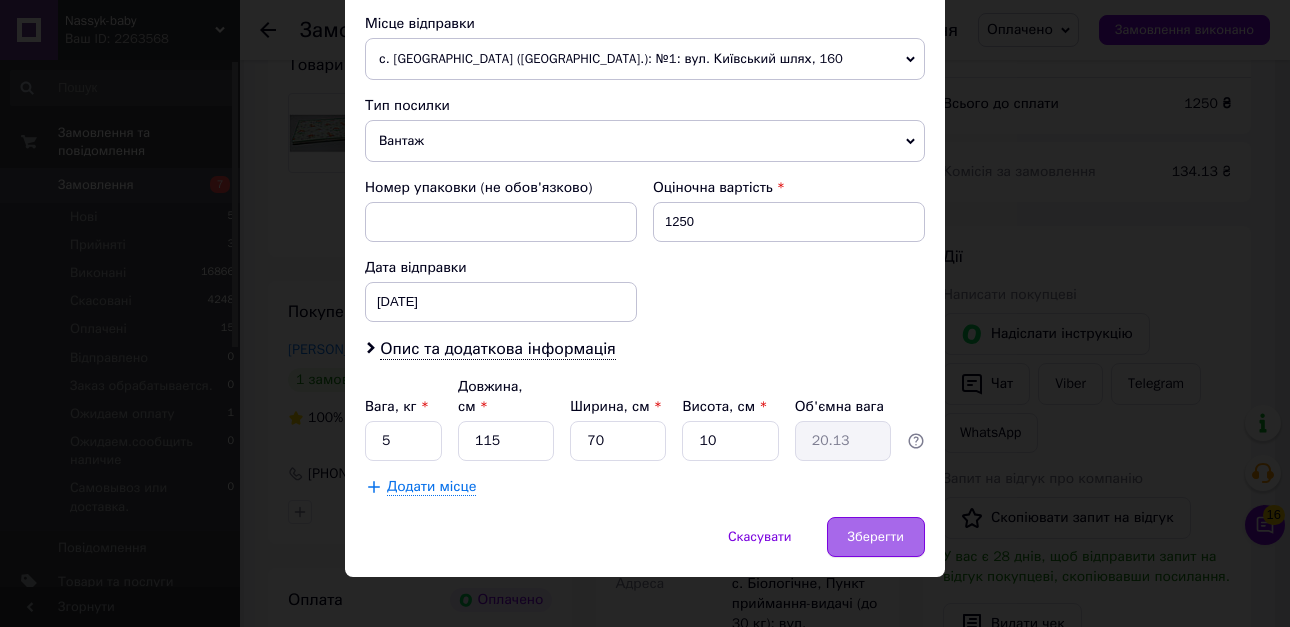 click on "Зберегти" at bounding box center [876, 537] 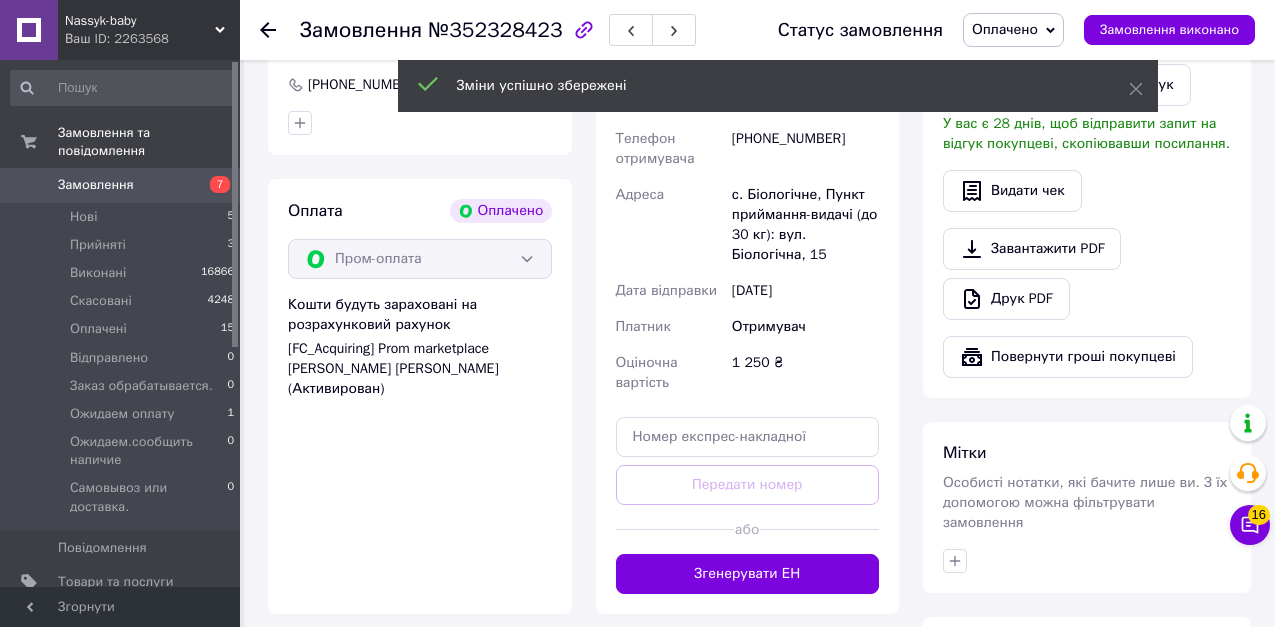 scroll, scrollTop: 600, scrollLeft: 0, axis: vertical 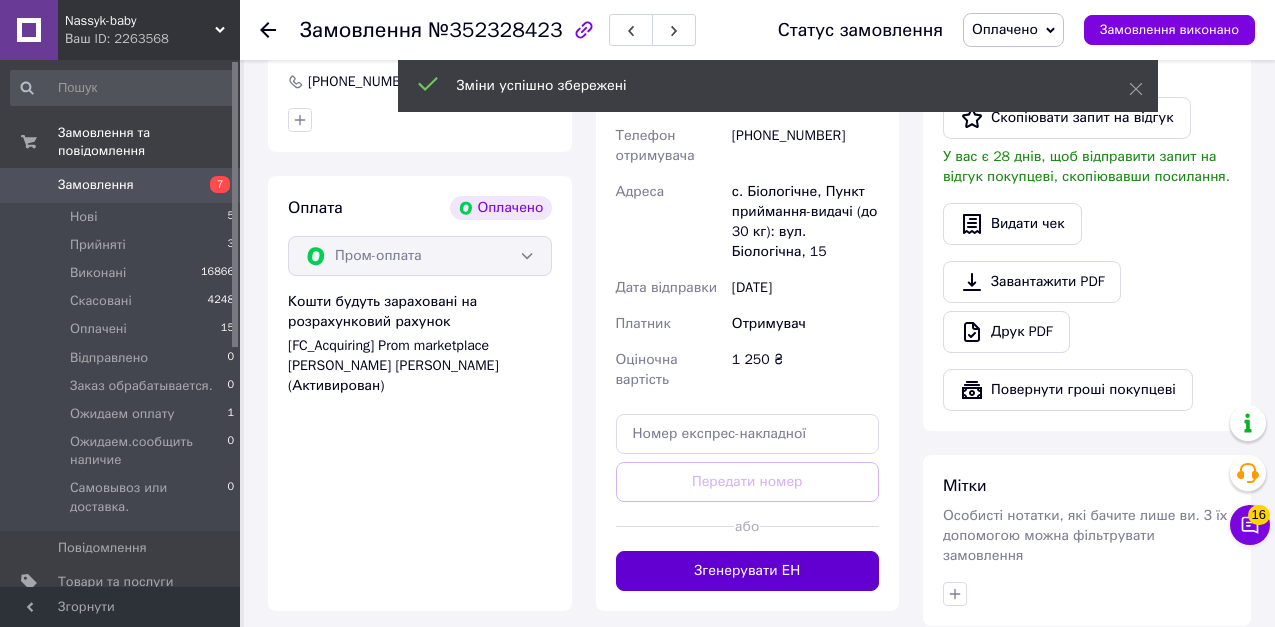click on "Згенерувати ЕН" at bounding box center (748, 571) 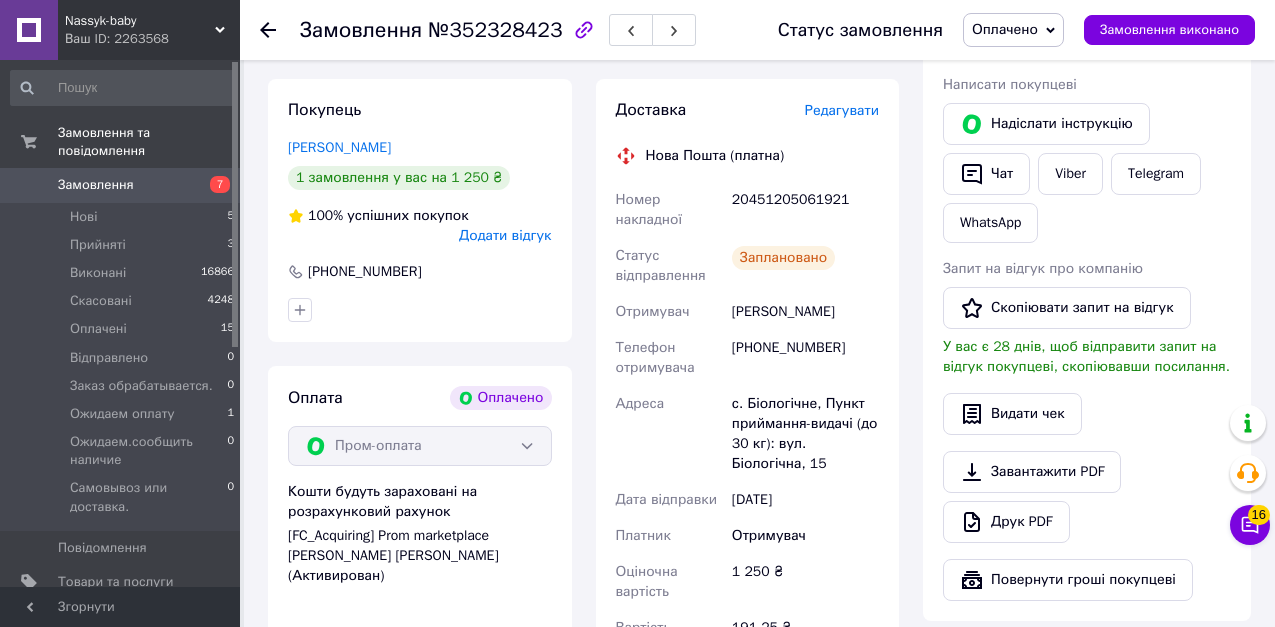 scroll, scrollTop: 400, scrollLeft: 0, axis: vertical 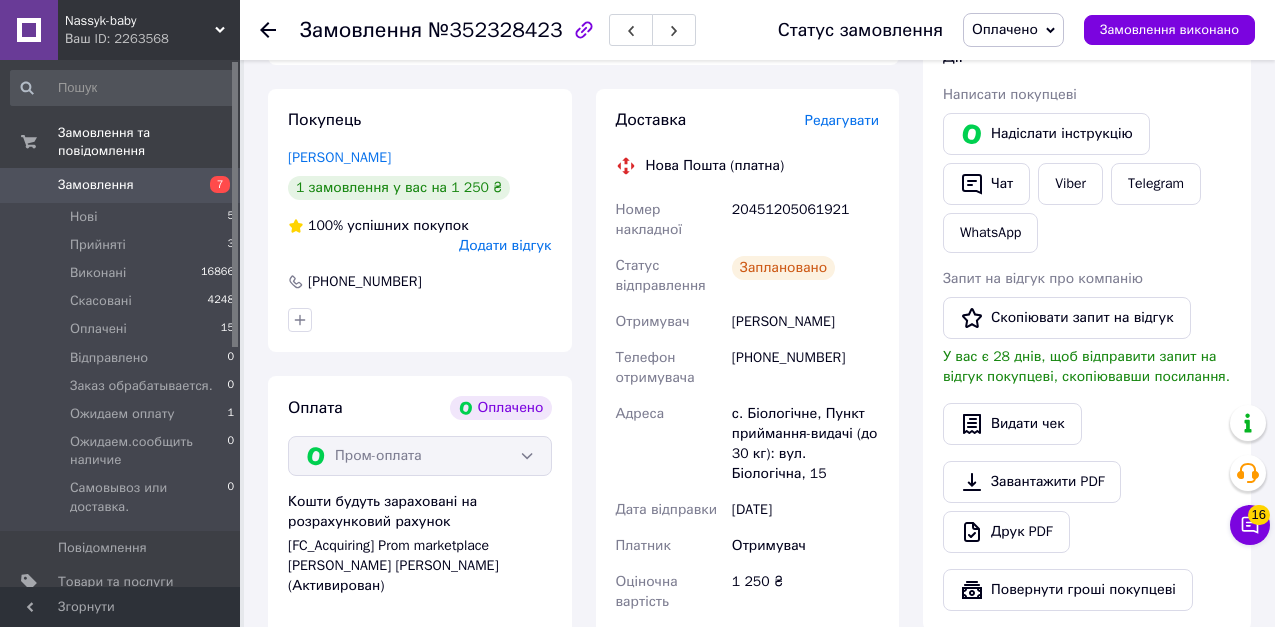 click 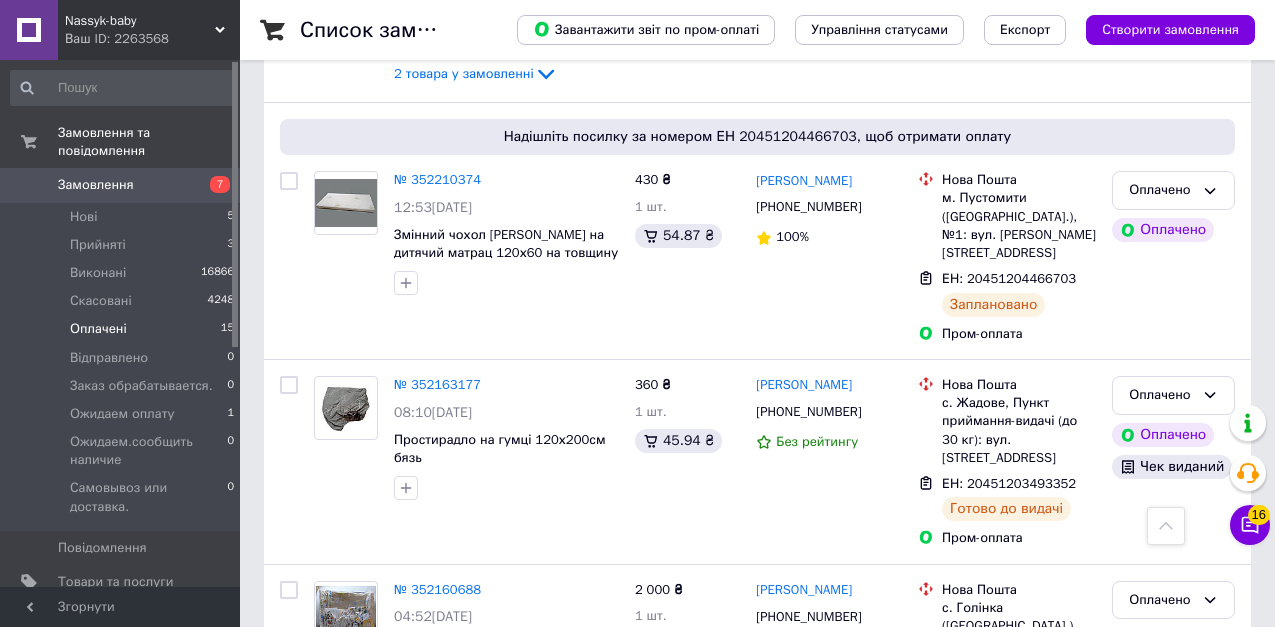scroll, scrollTop: 2200, scrollLeft: 0, axis: vertical 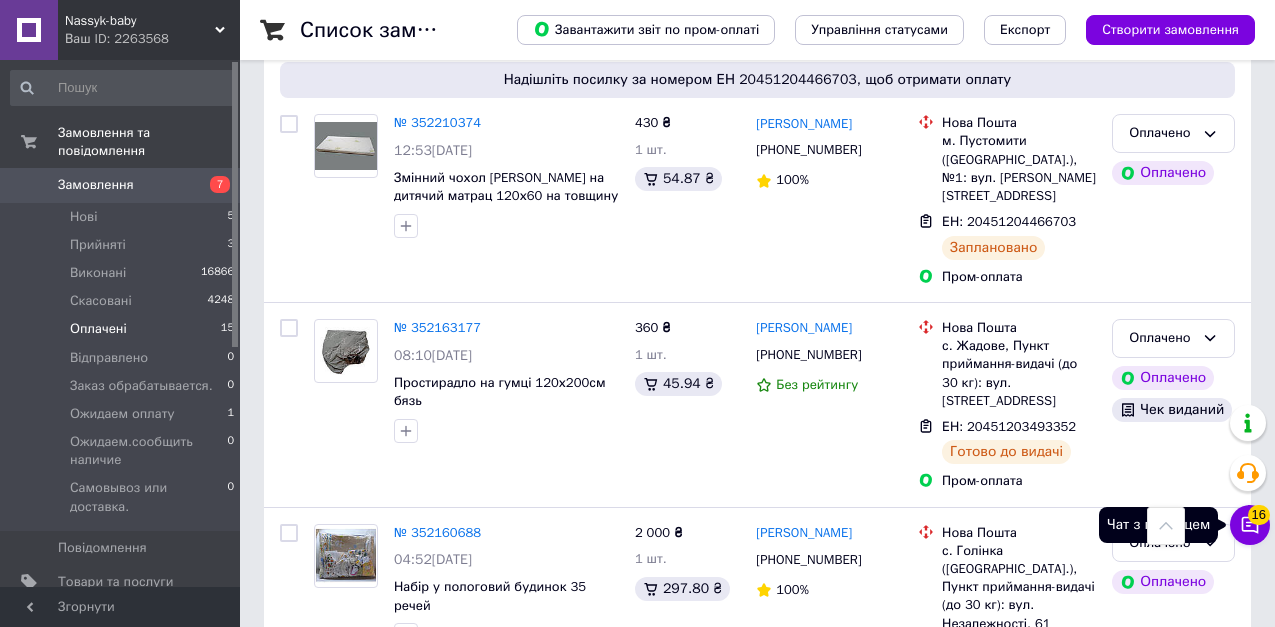click on "Чат з покупцем 16" at bounding box center (1250, 525) 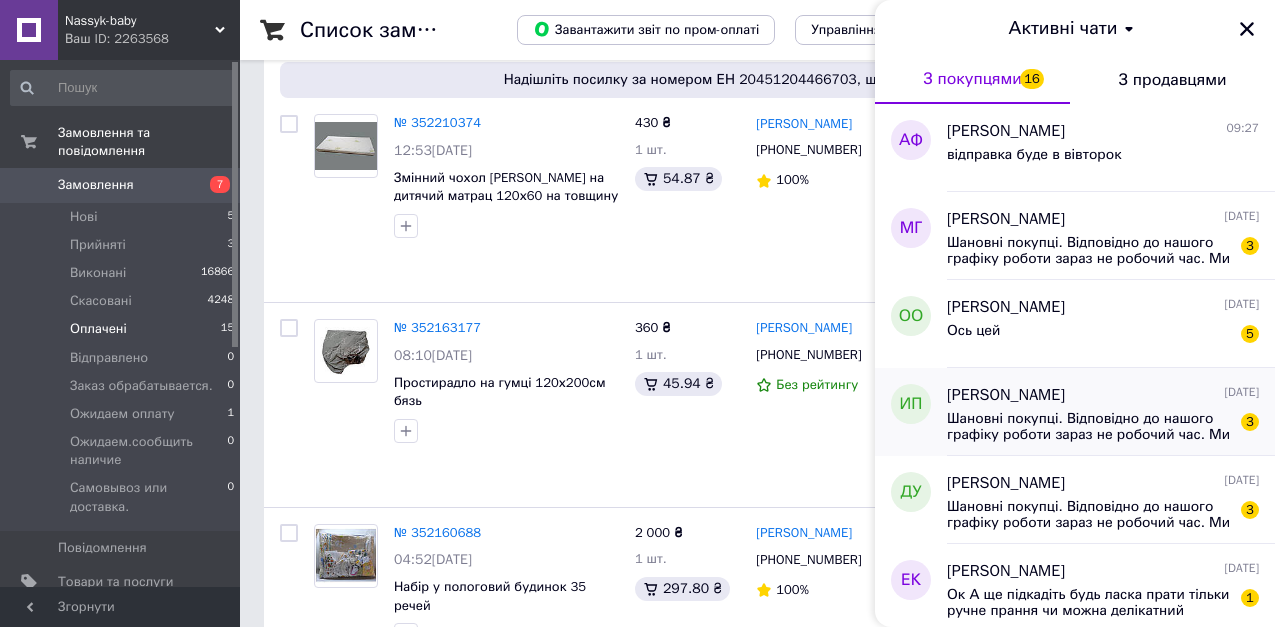 scroll, scrollTop: 200, scrollLeft: 0, axis: vertical 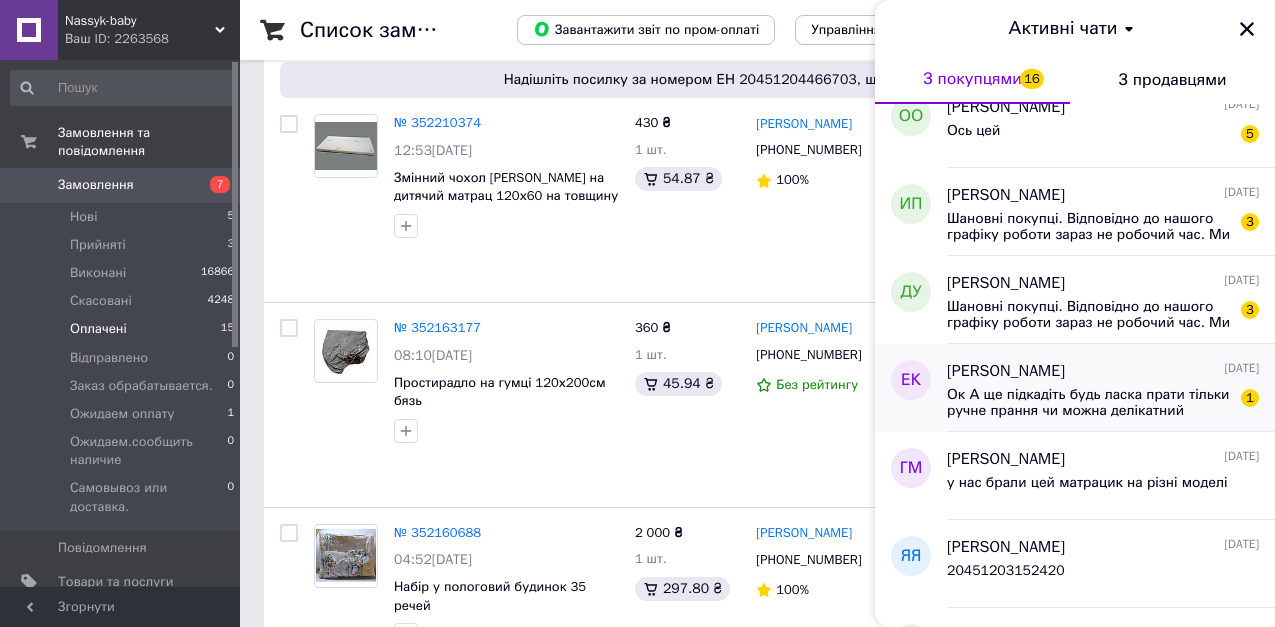 click on "Ок
А ще підкадіть будь ласка прати тільки ручне прання чи можна делікатний режим?" at bounding box center [1089, 403] 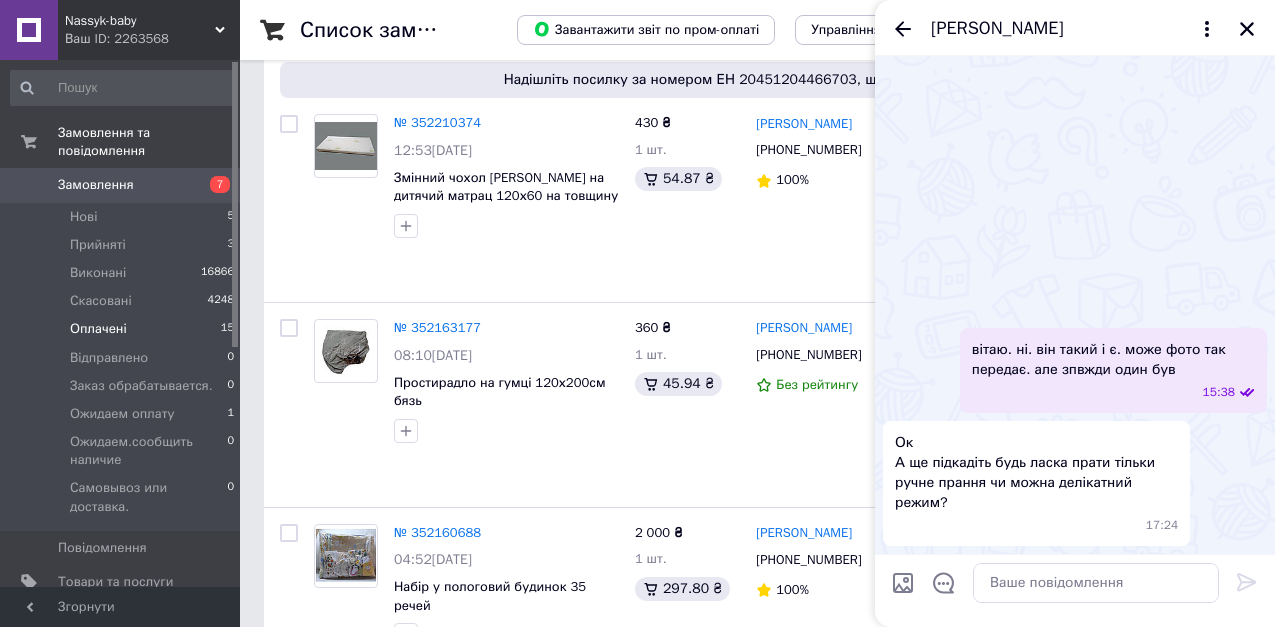 scroll, scrollTop: 5317, scrollLeft: 0, axis: vertical 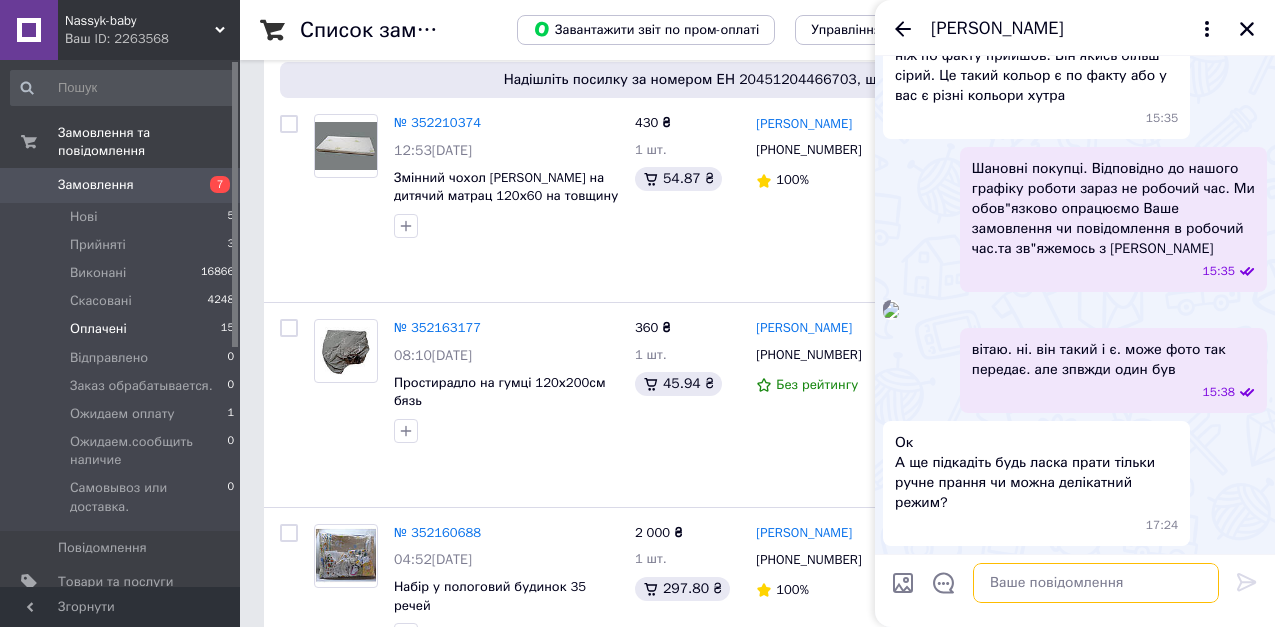 click at bounding box center [1096, 583] 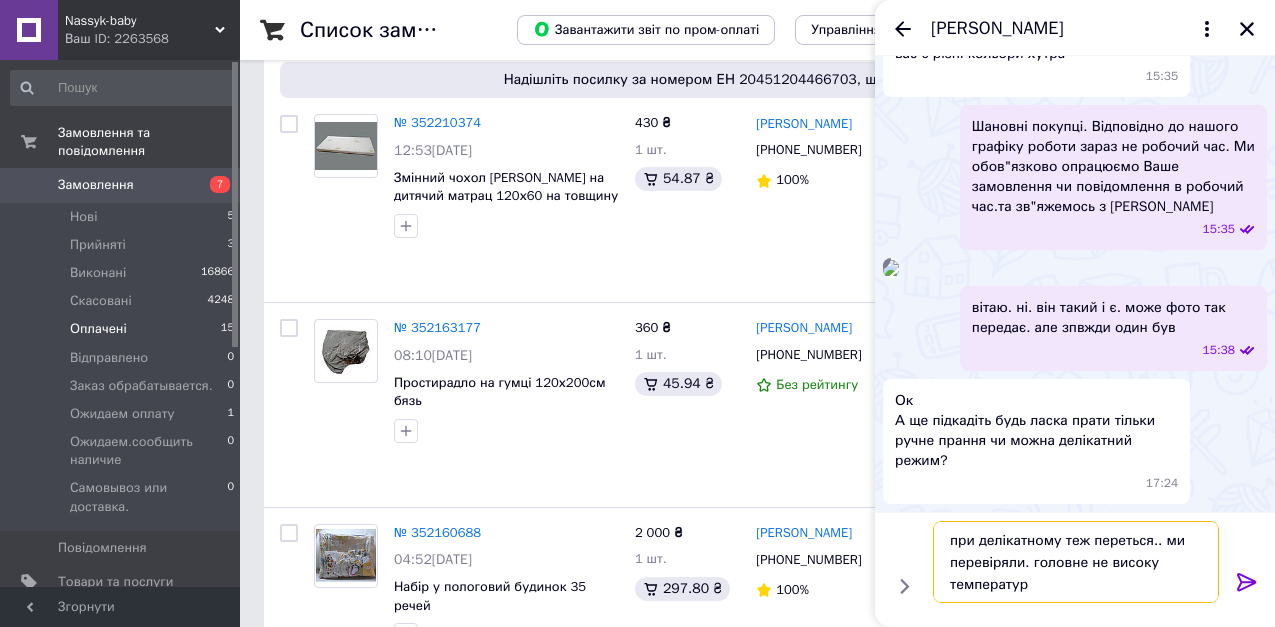 type on "при делікатному теж переться.. ми перевіряли. головне не високу температури" 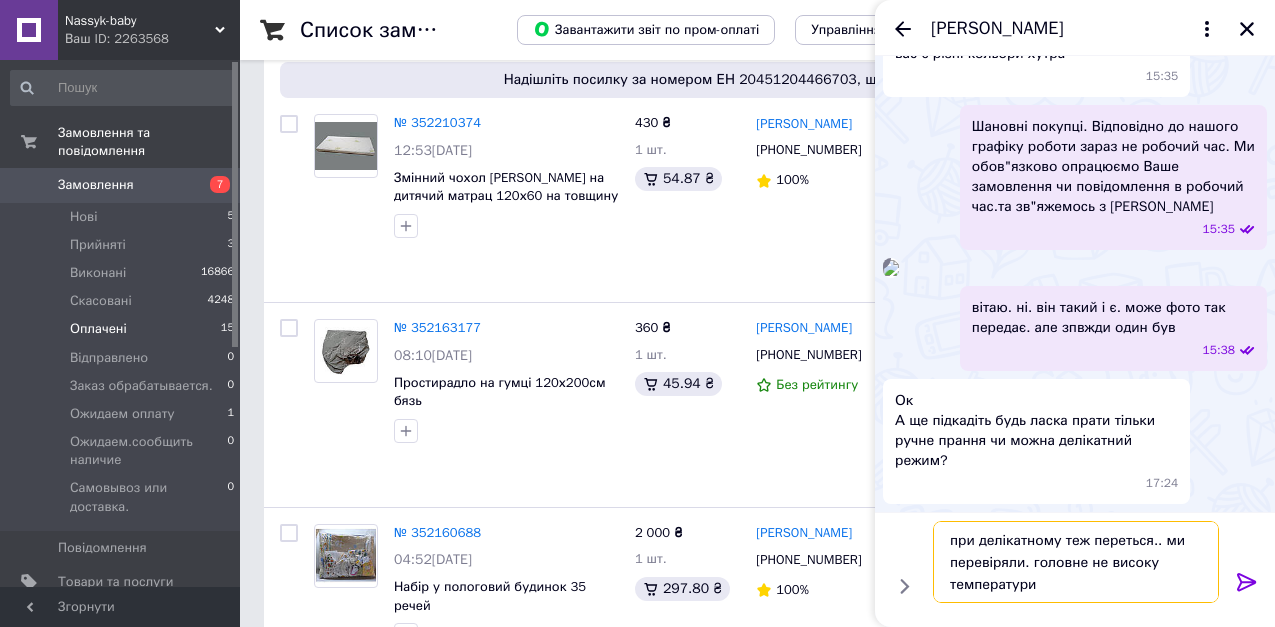 type 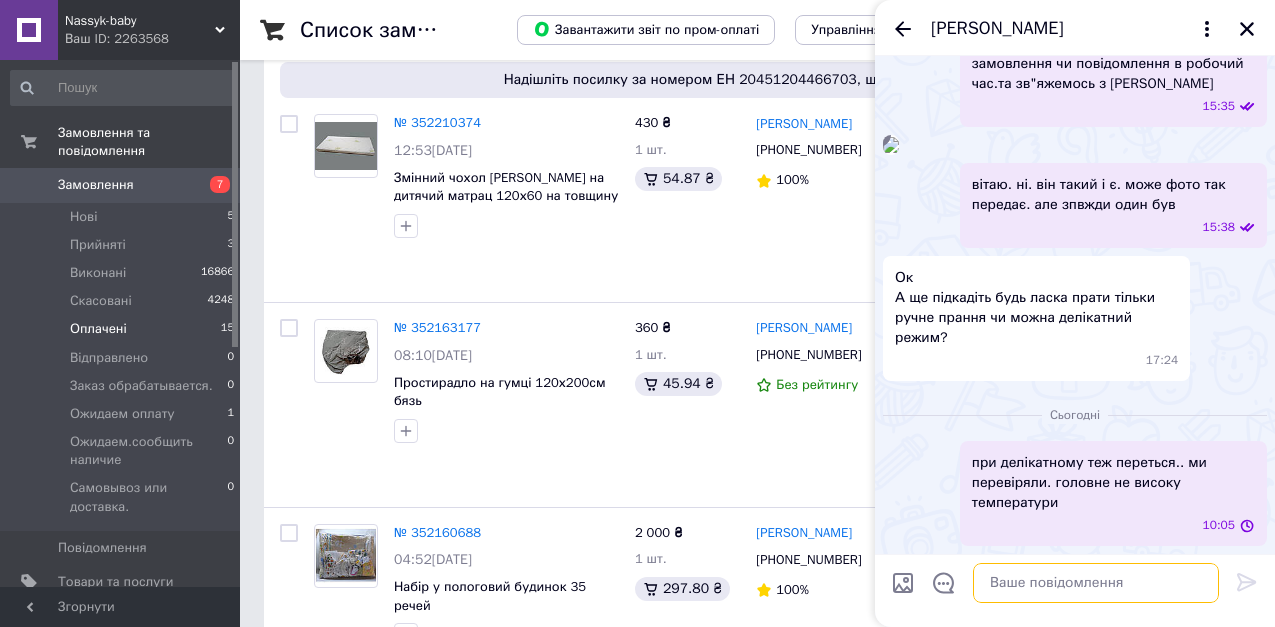 scroll, scrollTop: 5482, scrollLeft: 0, axis: vertical 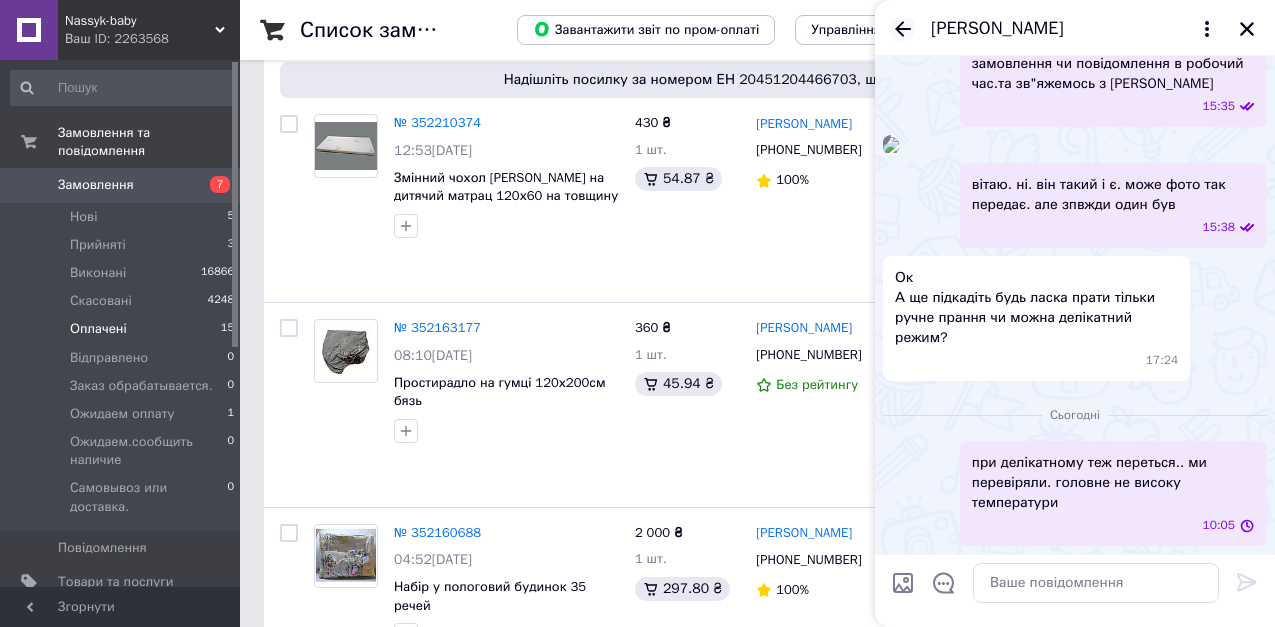 click 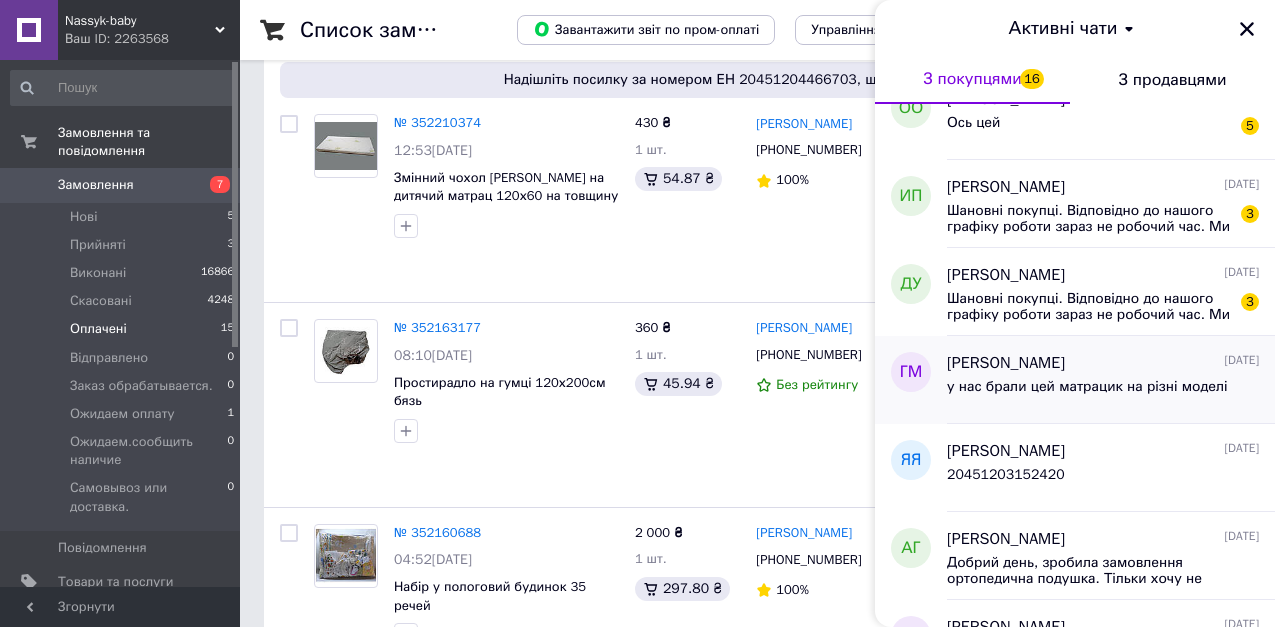 scroll, scrollTop: 300, scrollLeft: 0, axis: vertical 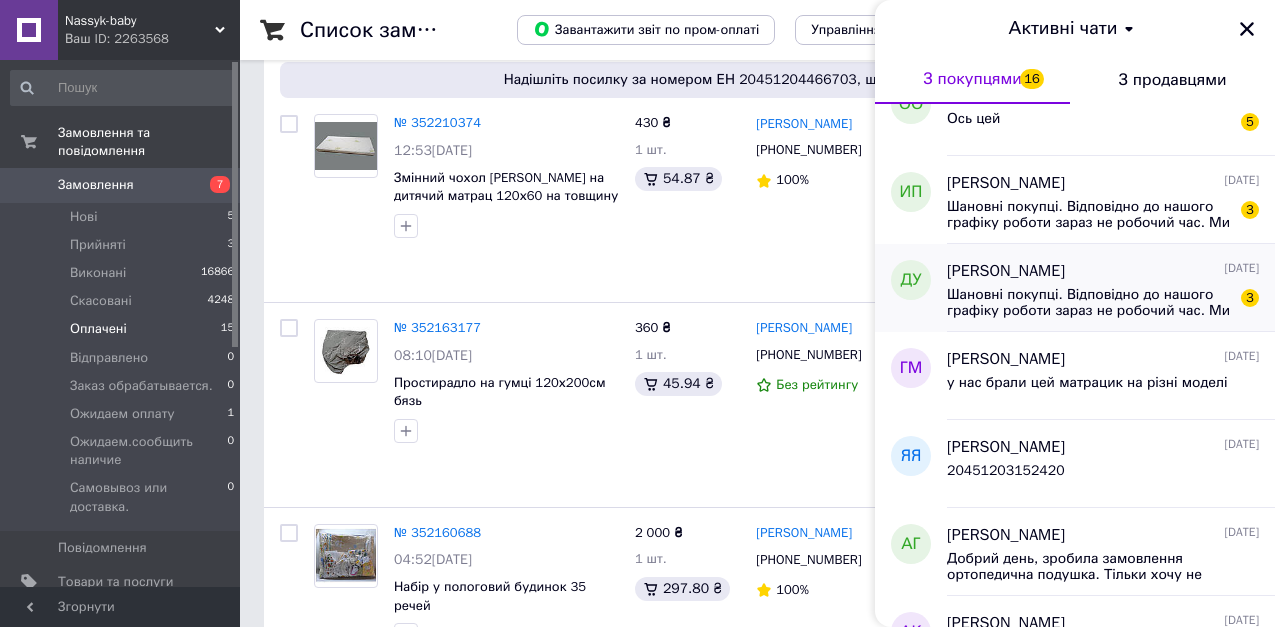click on "Шановні покупці. Відповідно до нашого графіку роботи зараз не робочий час. Ми обов"язково опрацюємо Ваше замовлення чи повідомлення в робочий час.та зв"яжемось з [PERSON_NAME]" at bounding box center (1089, 303) 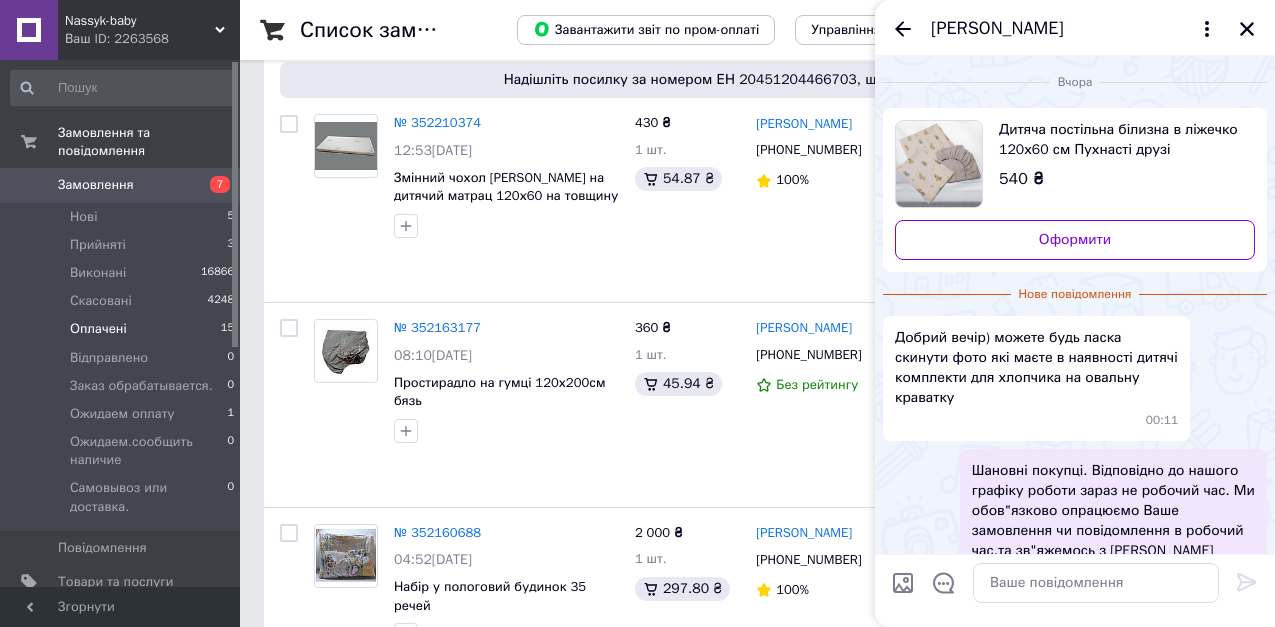 scroll, scrollTop: 70, scrollLeft: 0, axis: vertical 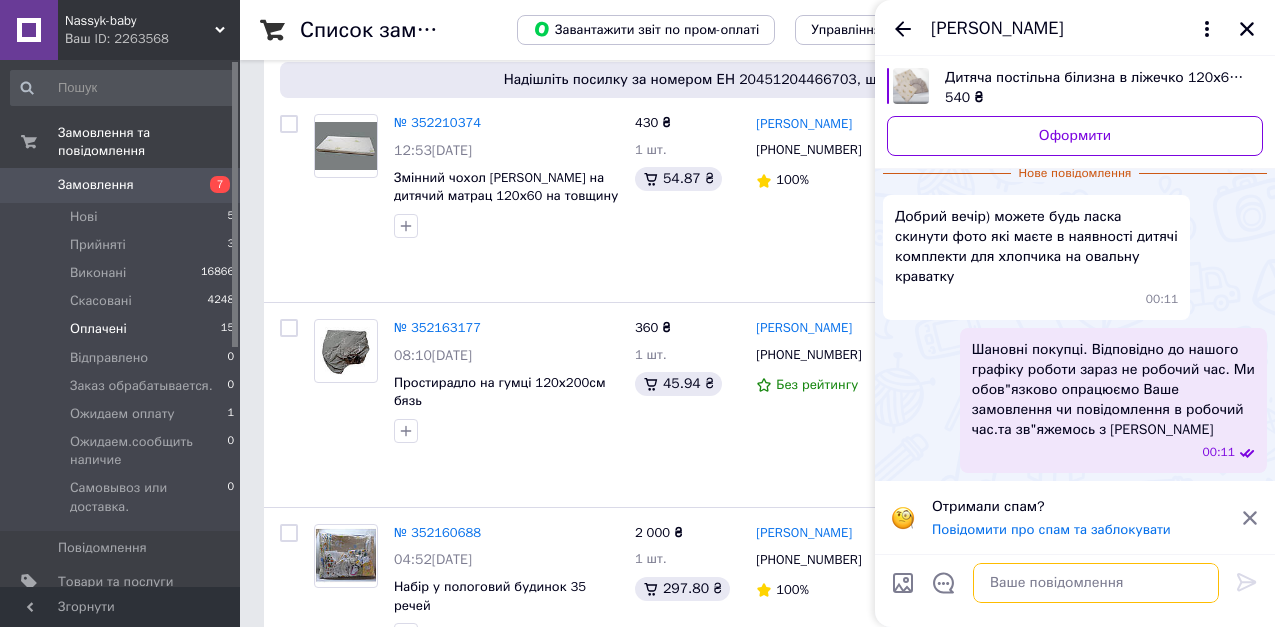 click at bounding box center [1096, 583] 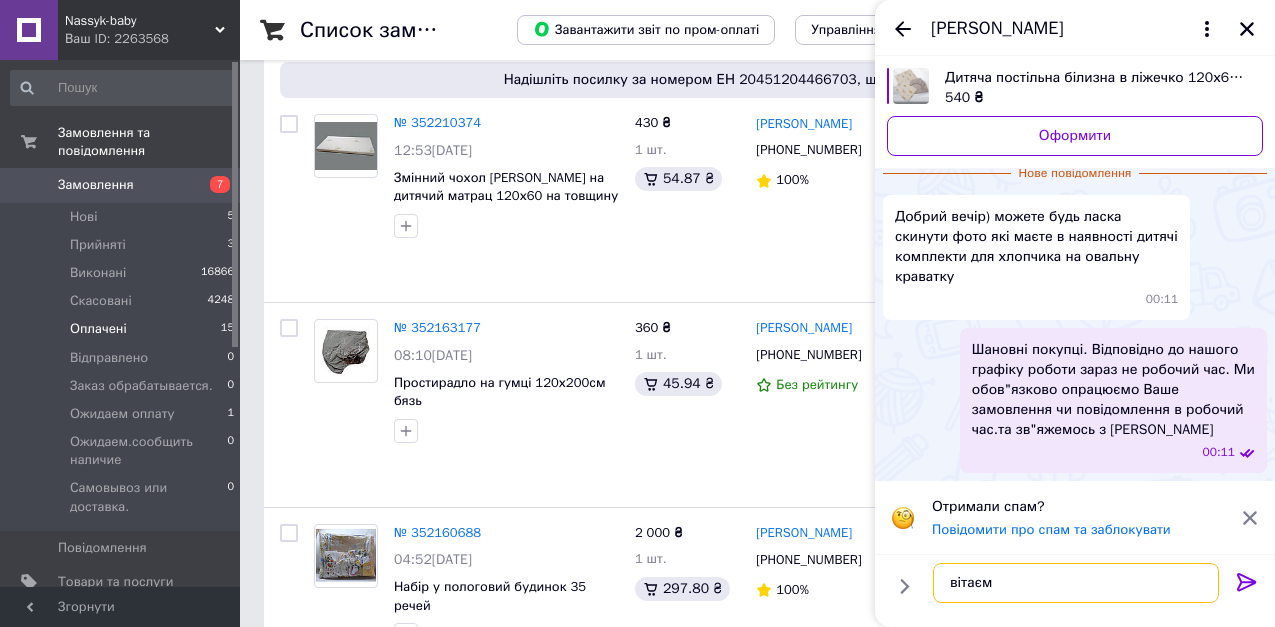 type on "вітаємо" 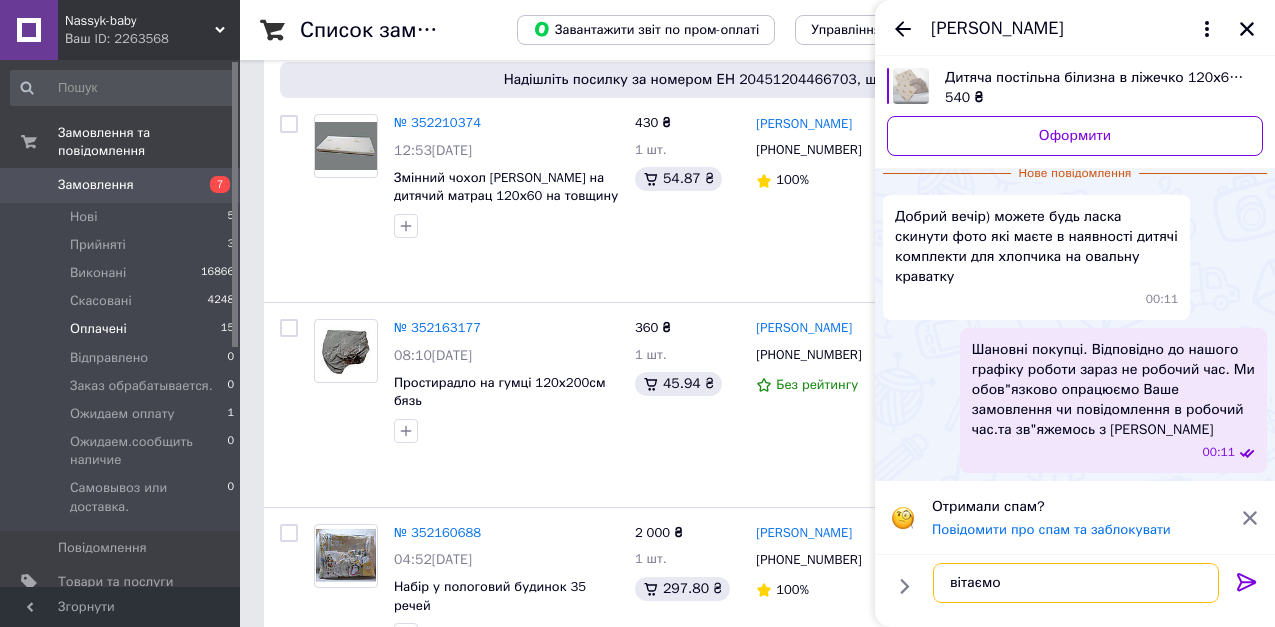 type 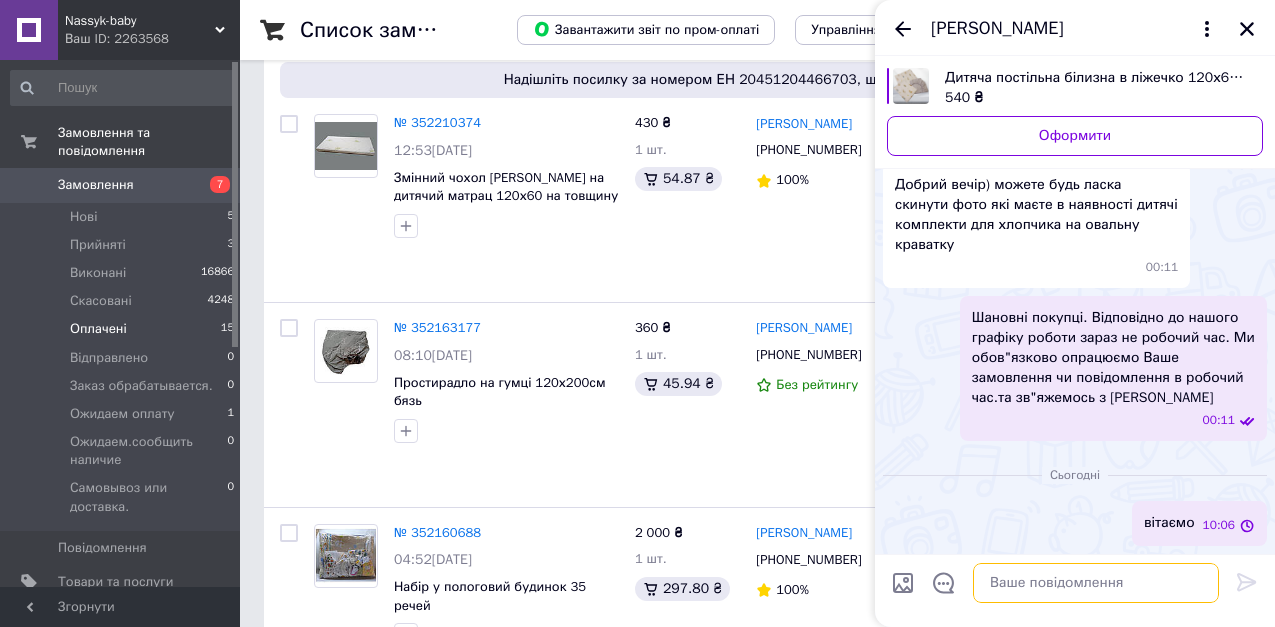 scroll, scrollTop: 66, scrollLeft: 0, axis: vertical 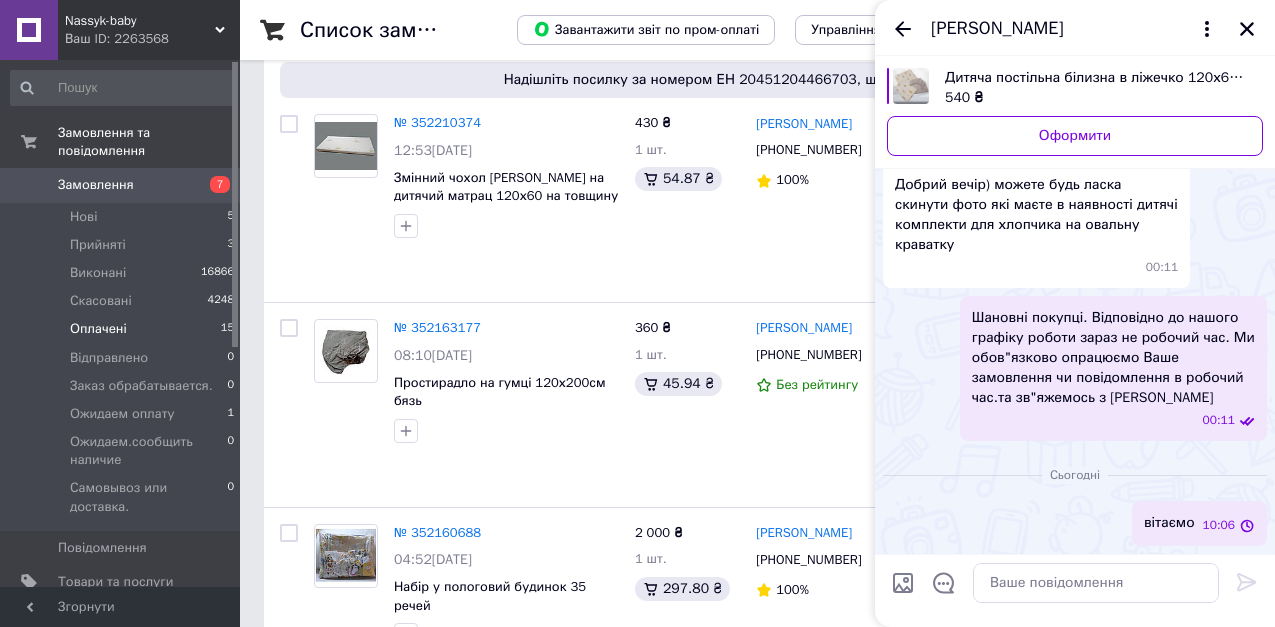 click at bounding box center [903, 583] 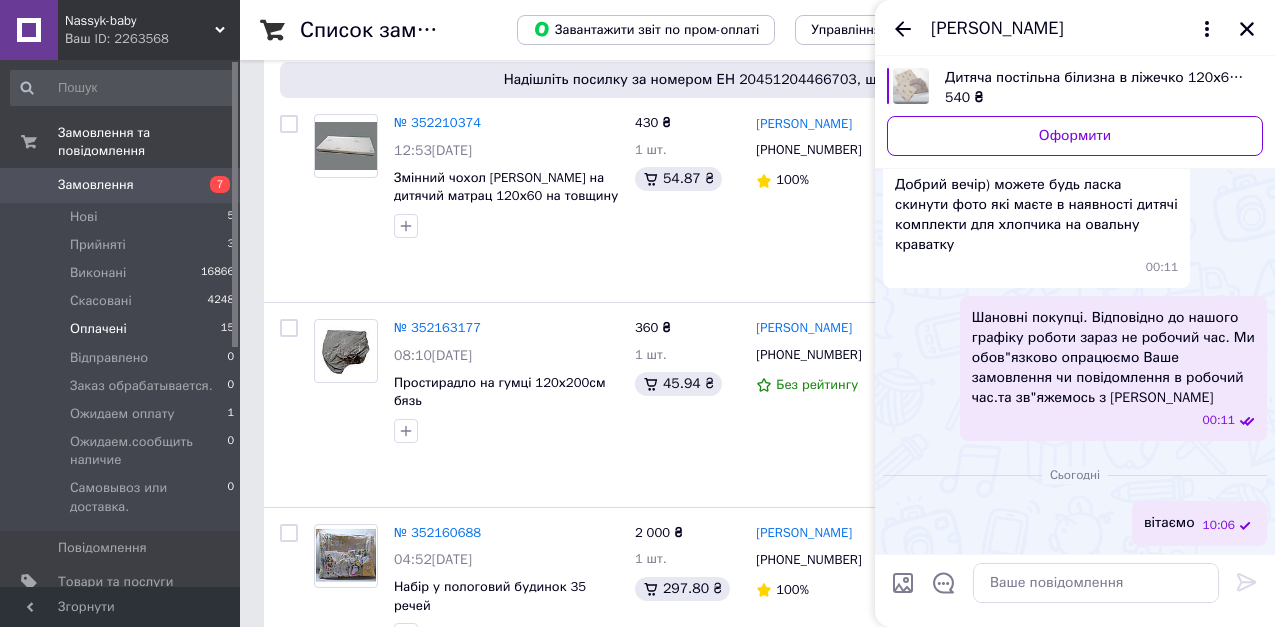 type on "C:\fakepath\изображение_viber_2024-12-14_[PHONE_NUMBER].jpg" 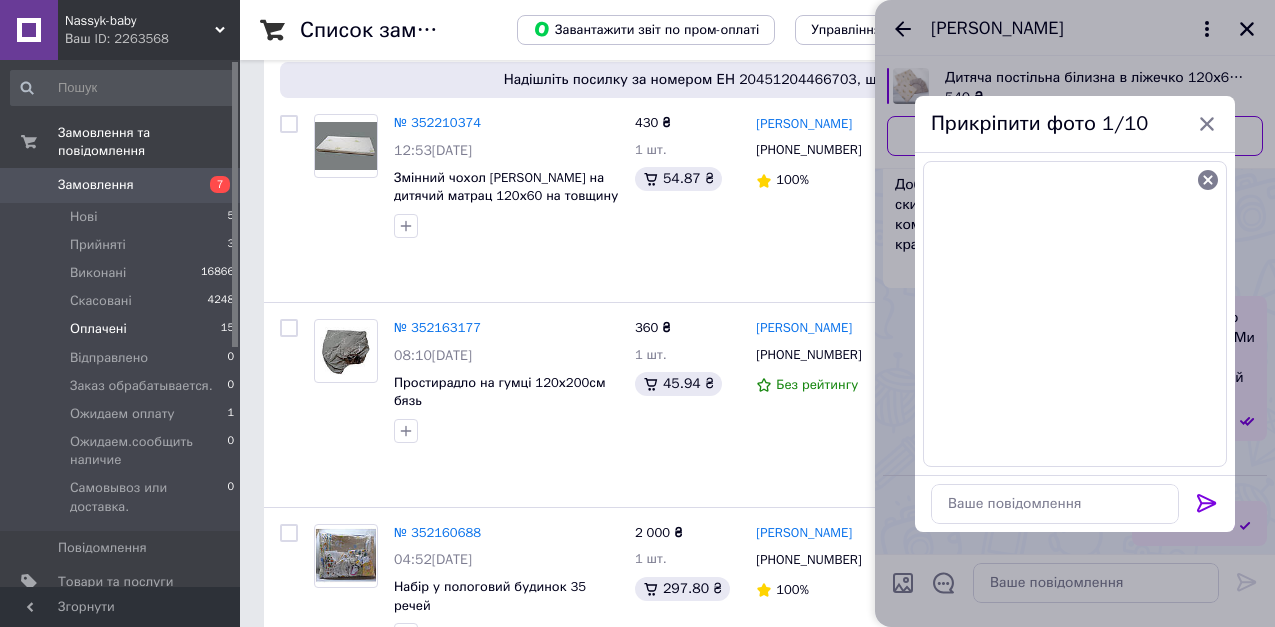 drag, startPoint x: 1211, startPoint y: 500, endPoint x: 968, endPoint y: 582, distance: 256.46246 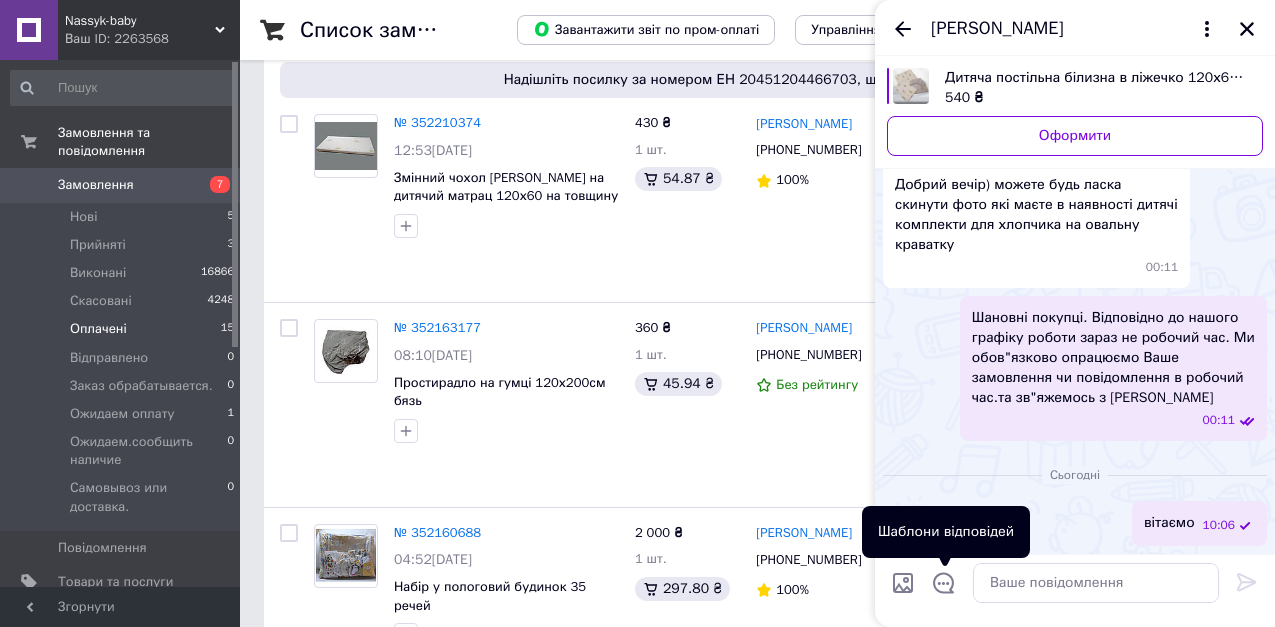 scroll, scrollTop: 250, scrollLeft: 0, axis: vertical 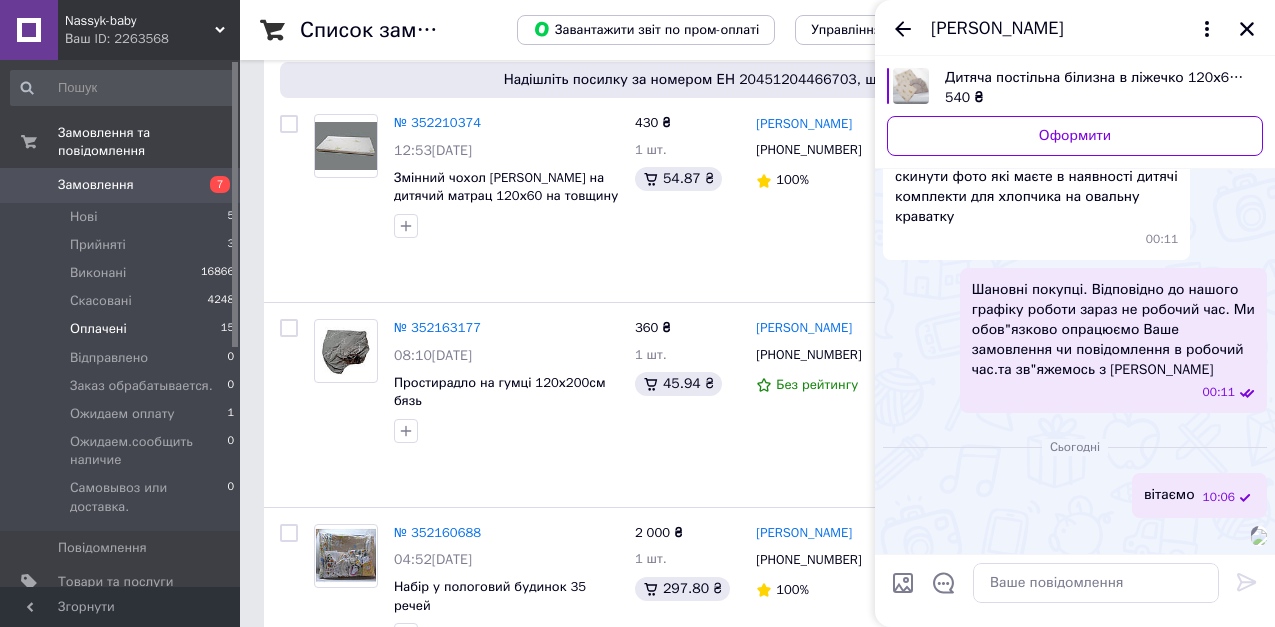 click at bounding box center [903, 583] 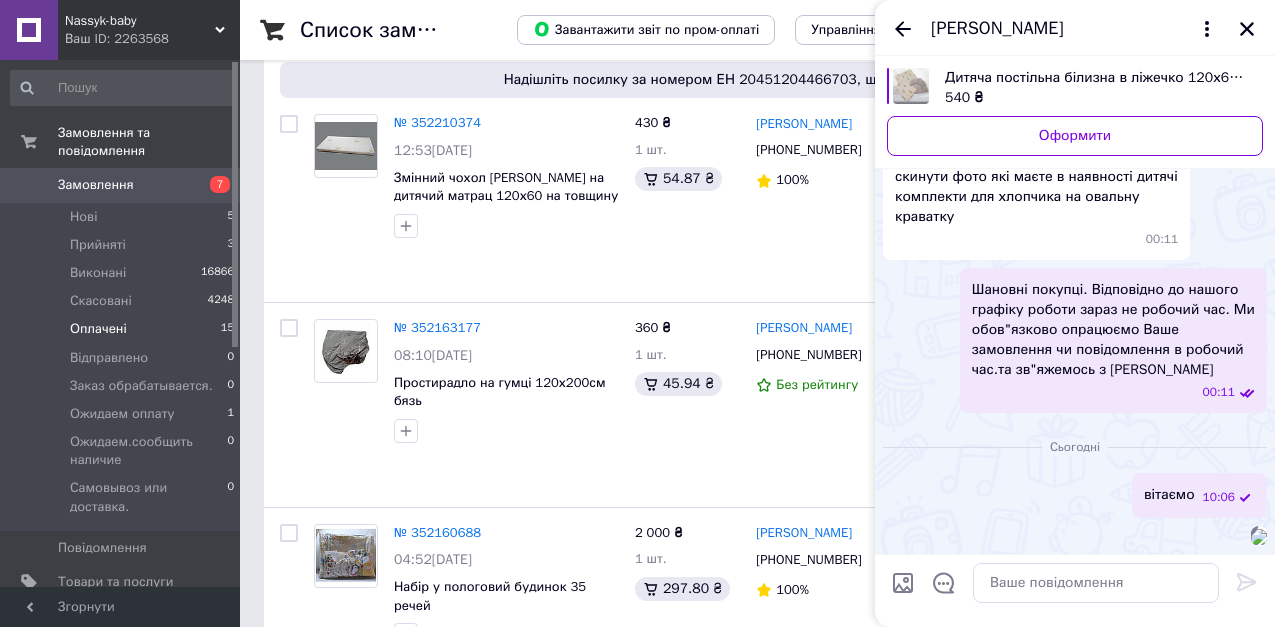 type on "C:\fakepath\изображение_viber_2024-12-14_[PHONE_NUMBER].jpg" 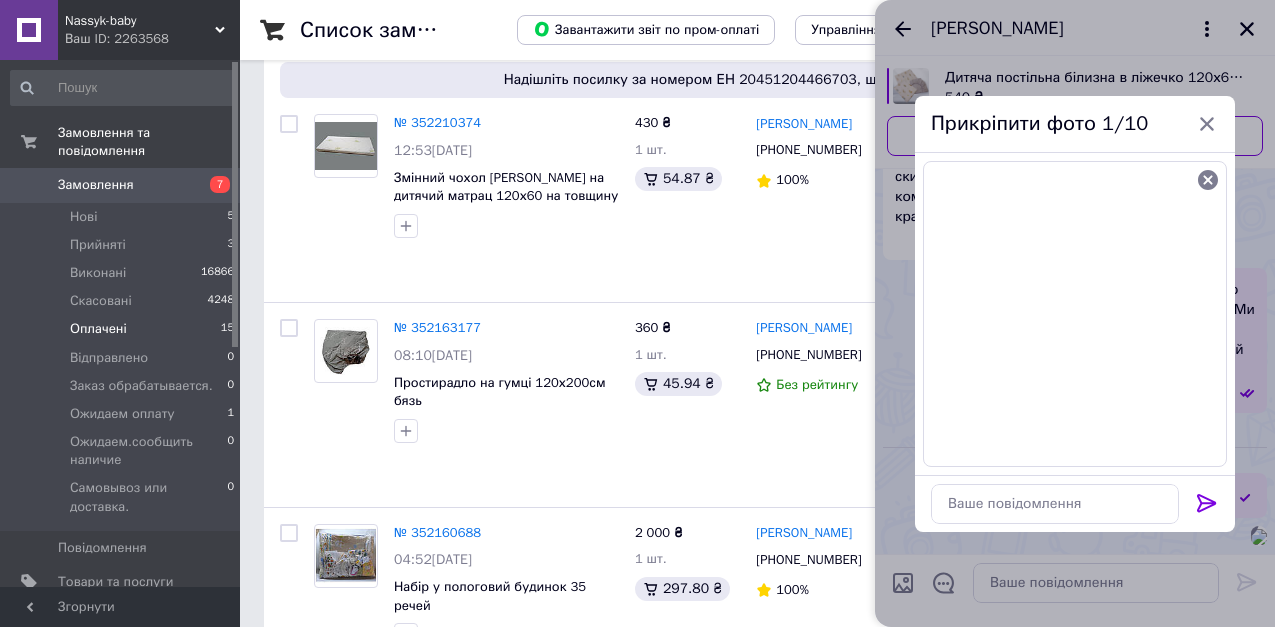 click 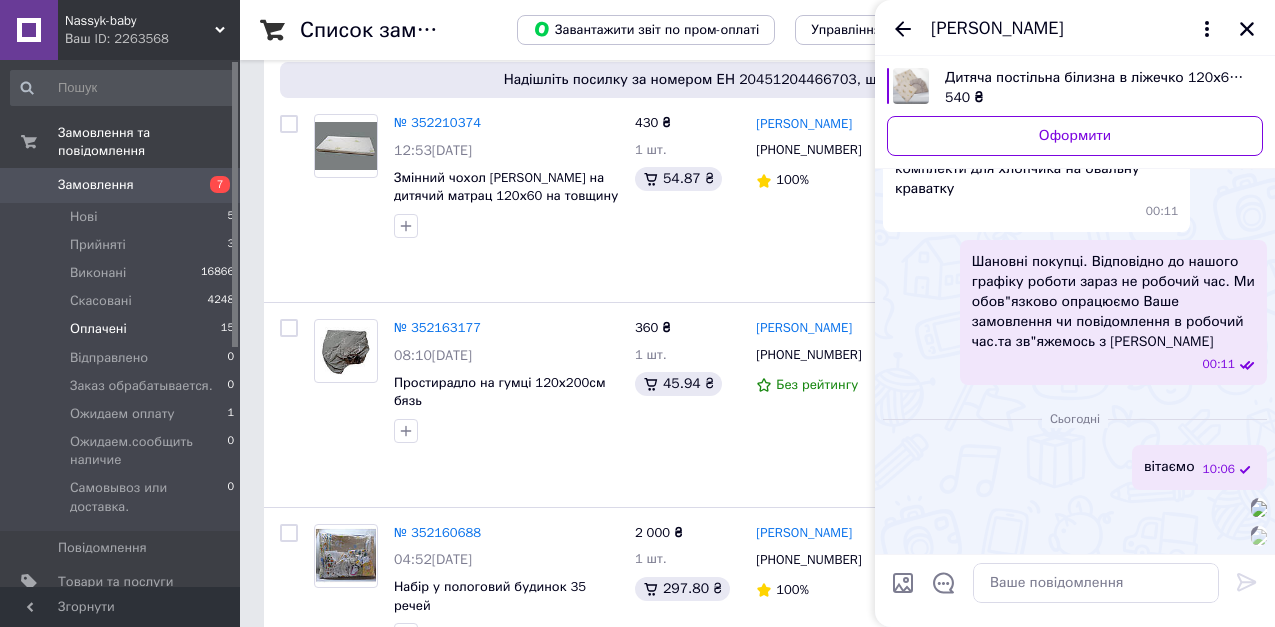 click at bounding box center [903, 583] 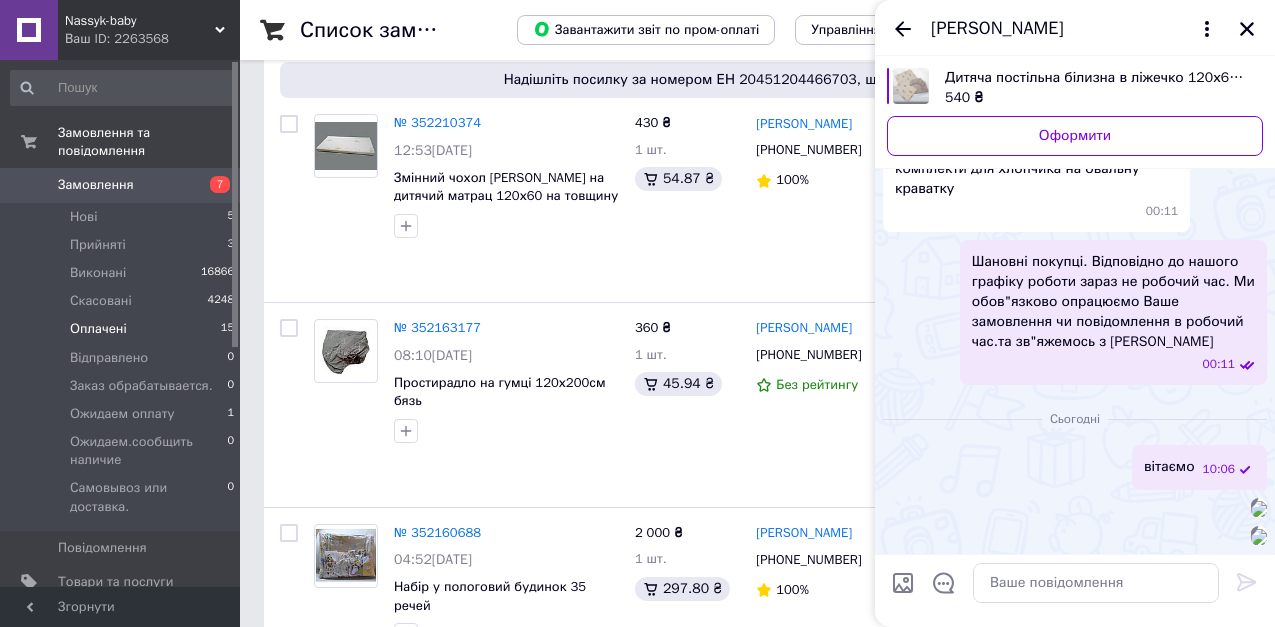 type on "C:\fakepath\изображение_viber_2024-12-14_[PHONE_NUMBER].jpg" 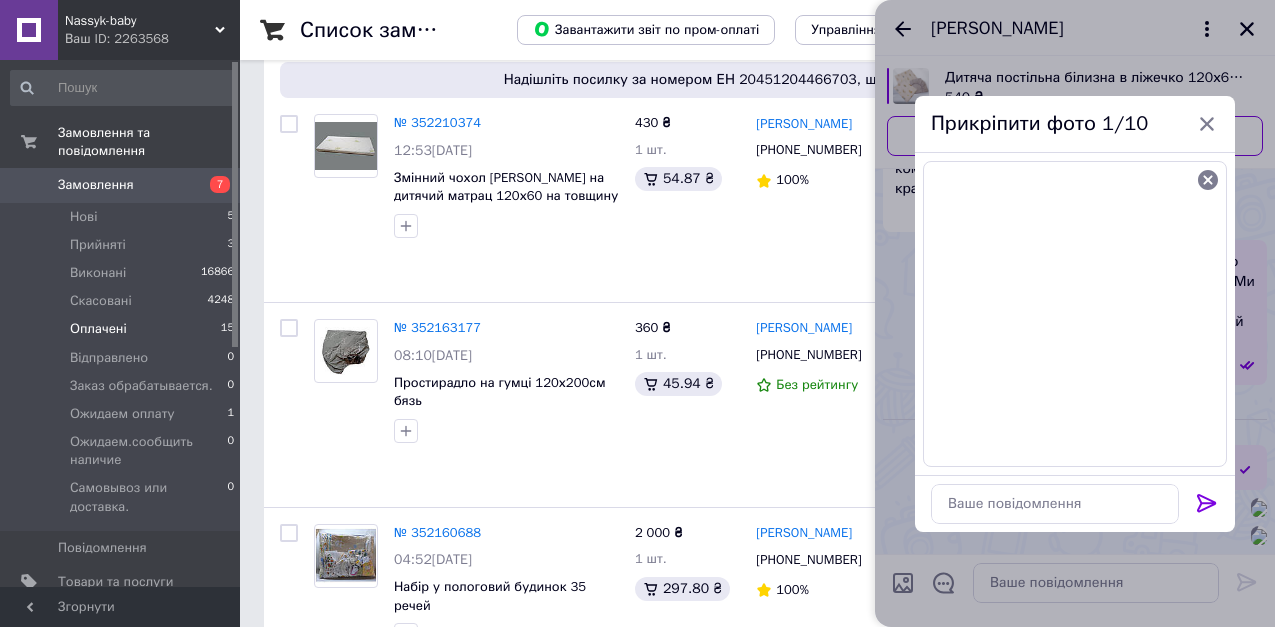 click 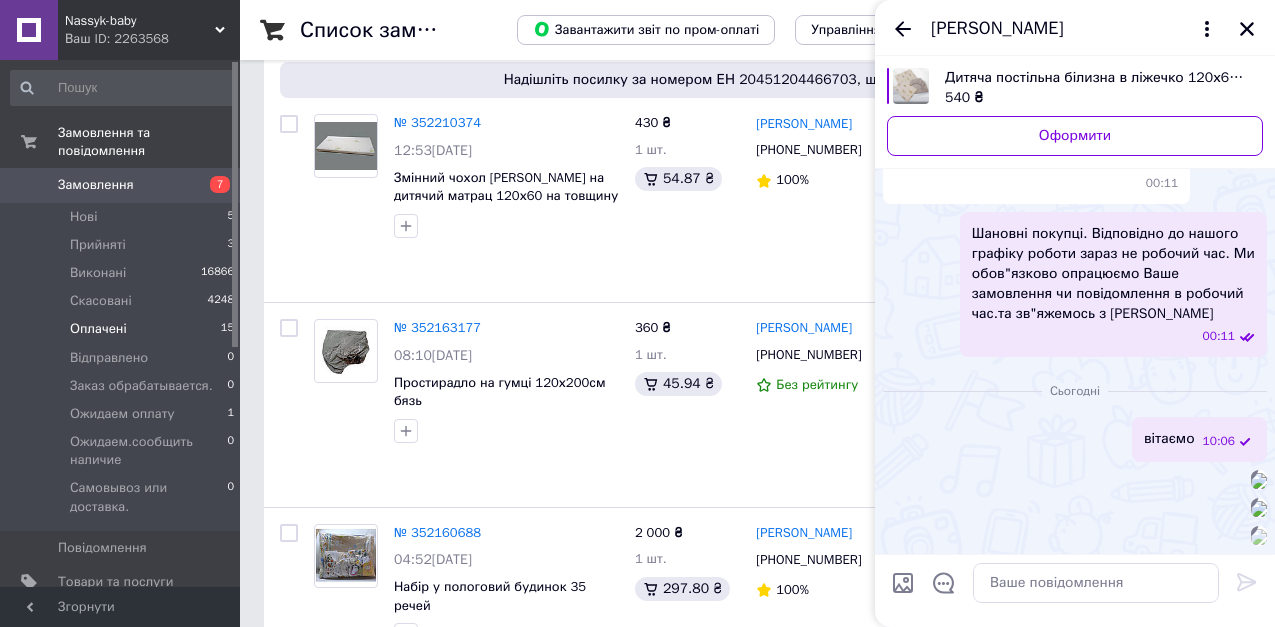 click at bounding box center (903, 583) 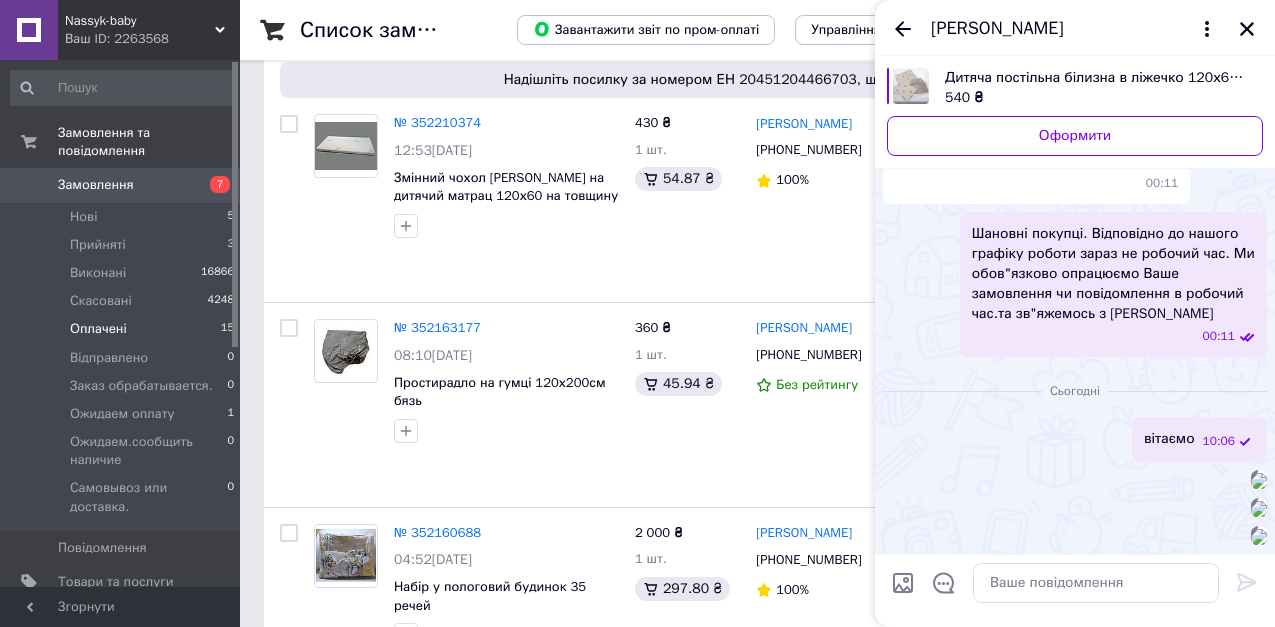type on "C:\fakepath\изображение_viber_2024-12-14_[PHONE_NUMBER].jpg" 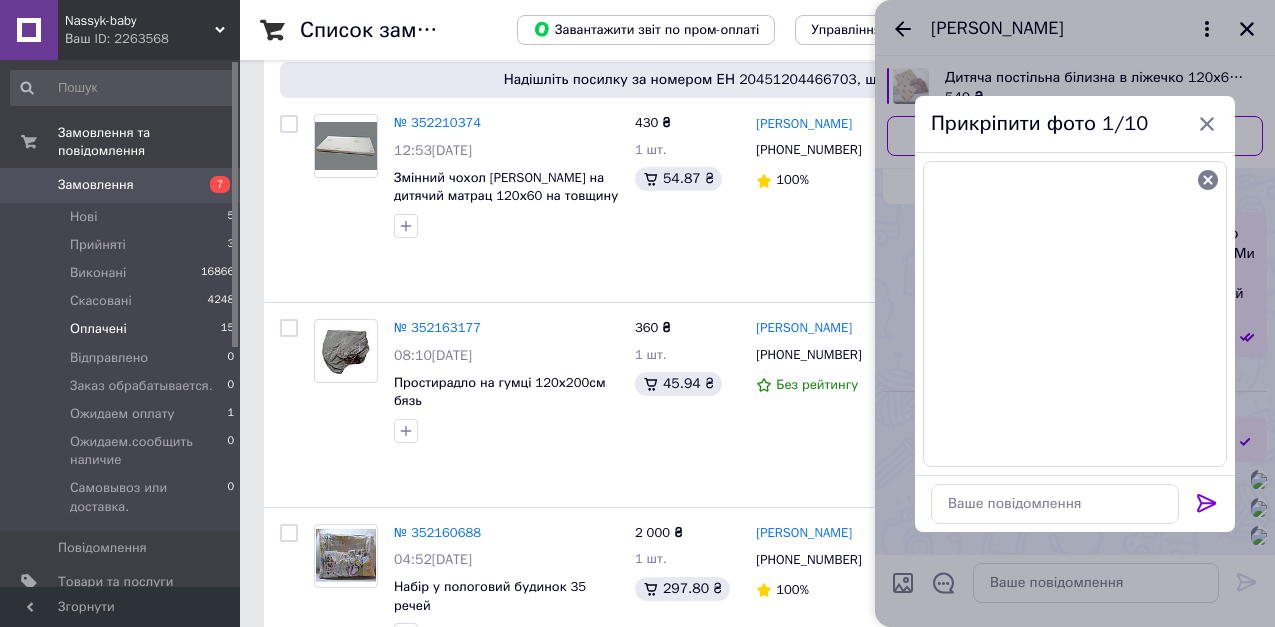 click 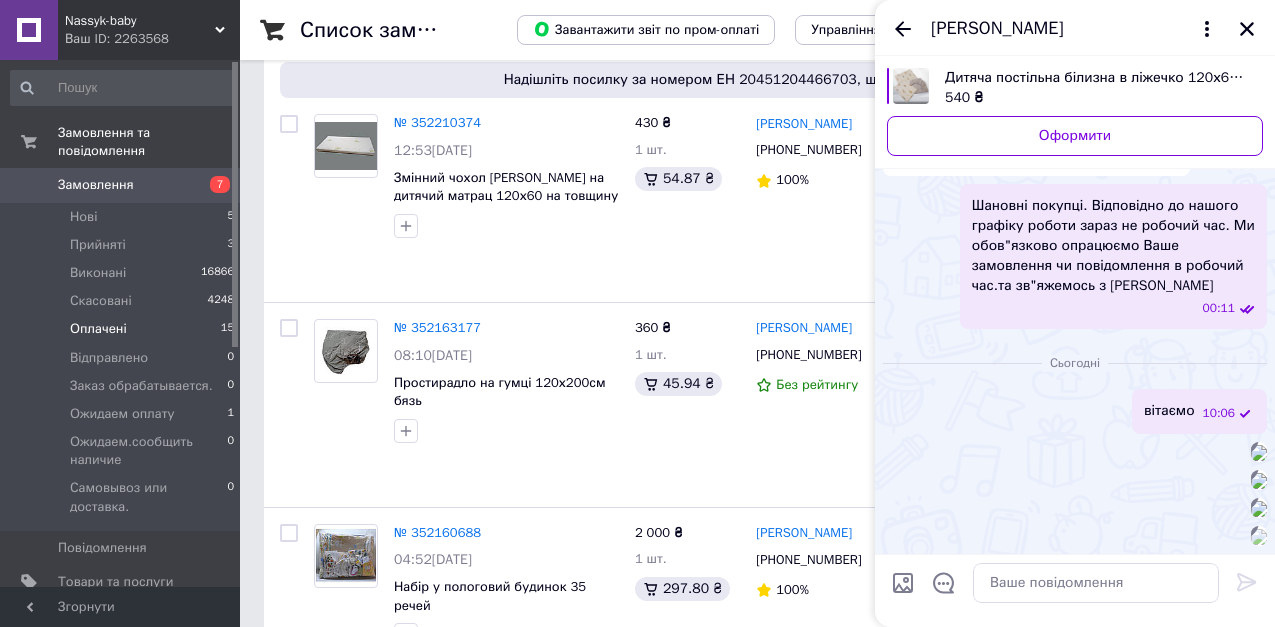 click at bounding box center [903, 583] 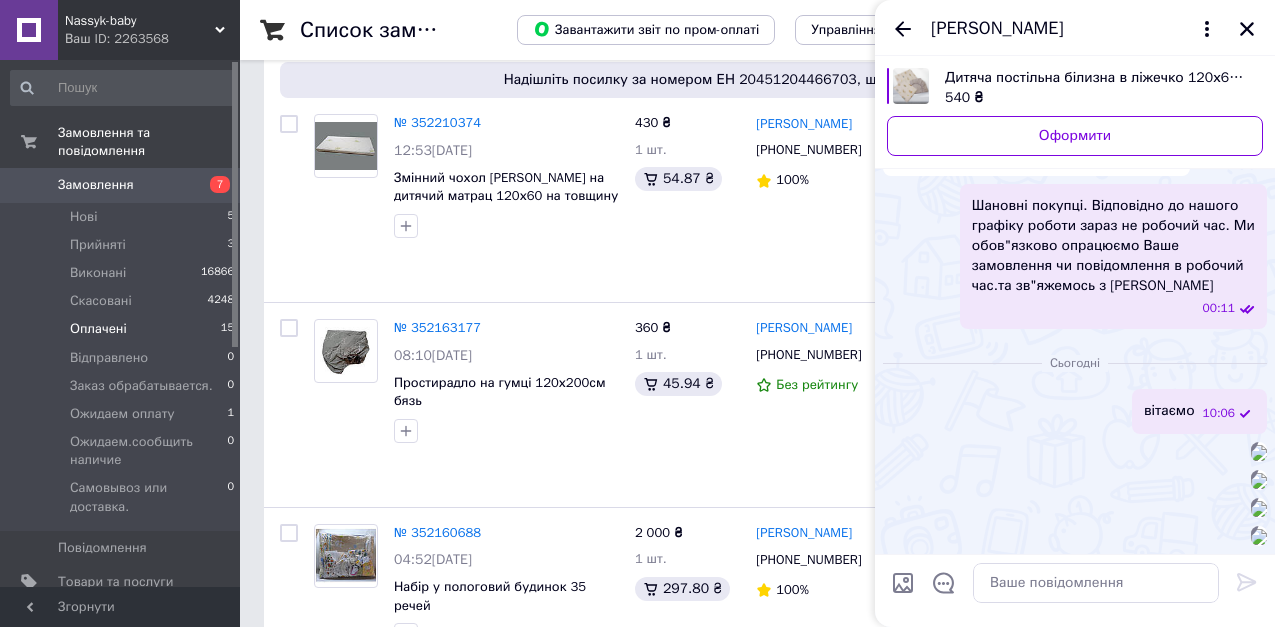 type on "C:\fakepath\изображение_viber_2025-04-30_[PHONE_NUMBER].jpg" 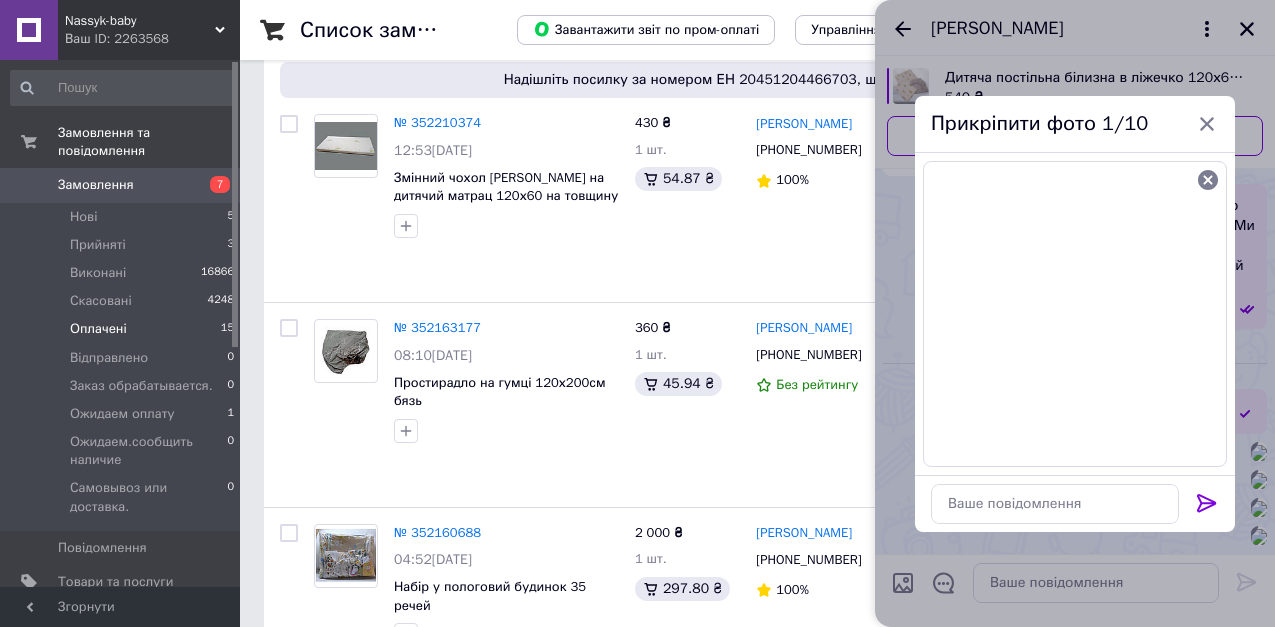 click 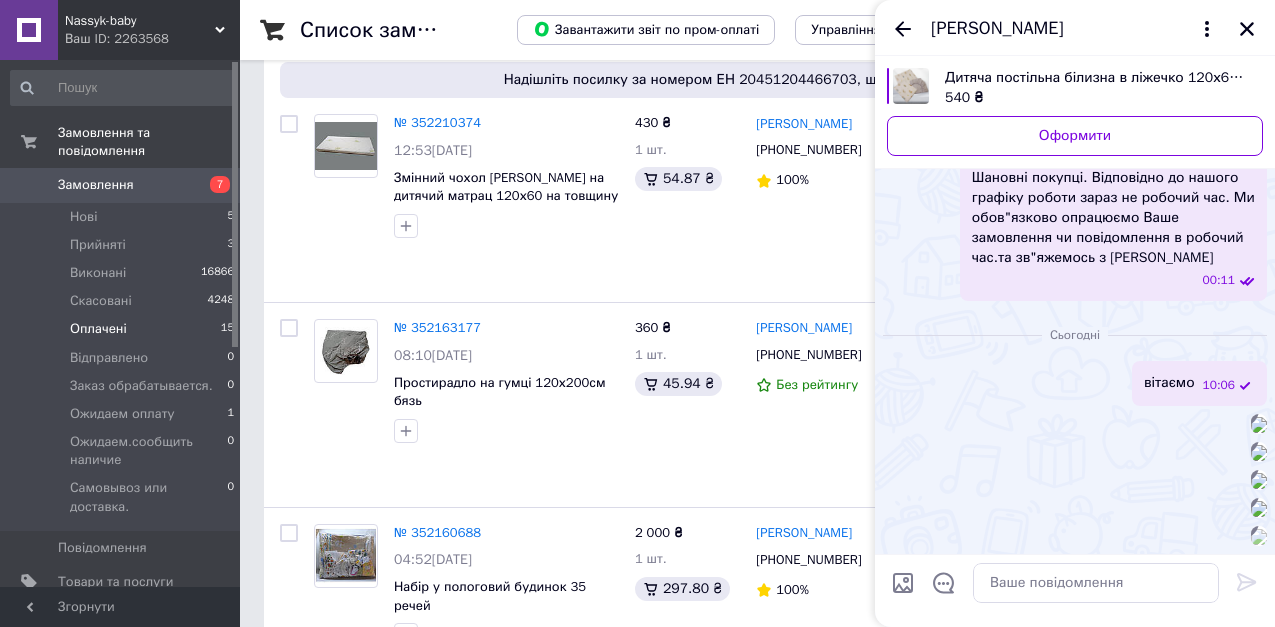 click at bounding box center [903, 583] 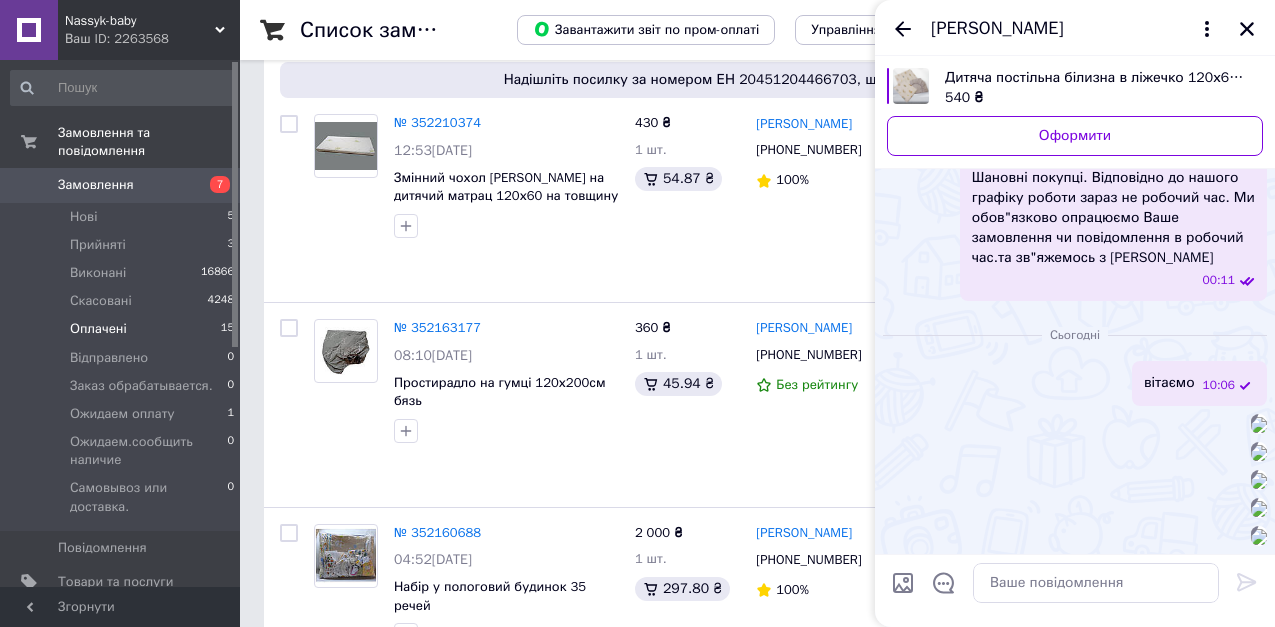 type on "C:\fakepath\изображение_viber_2024-12-09_[PHONE_NUMBER].jpg" 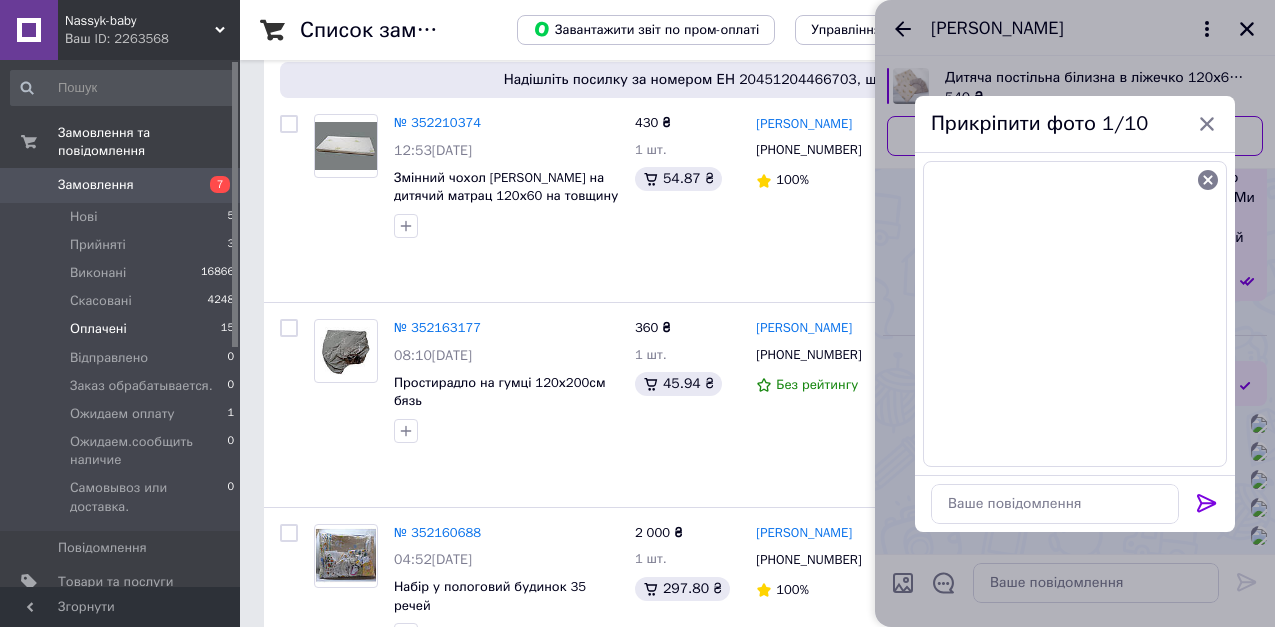click 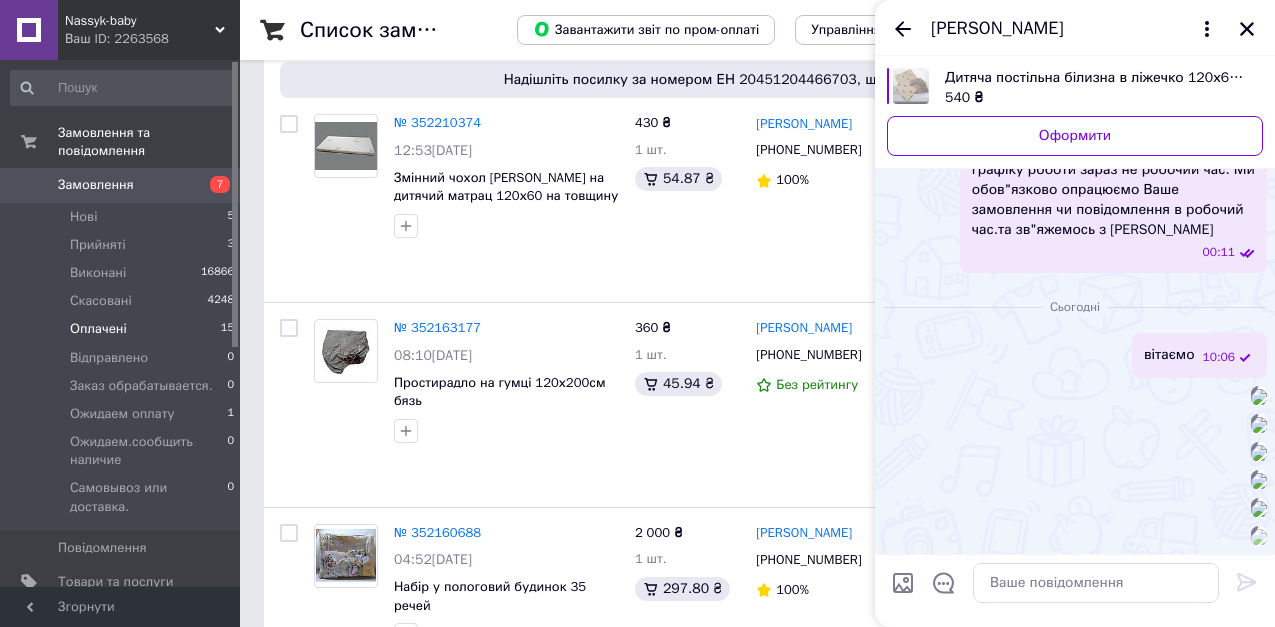 scroll, scrollTop: 1050, scrollLeft: 0, axis: vertical 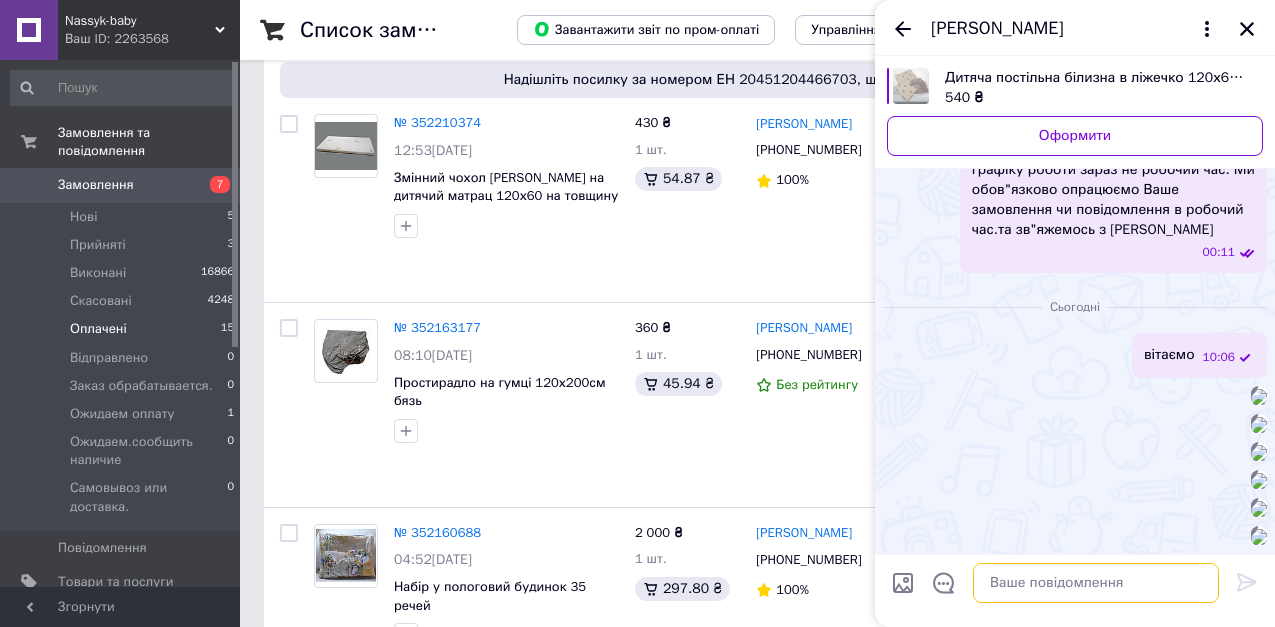 click at bounding box center (1096, 583) 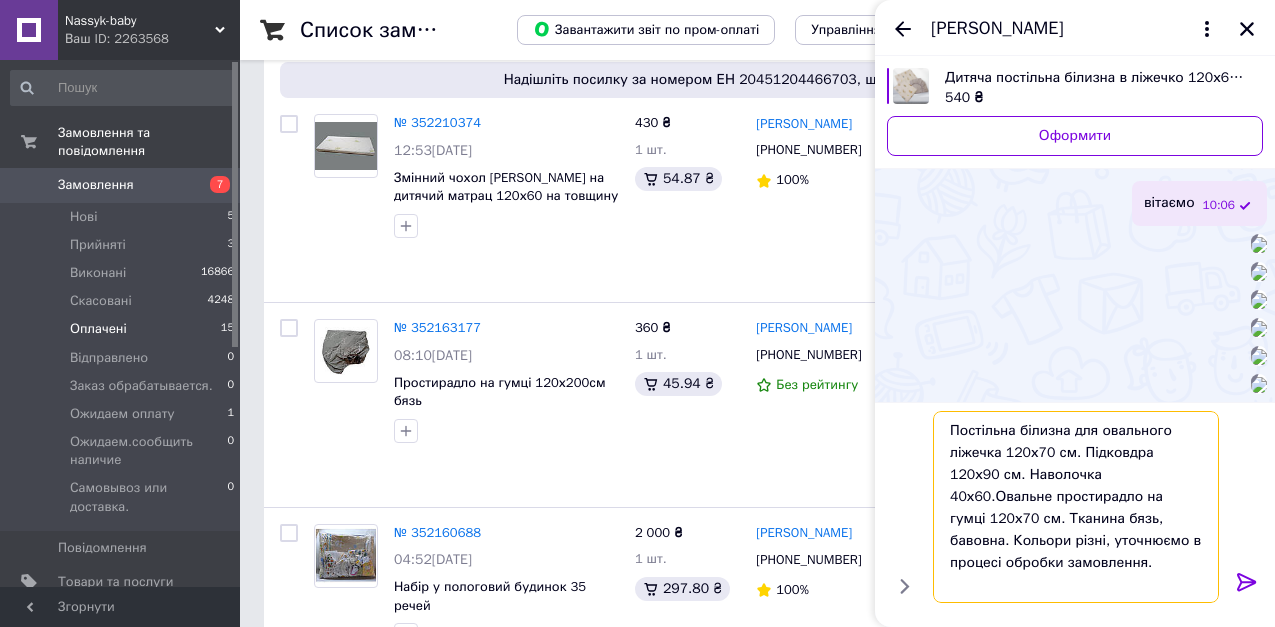 type on "Постільна білизна для овального ліжечка 120х70 см. Підковдра 120х90 см. Наволочка 40х60.Овальне простирадло на гумці 120х70 см. Тканина бязь, бавовна. Кольори різні, уточнюємо в процесі обробки замовлення." 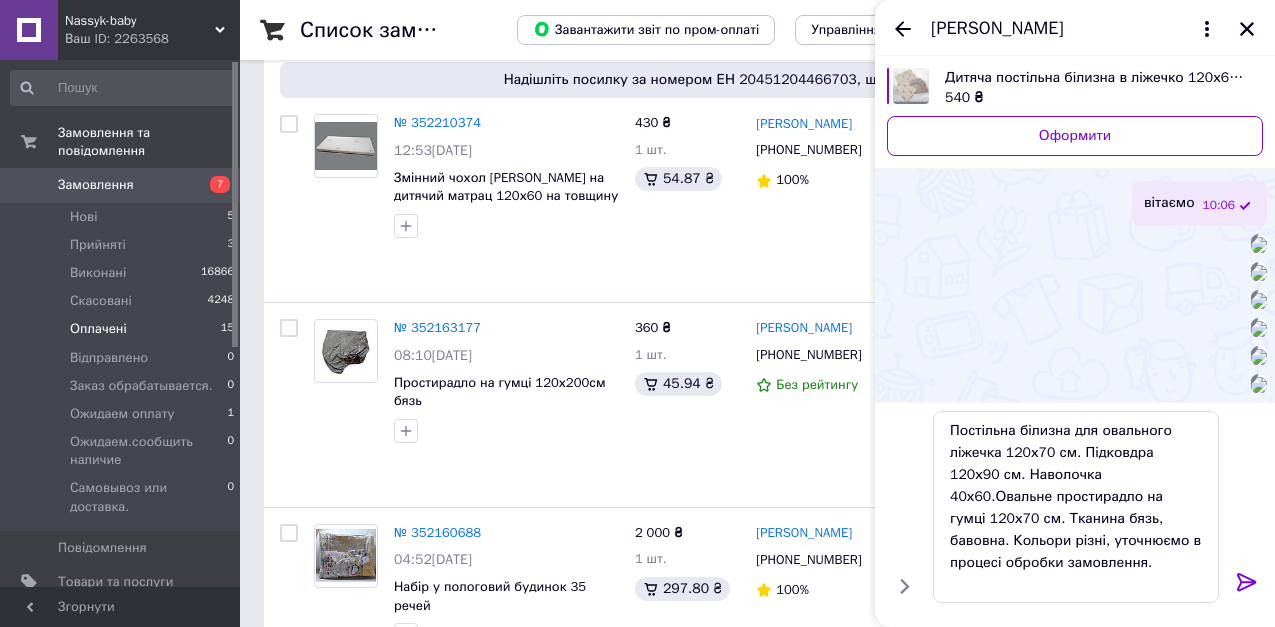 click 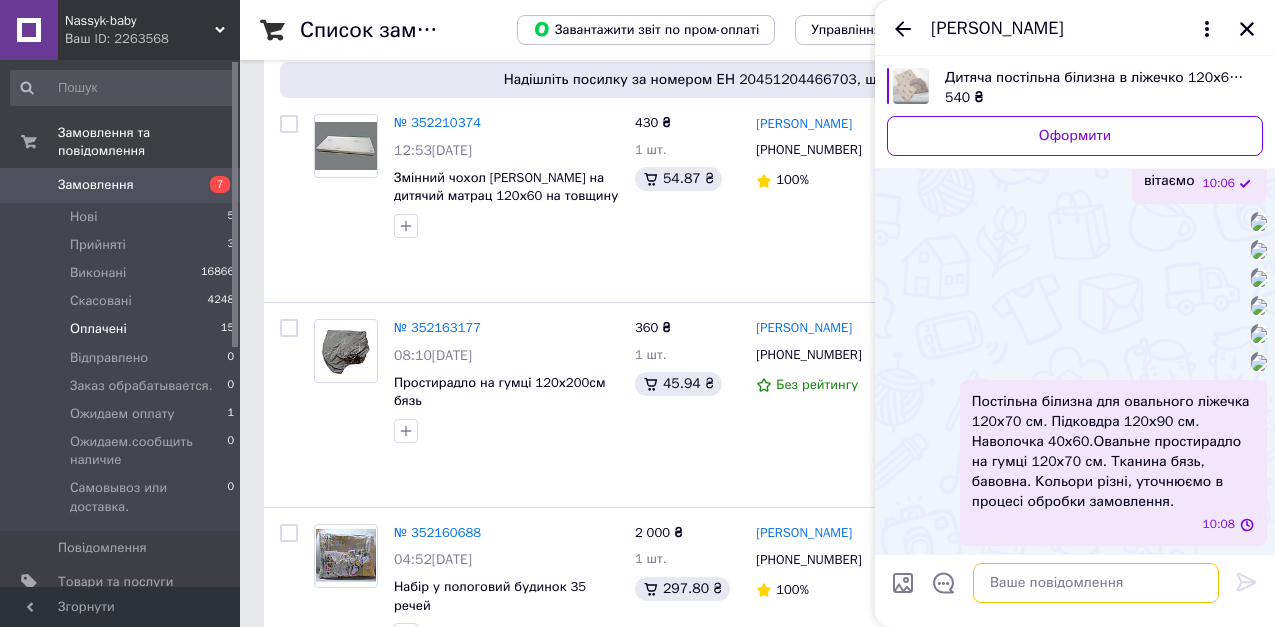 click at bounding box center [1096, 583] 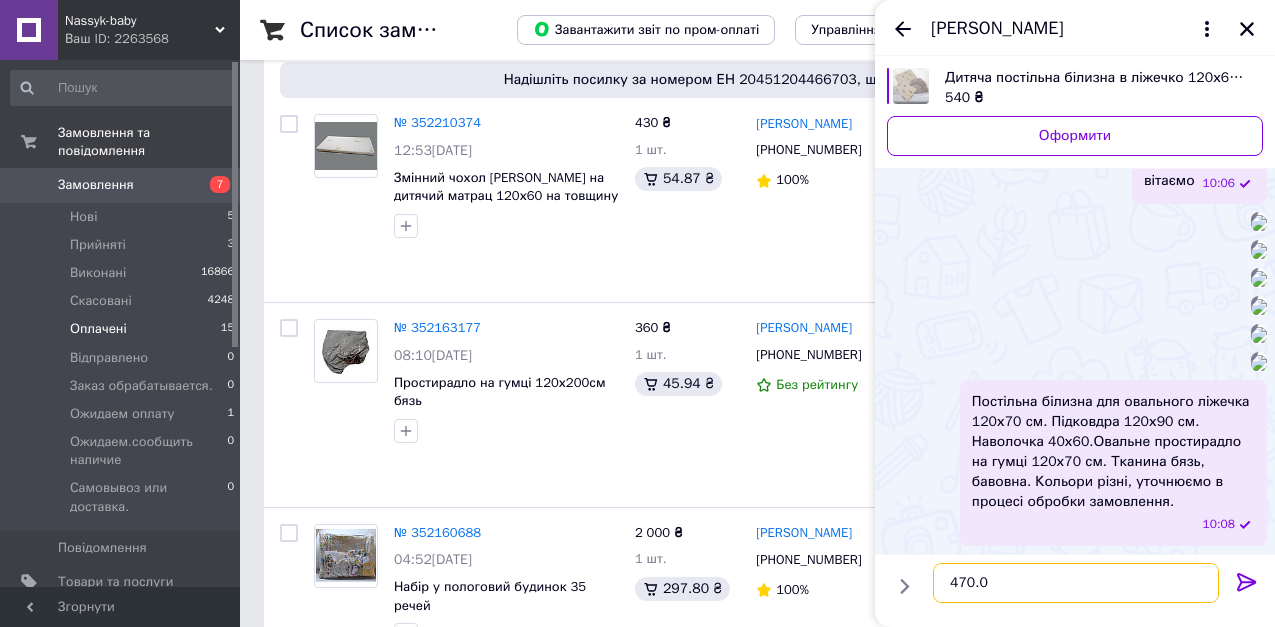 type on "470.00" 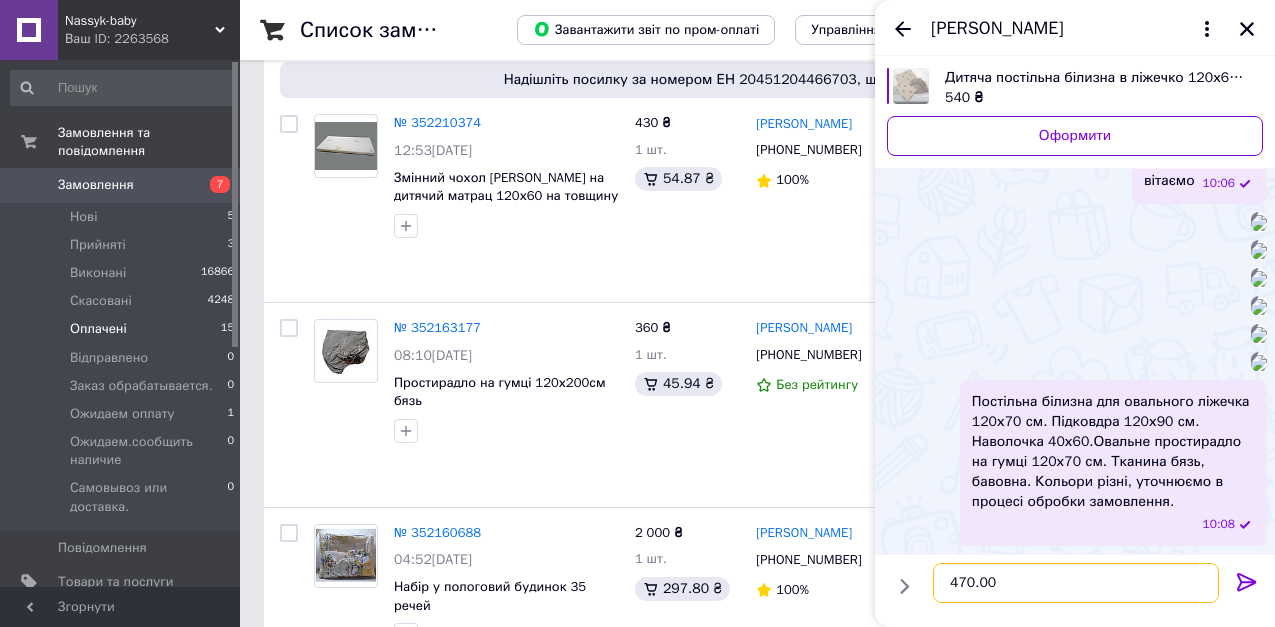 type 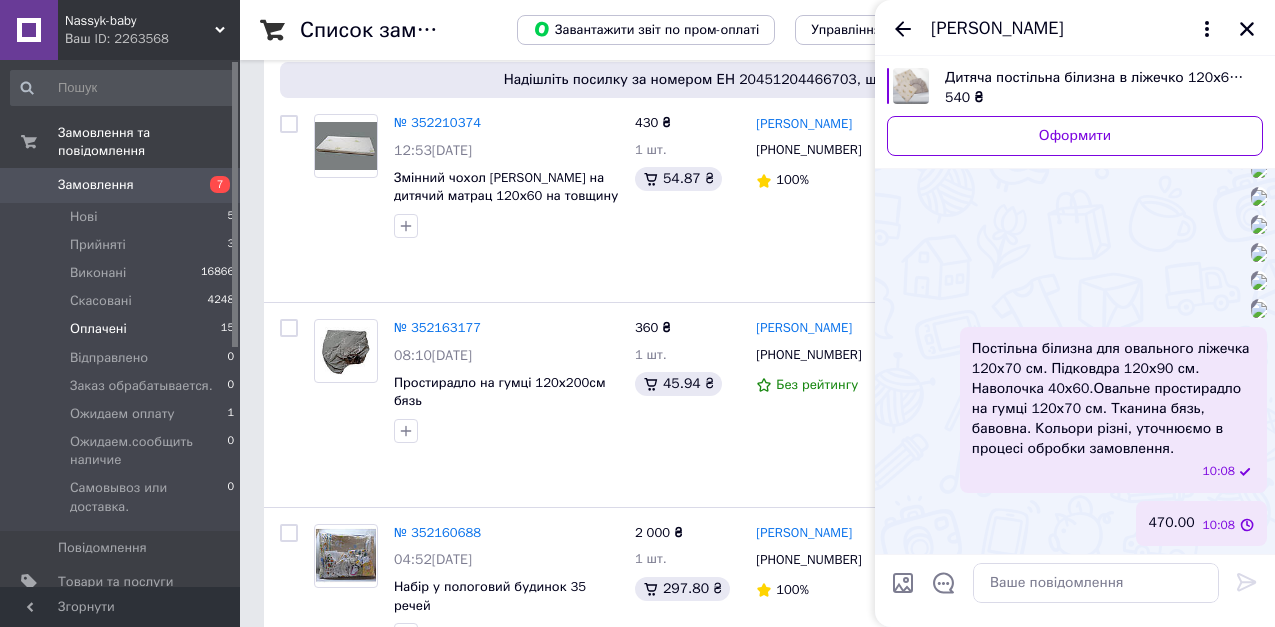 click at bounding box center (903, 583) 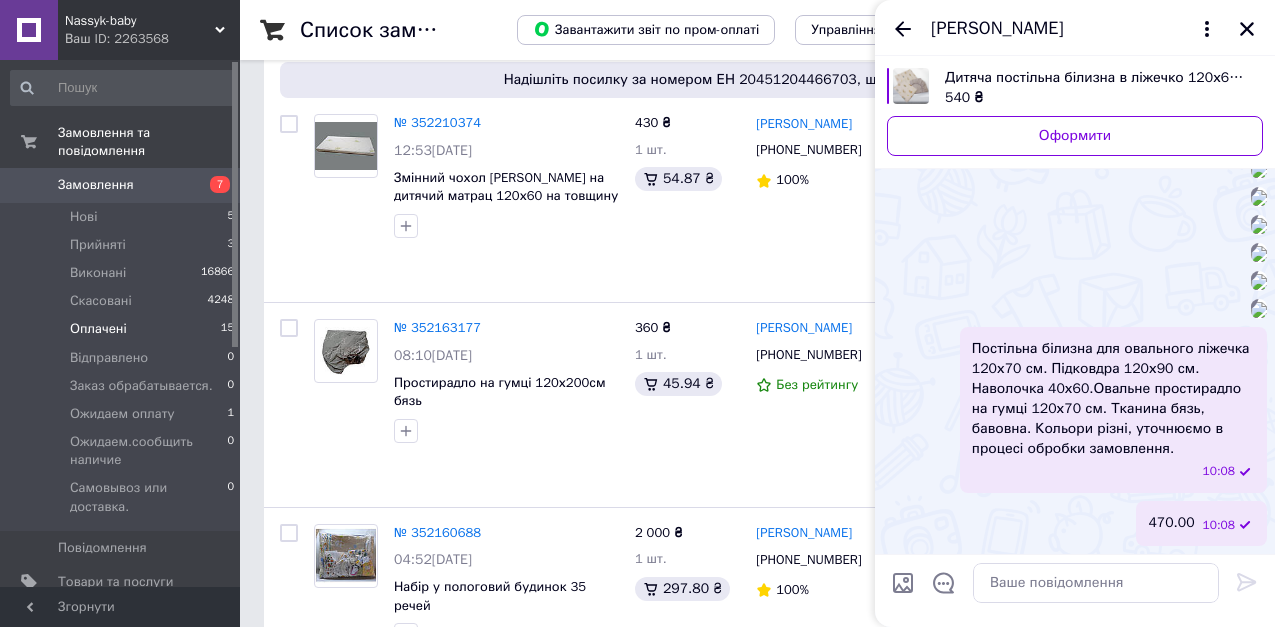 type on "C:\fakepath\изображение_viber_2025-07-08_[PHONE_NUMBER].jpg" 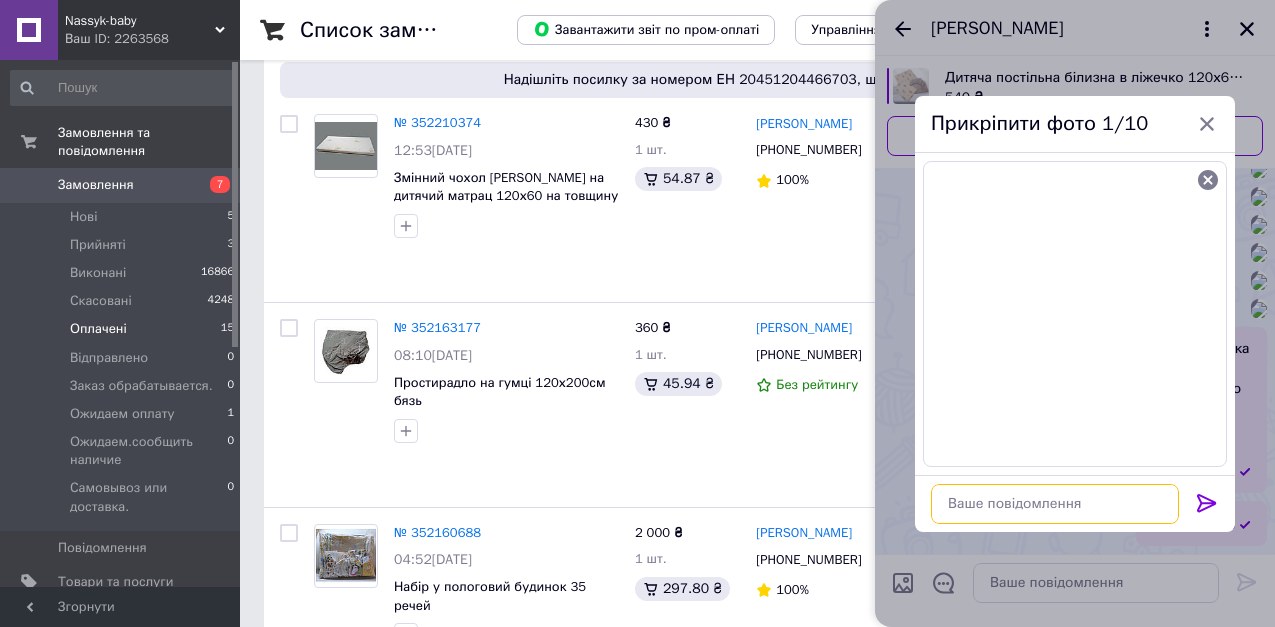 click at bounding box center (1055, 504) 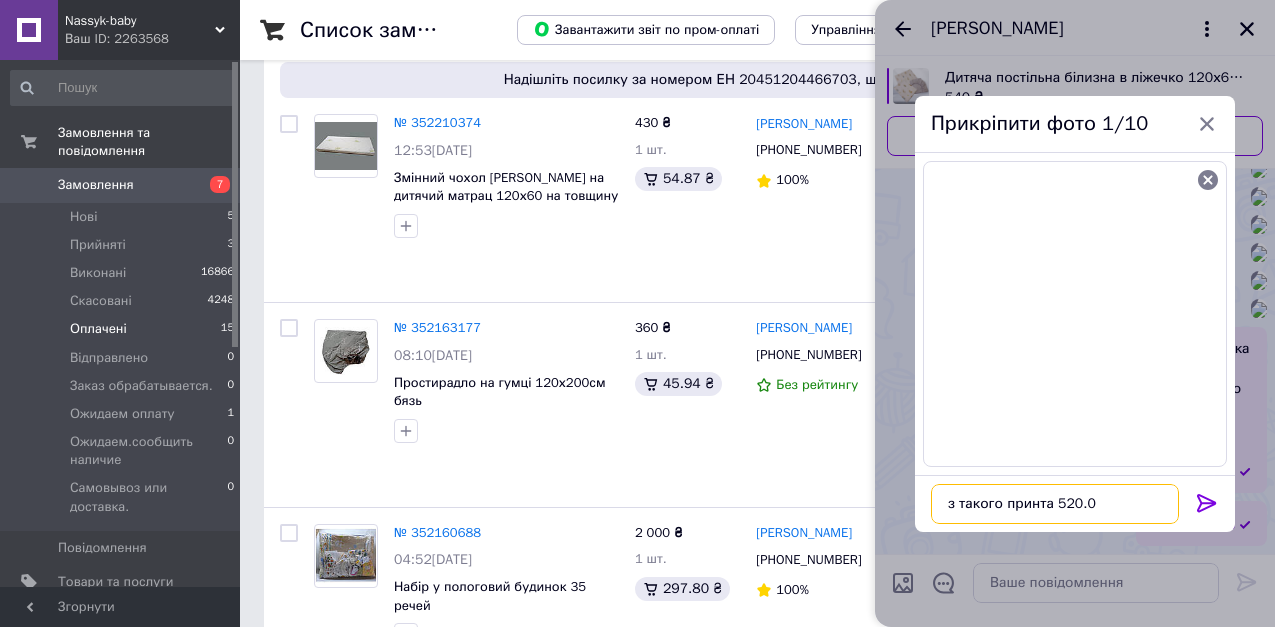 type on "з такого принта 520.00" 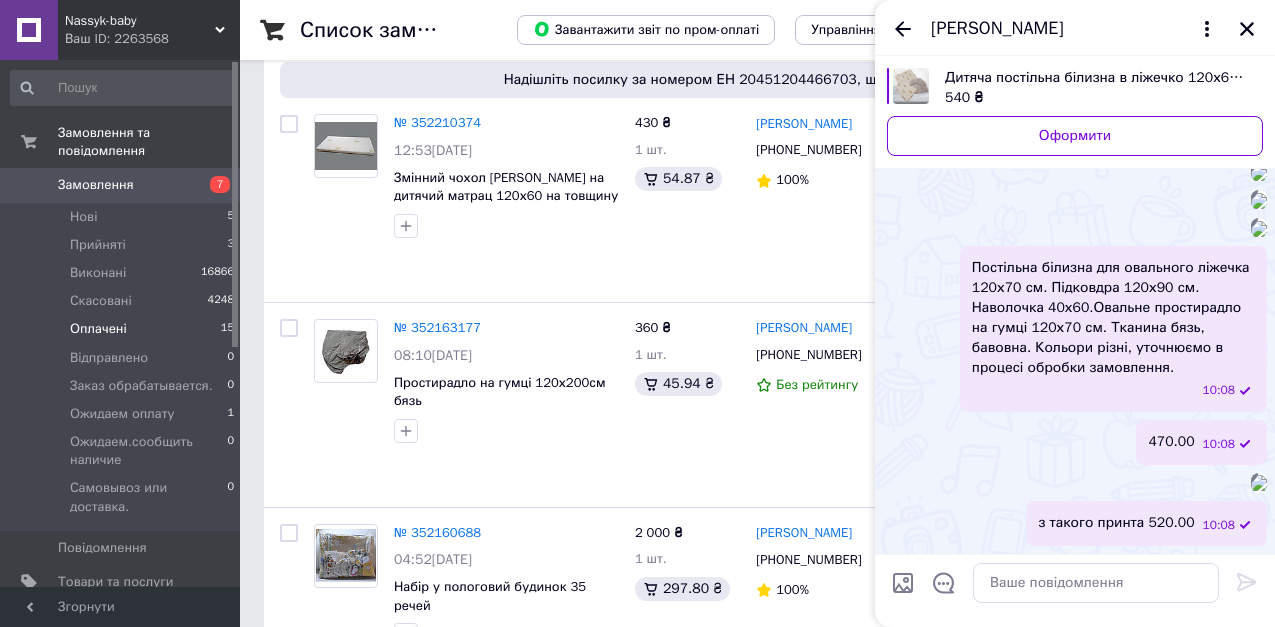 scroll, scrollTop: 2430, scrollLeft: 0, axis: vertical 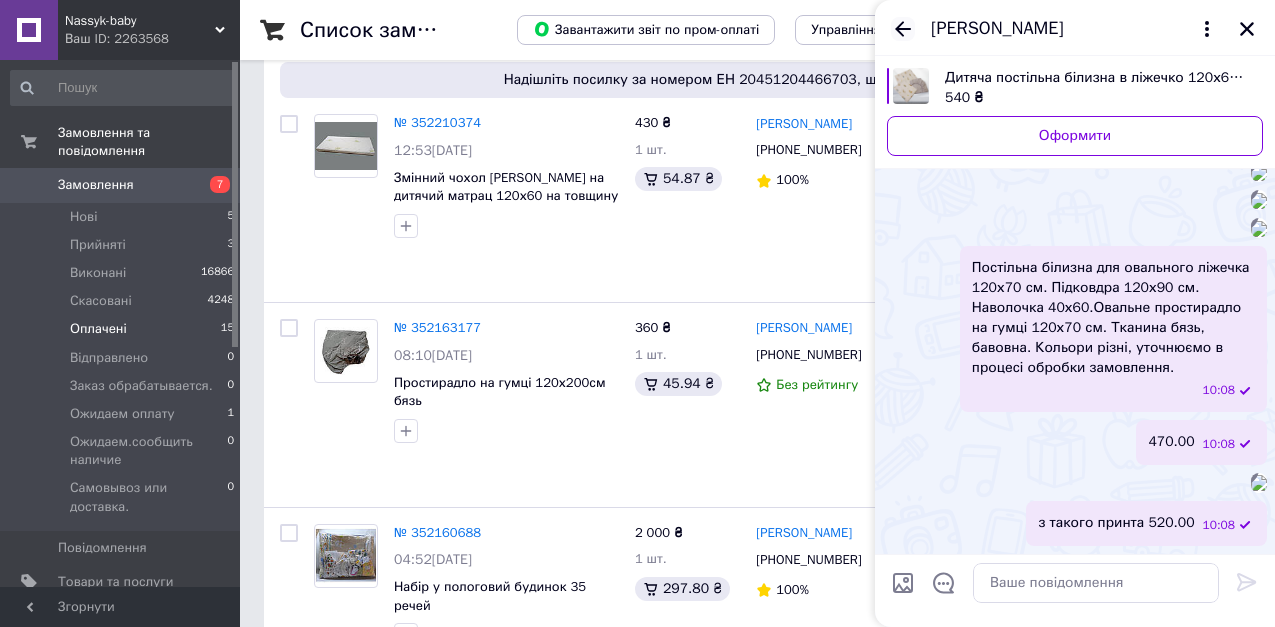 click 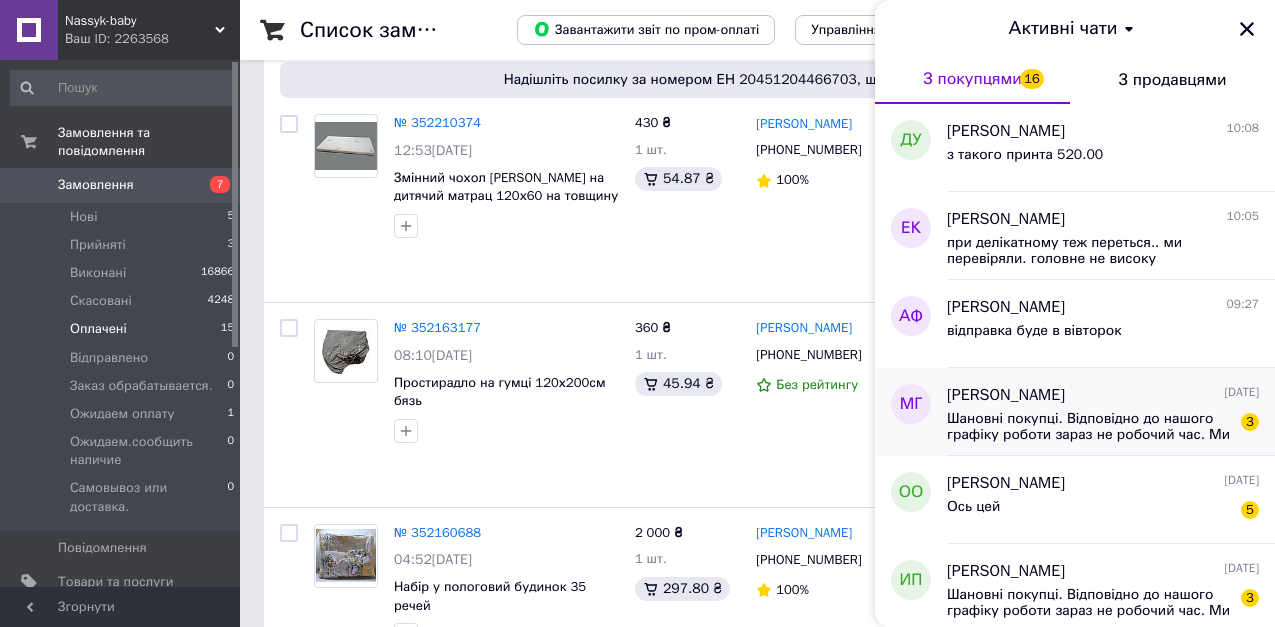 scroll, scrollTop: 200, scrollLeft: 0, axis: vertical 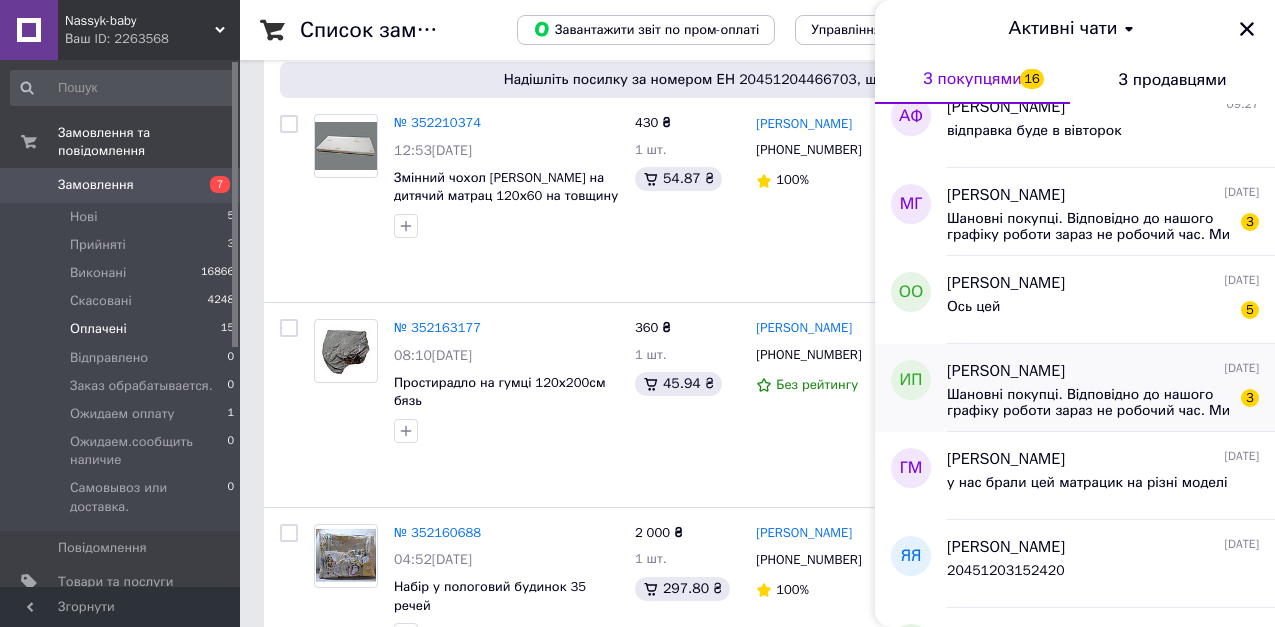 click on "Шановні покупці. Відповідно до нашого графіку роботи зараз не робочий час. Ми обов"язково опрацюємо Ваше замовлення чи повідомлення в робочий час.та зв"яжемось з [PERSON_NAME]" at bounding box center [1089, 403] 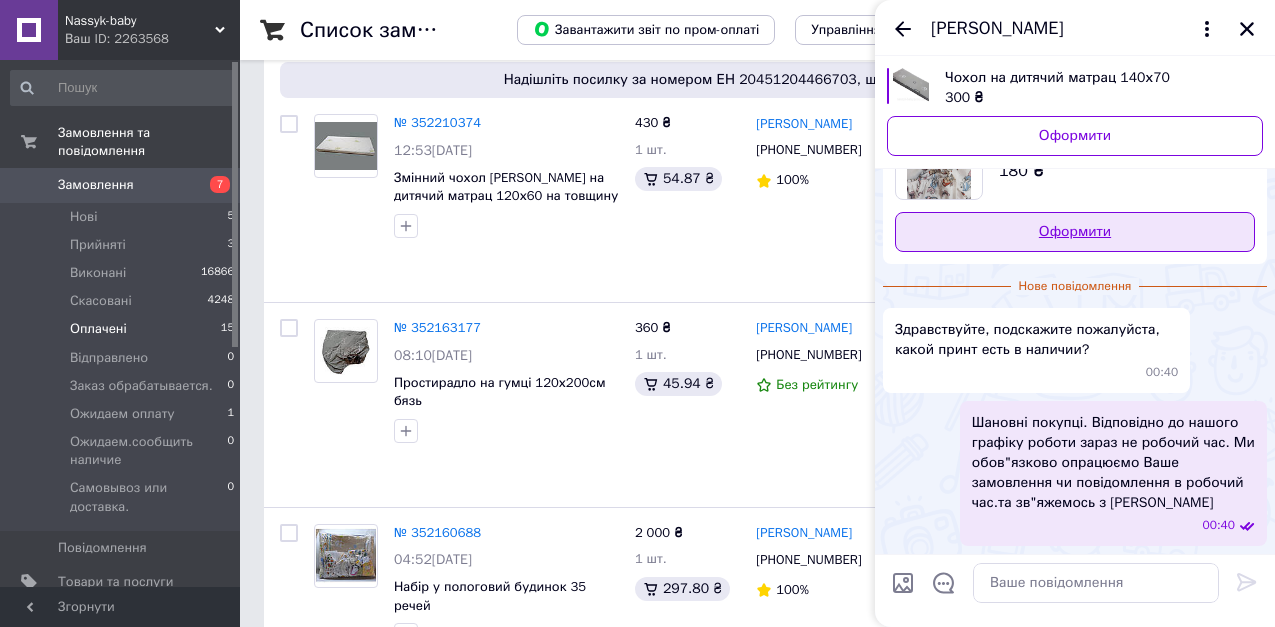 scroll, scrollTop: 3373, scrollLeft: 0, axis: vertical 